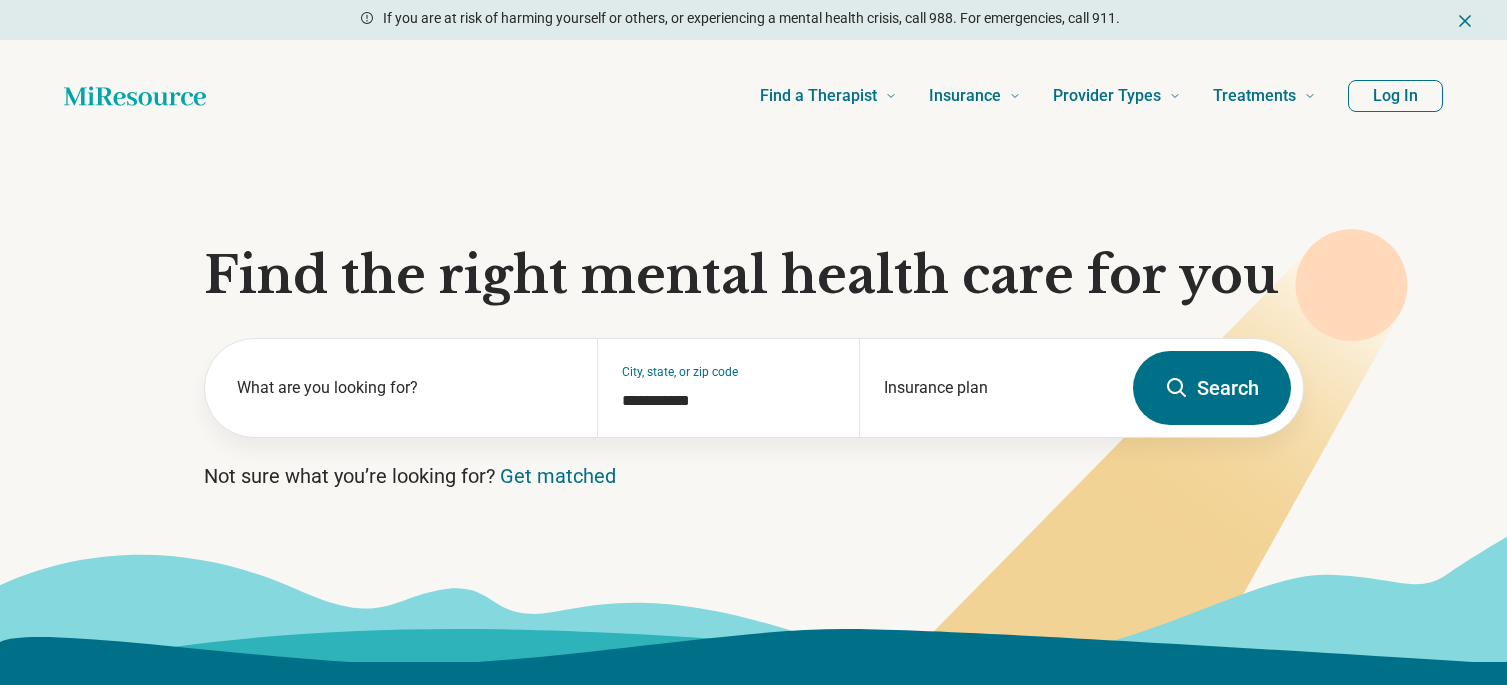 scroll, scrollTop: 0, scrollLeft: 0, axis: both 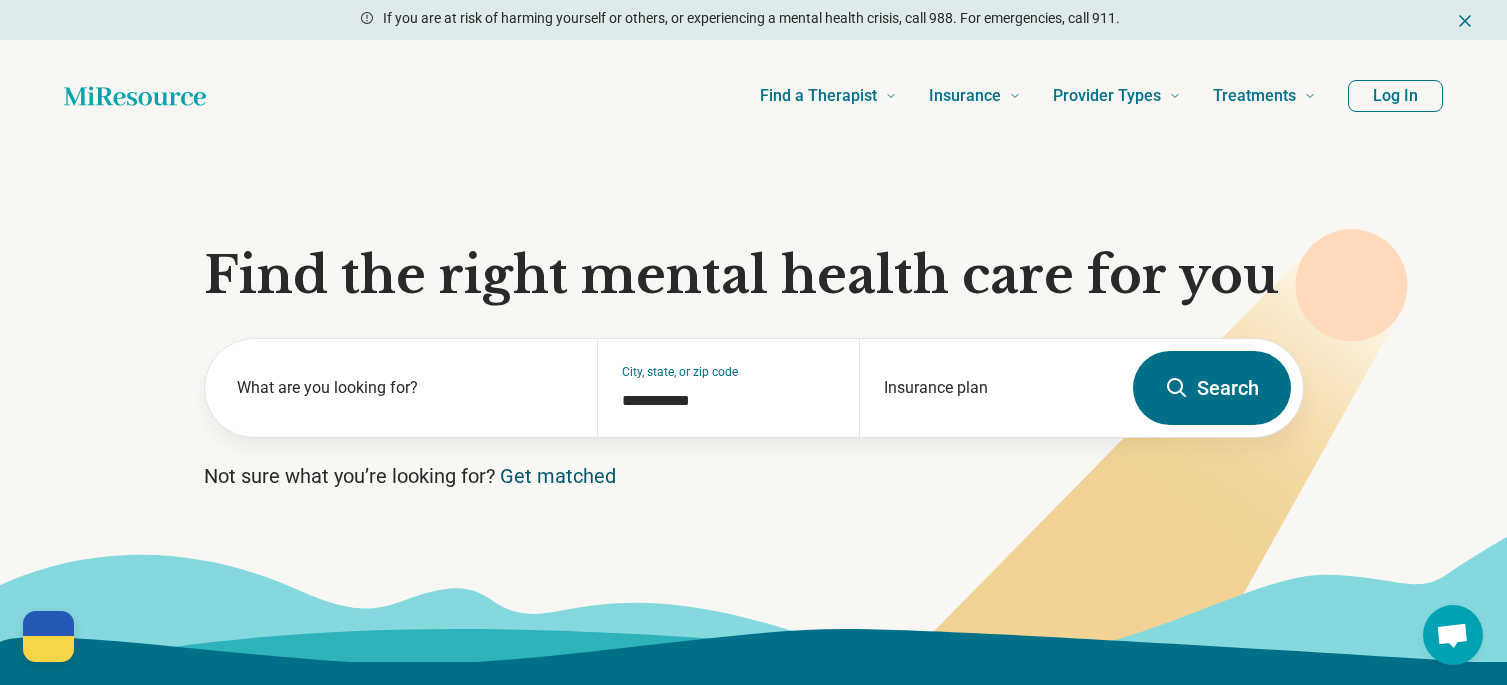 click on "Get matched" at bounding box center [558, 476] 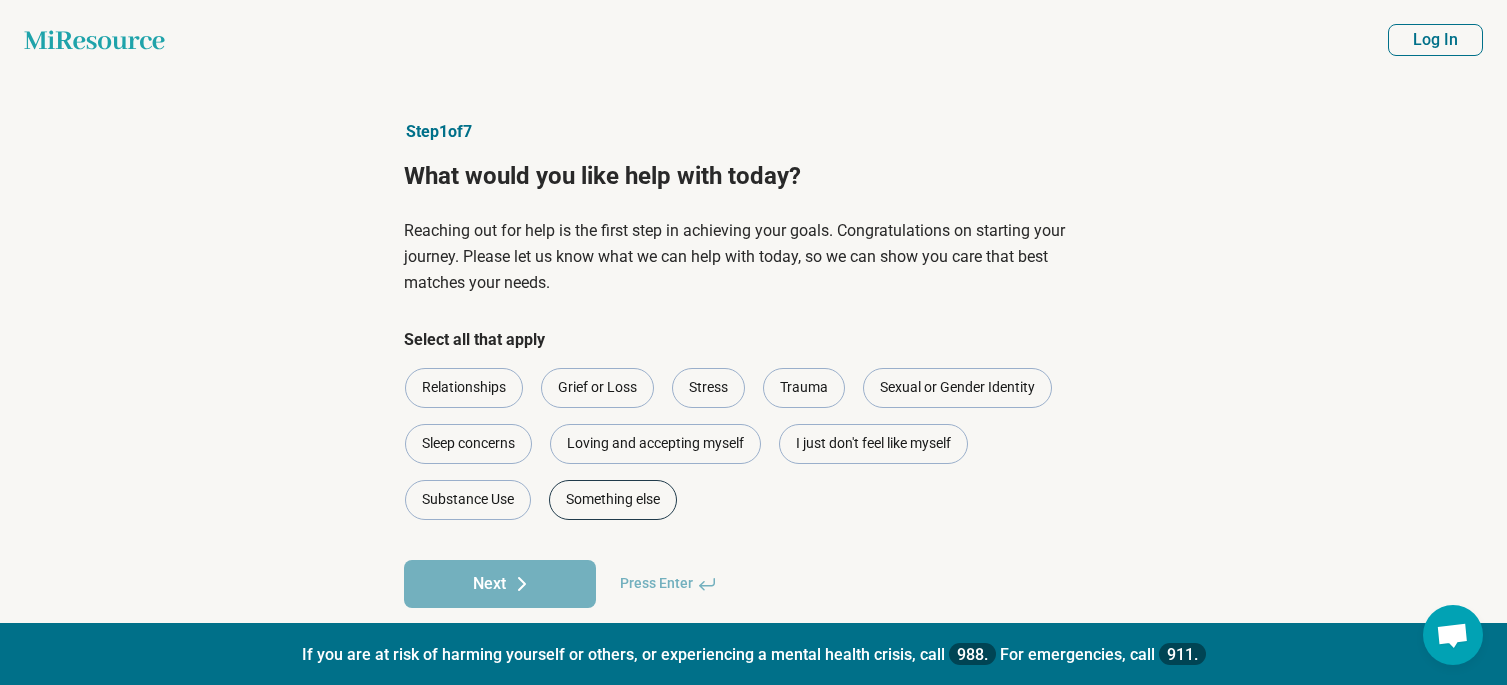 click on "Something else" at bounding box center [613, 500] 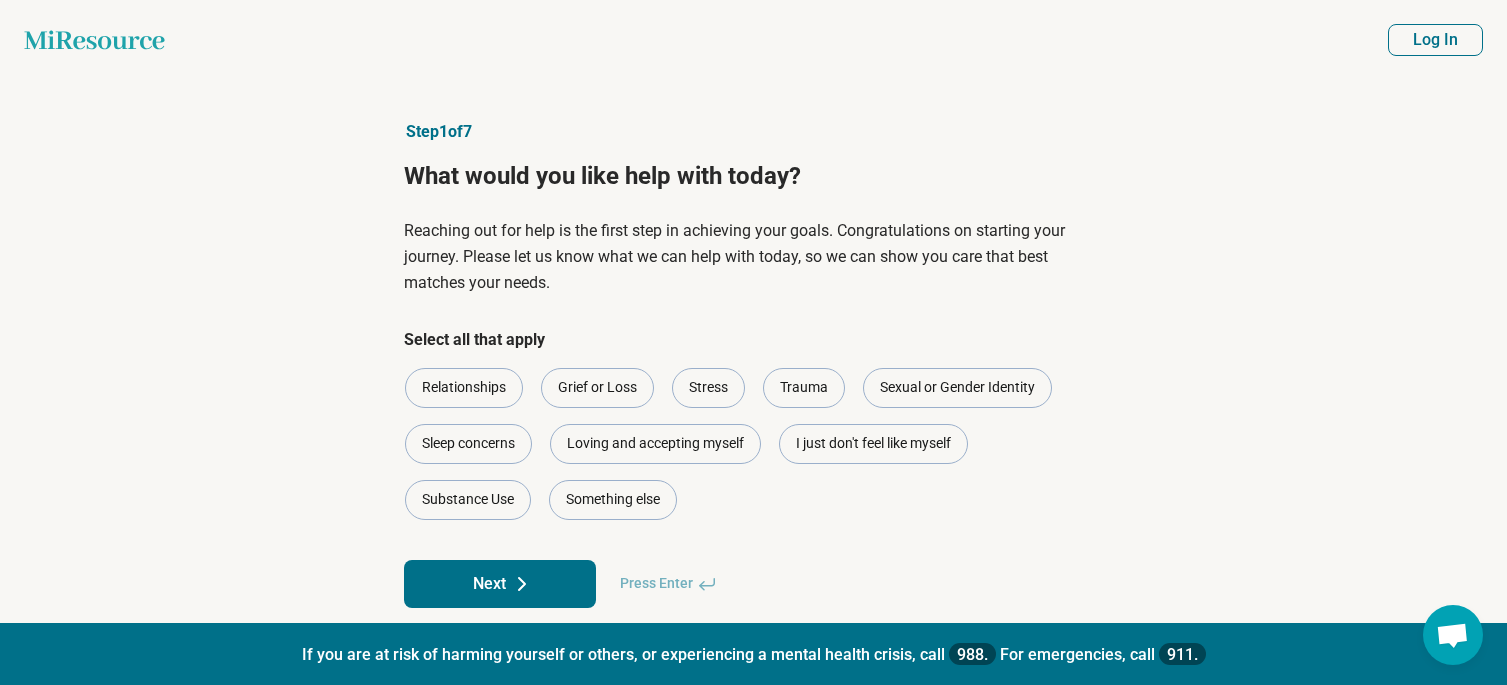 click on "Next" at bounding box center [500, 584] 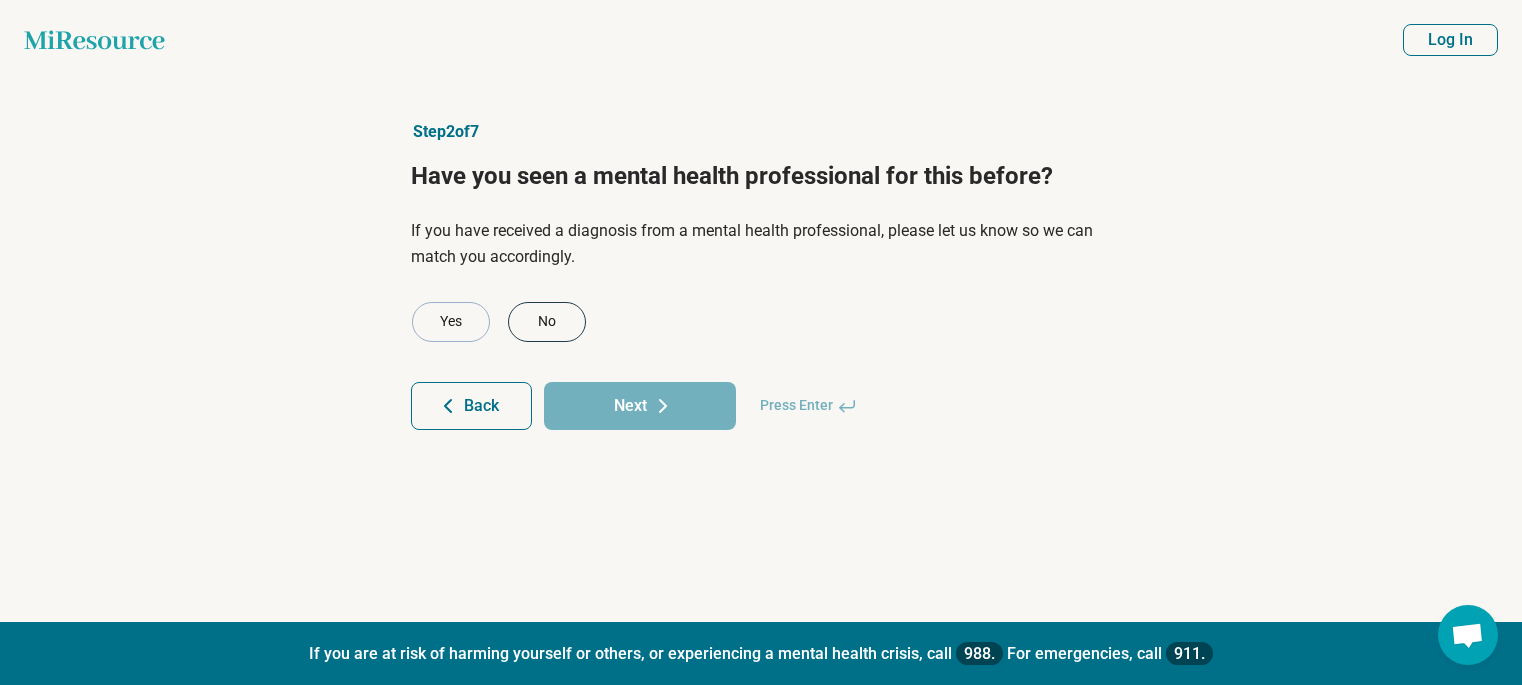 click on "No" at bounding box center (547, 322) 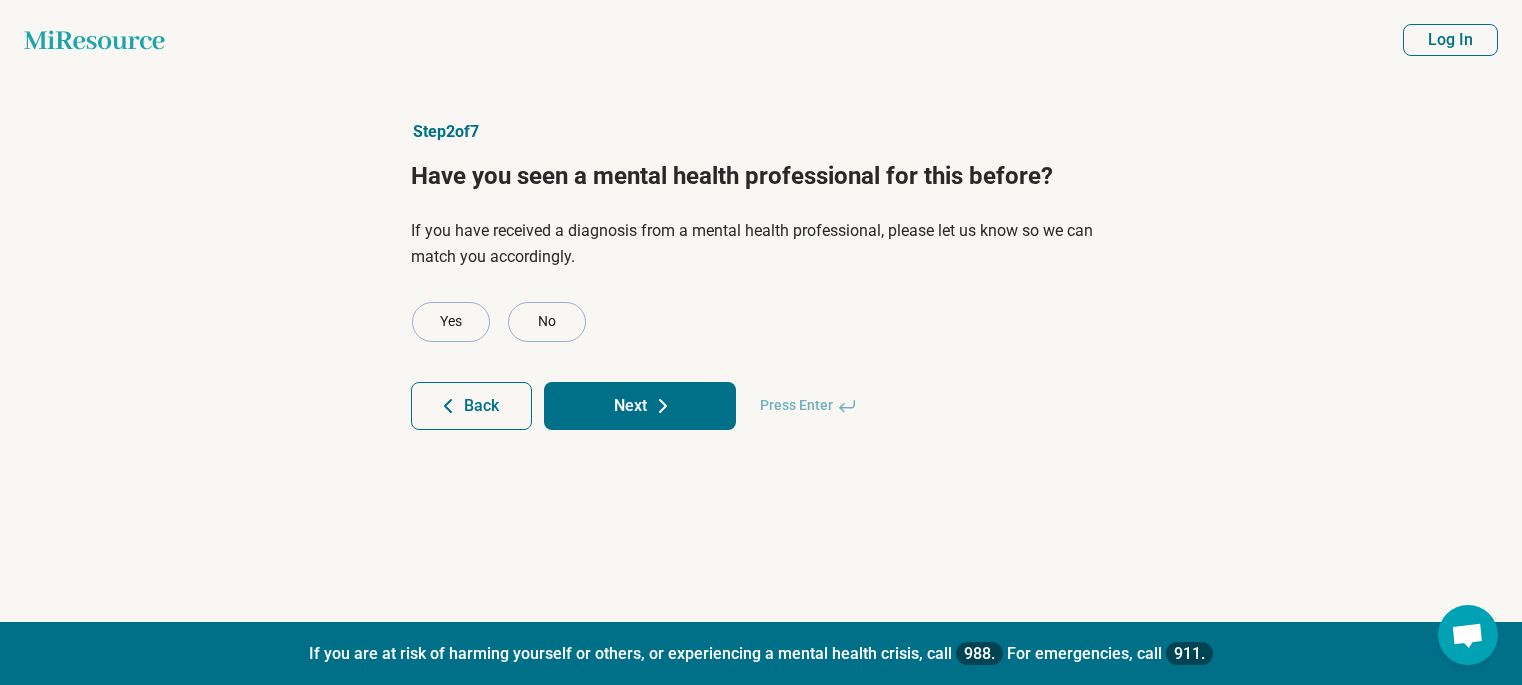 click on "Next" at bounding box center [640, 406] 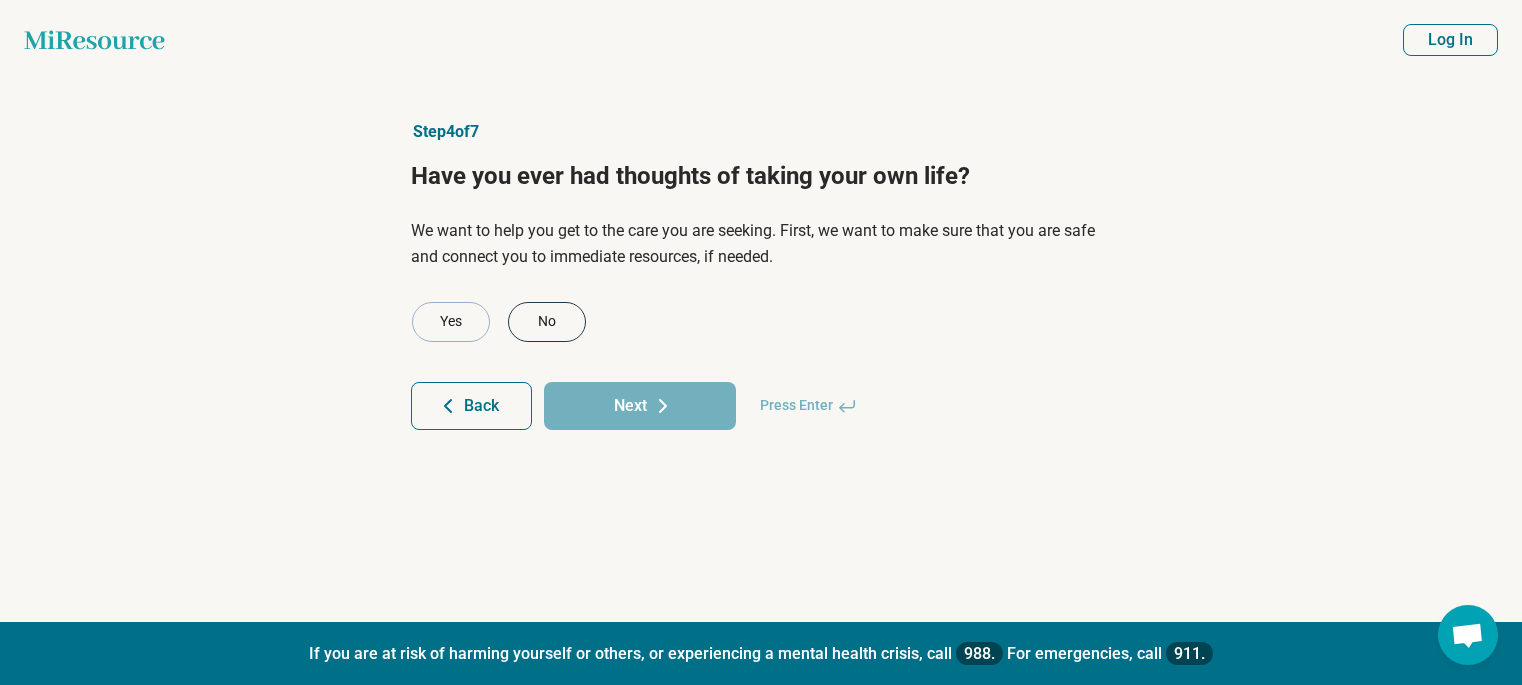 click on "No" at bounding box center (547, 322) 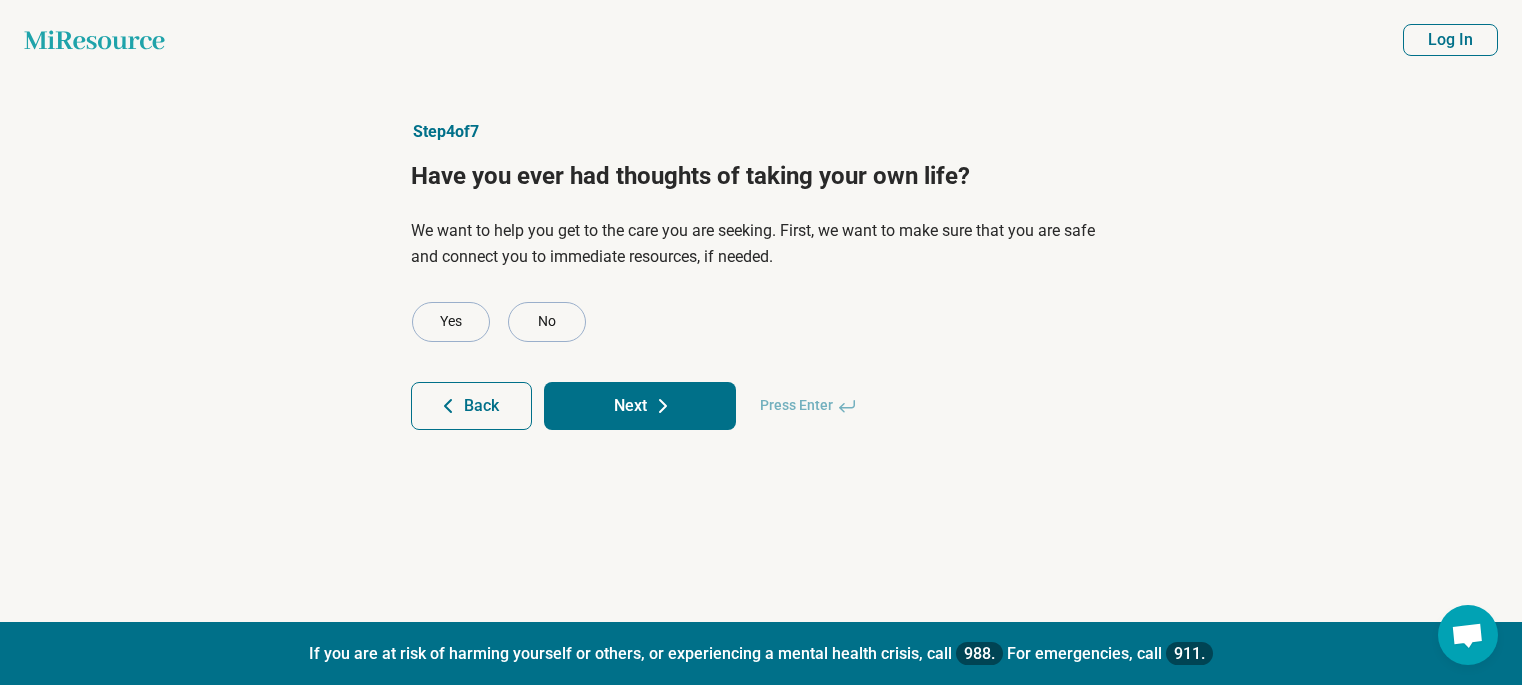 click on "Next" at bounding box center (640, 406) 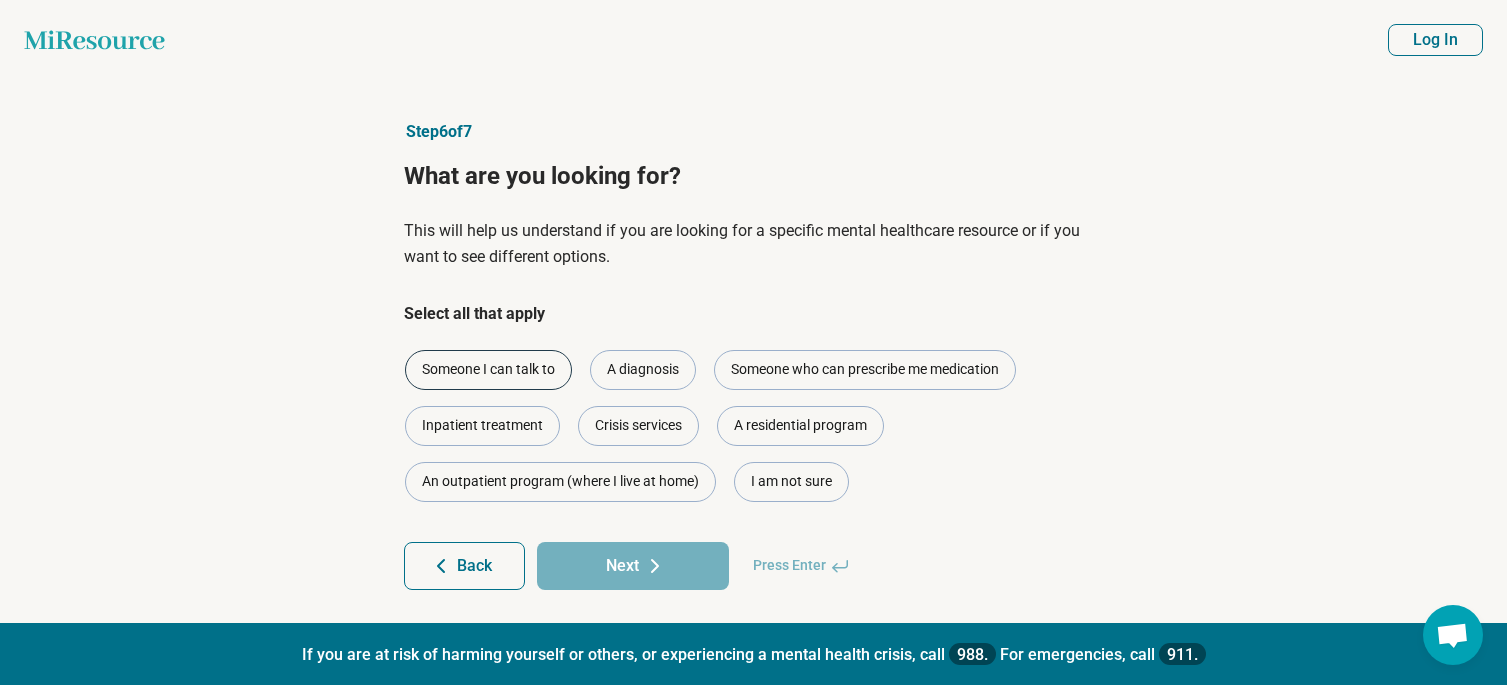 click on "Someone I can talk to" at bounding box center [488, 370] 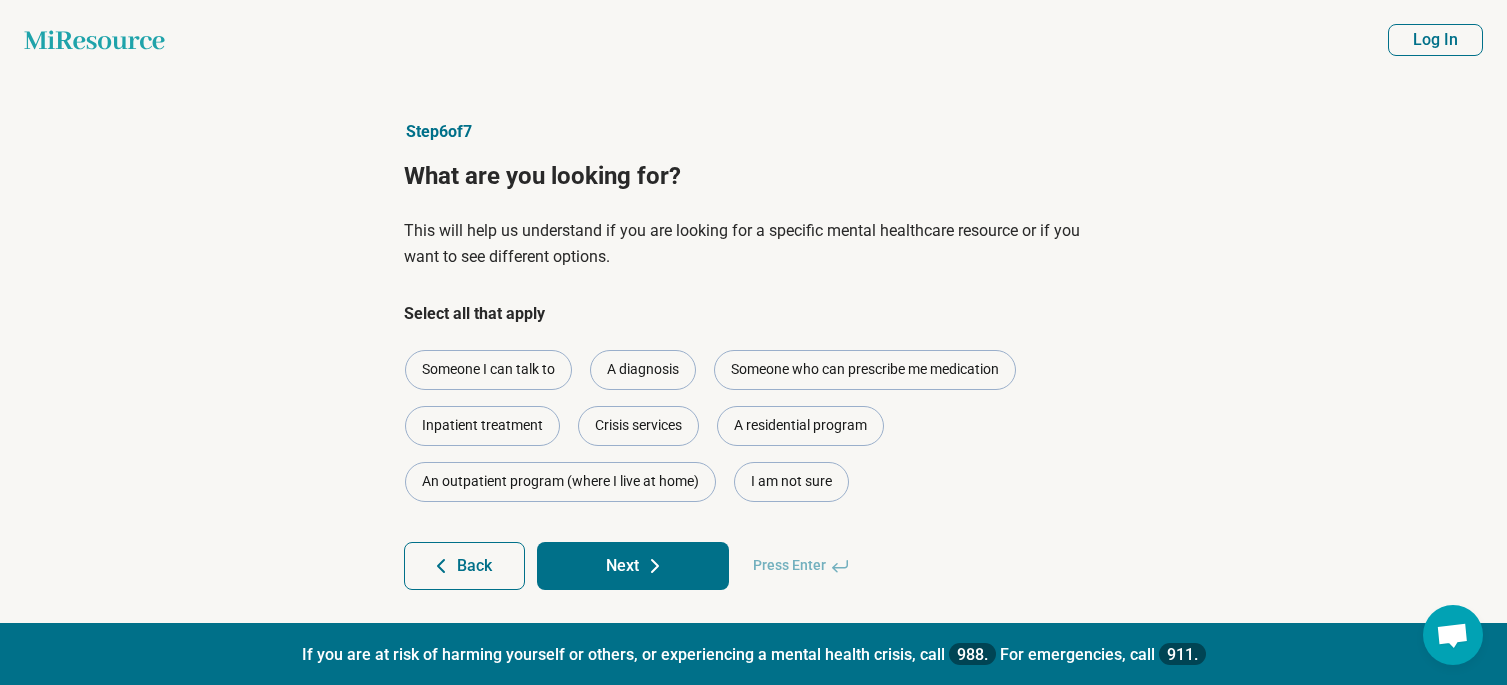 click on "Next" at bounding box center (633, 566) 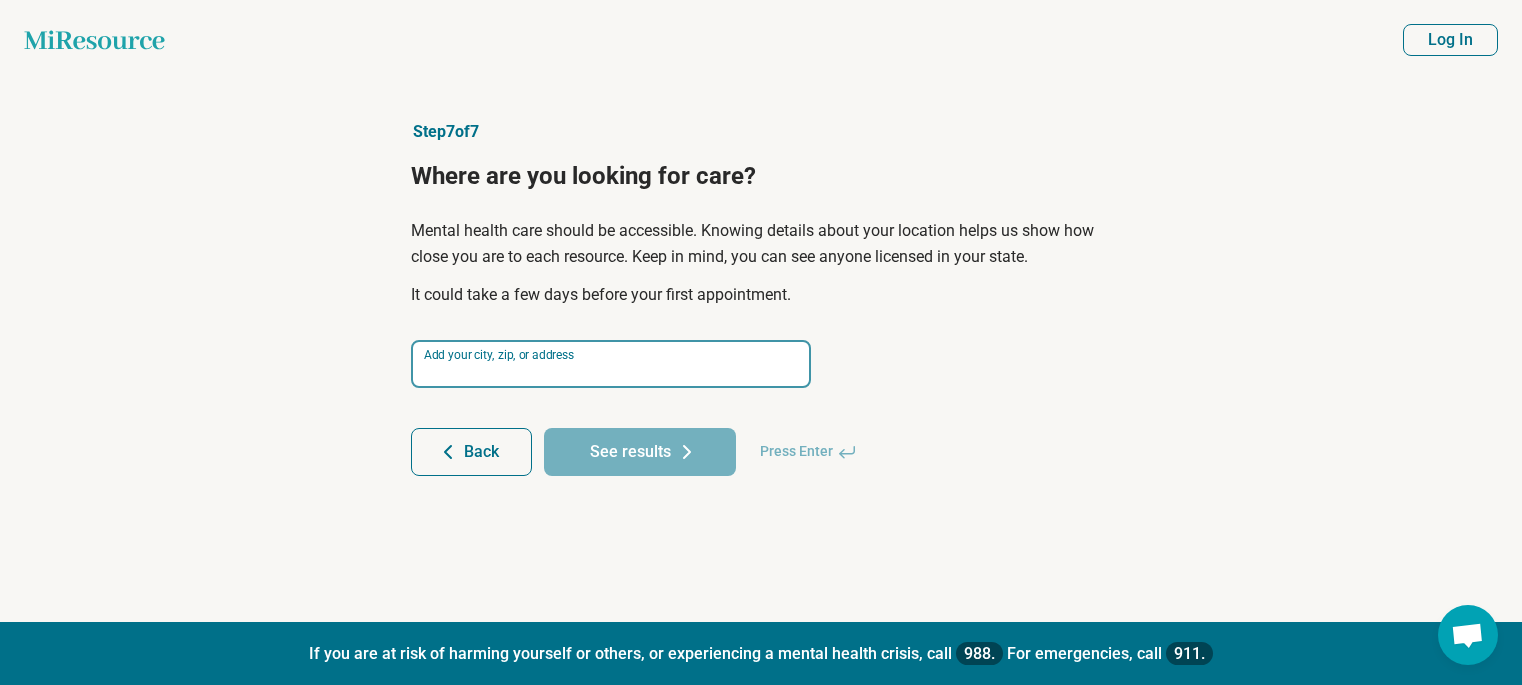 click at bounding box center (611, 364) 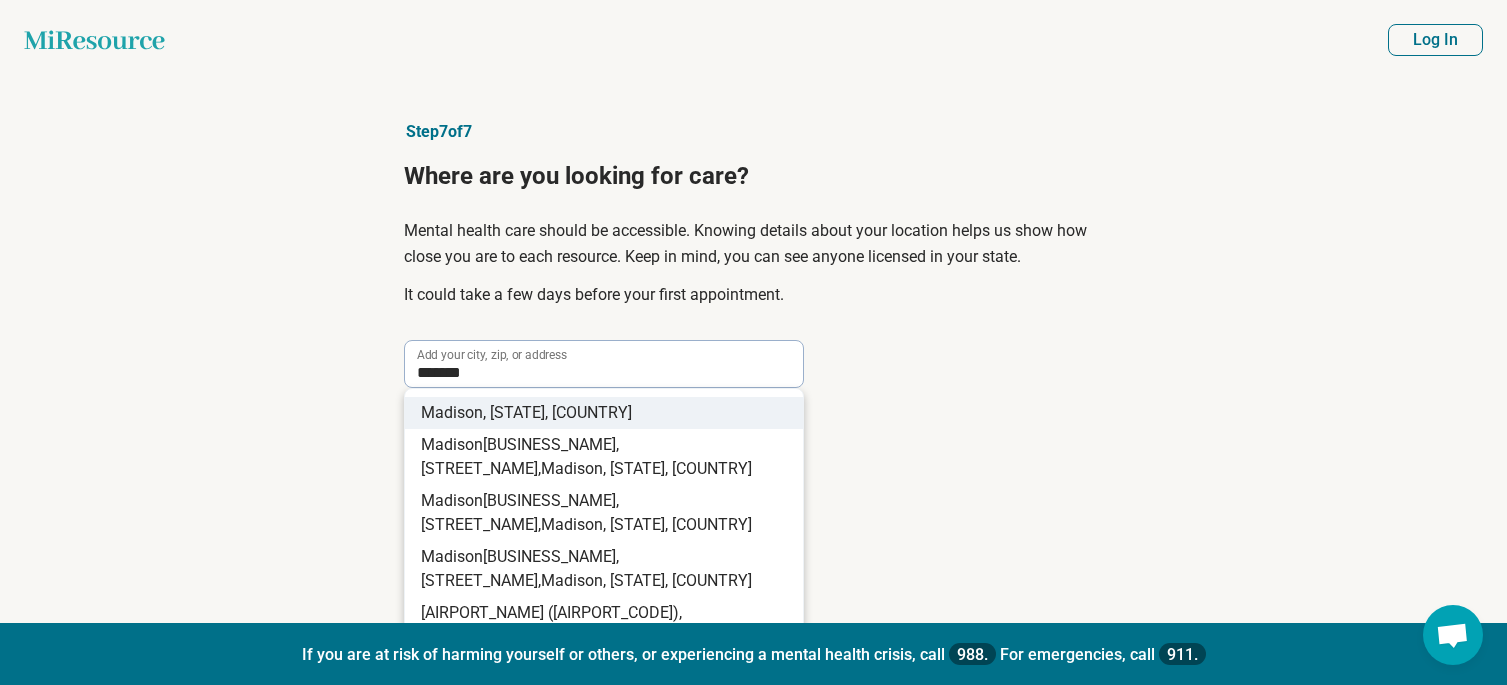 click on "Madison" at bounding box center (452, 412) 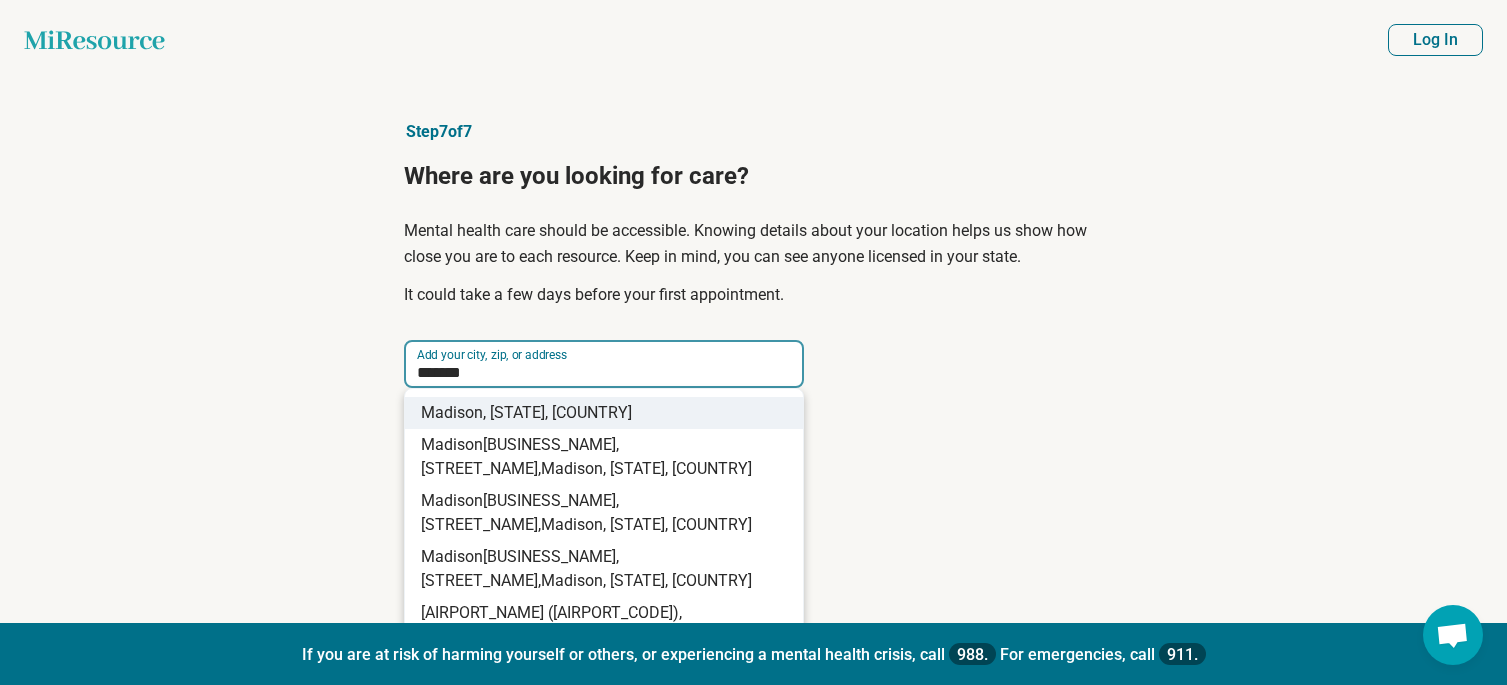 type on "**********" 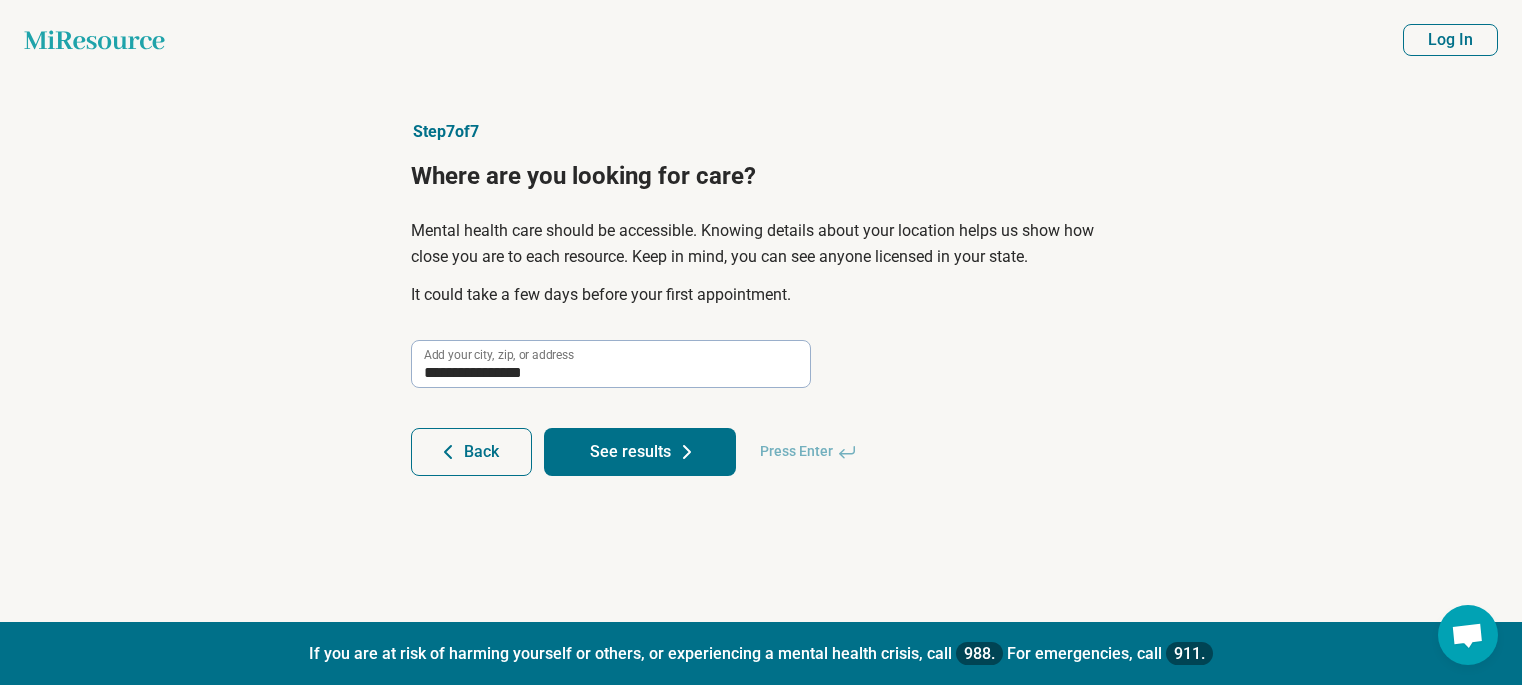 click on "See results" at bounding box center (640, 452) 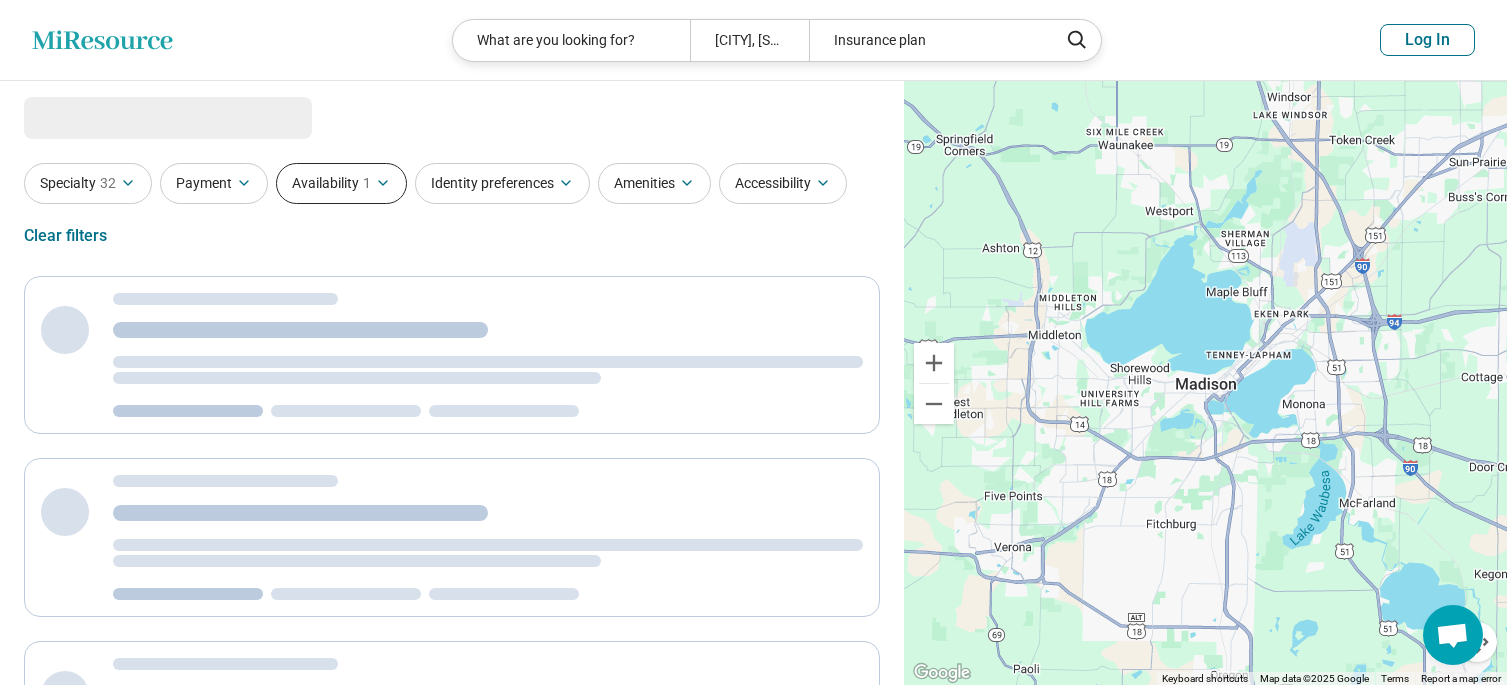 select on "***" 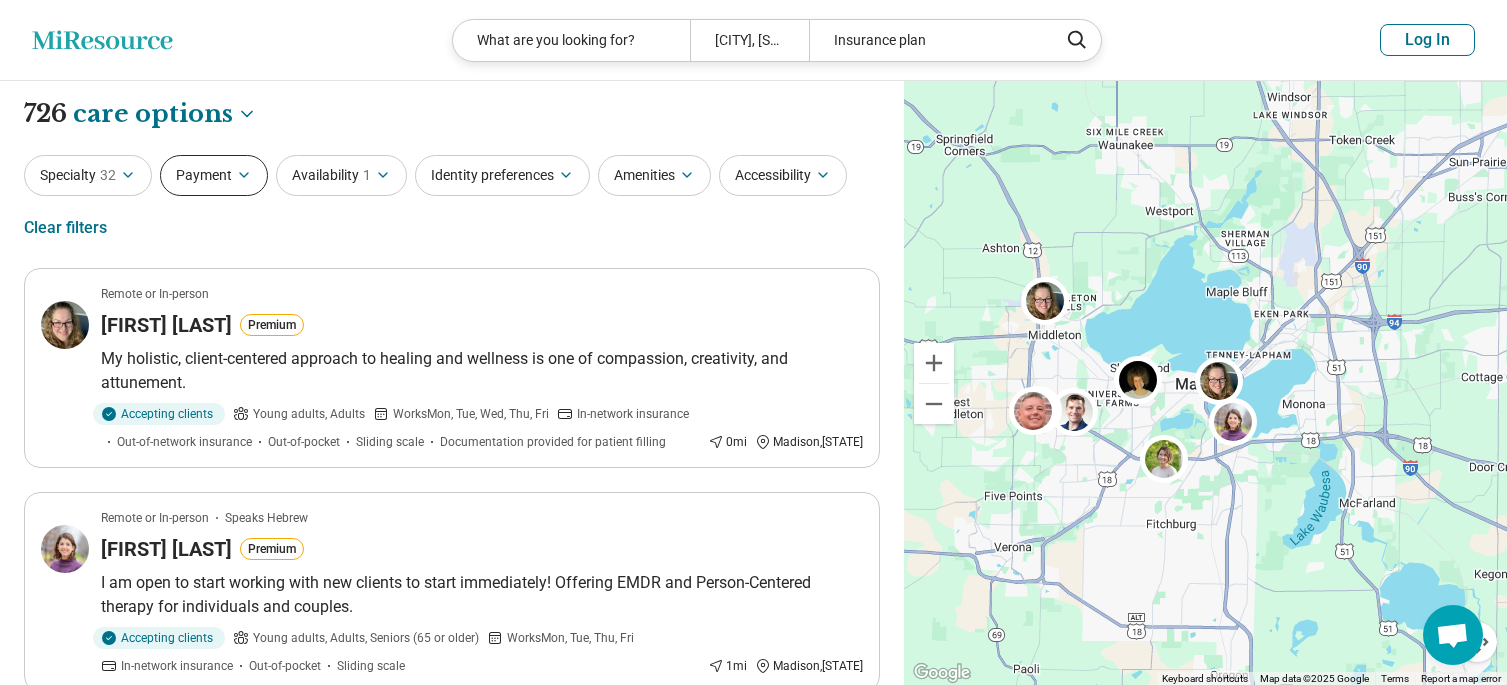 click 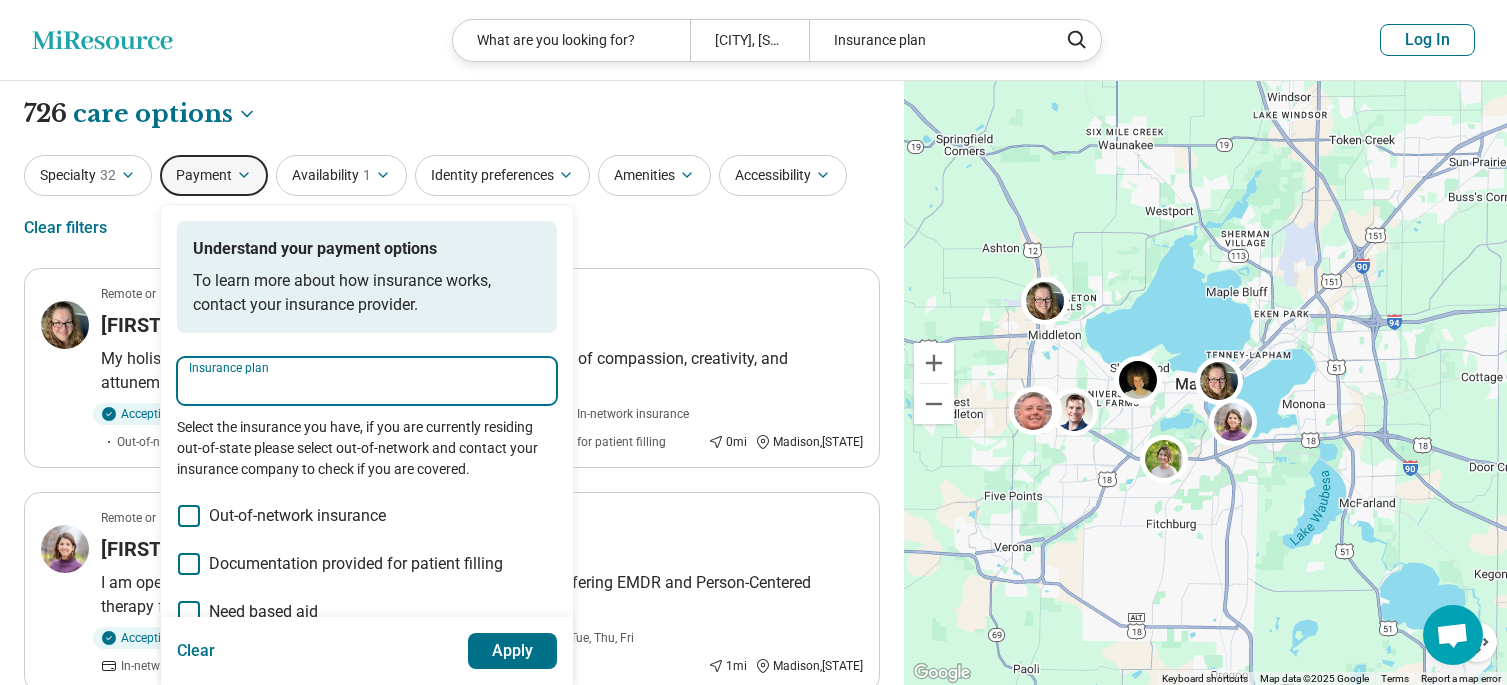 click on "Insurance plan" at bounding box center [367, 387] 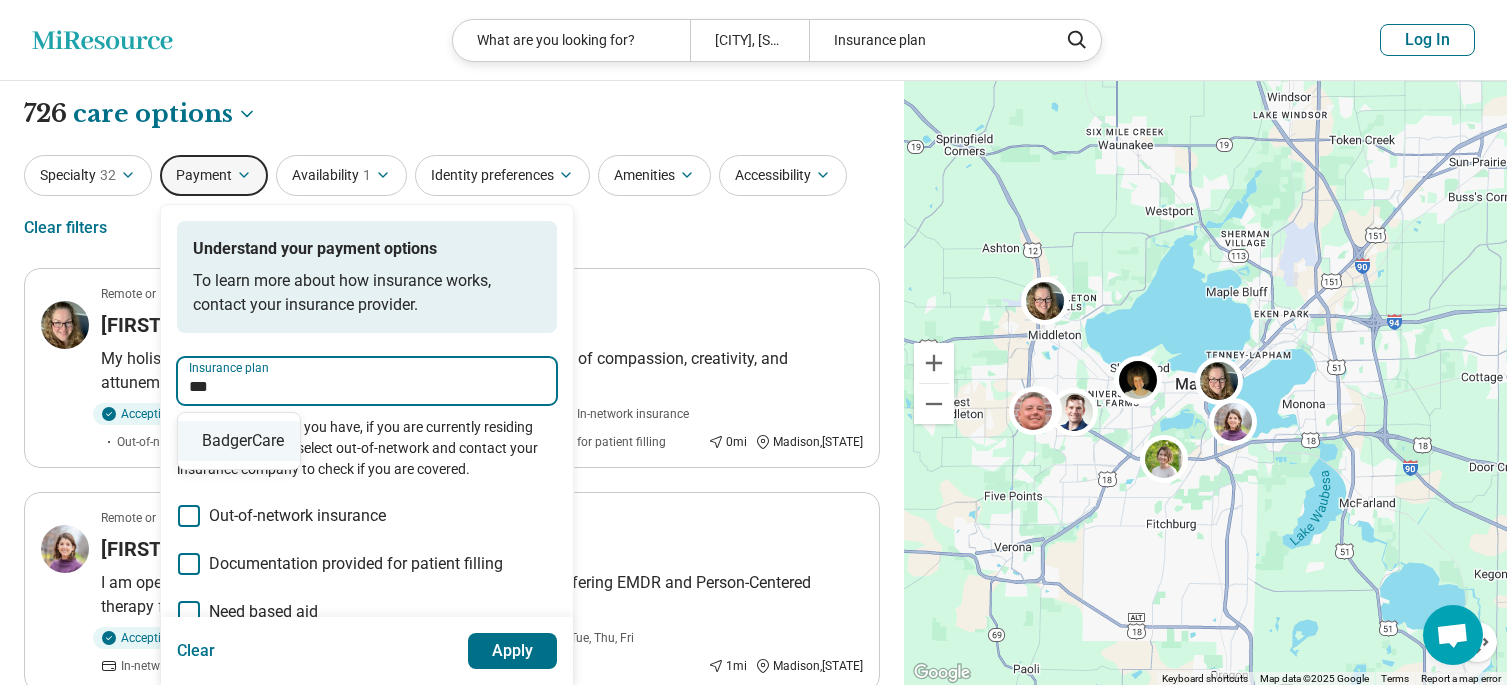 click on "BadgerCare" at bounding box center (239, 441) 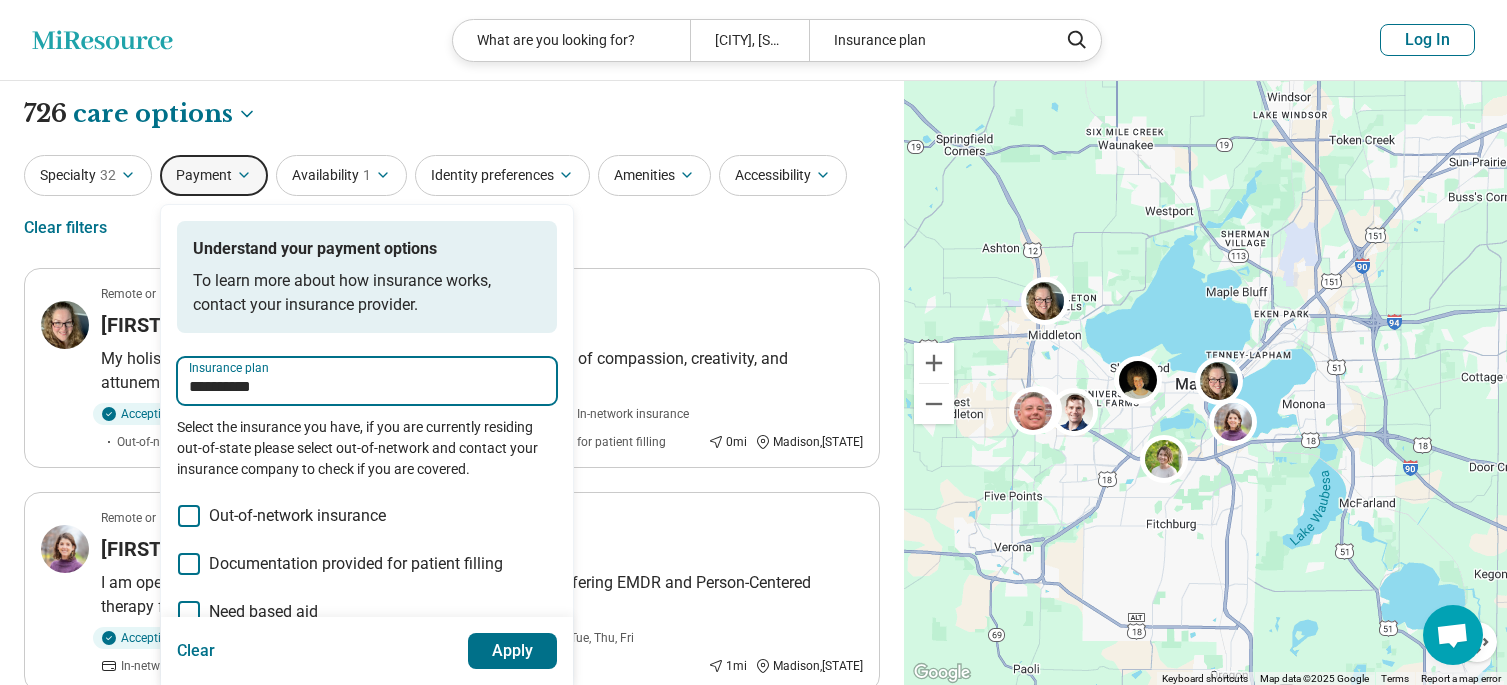 type on "**********" 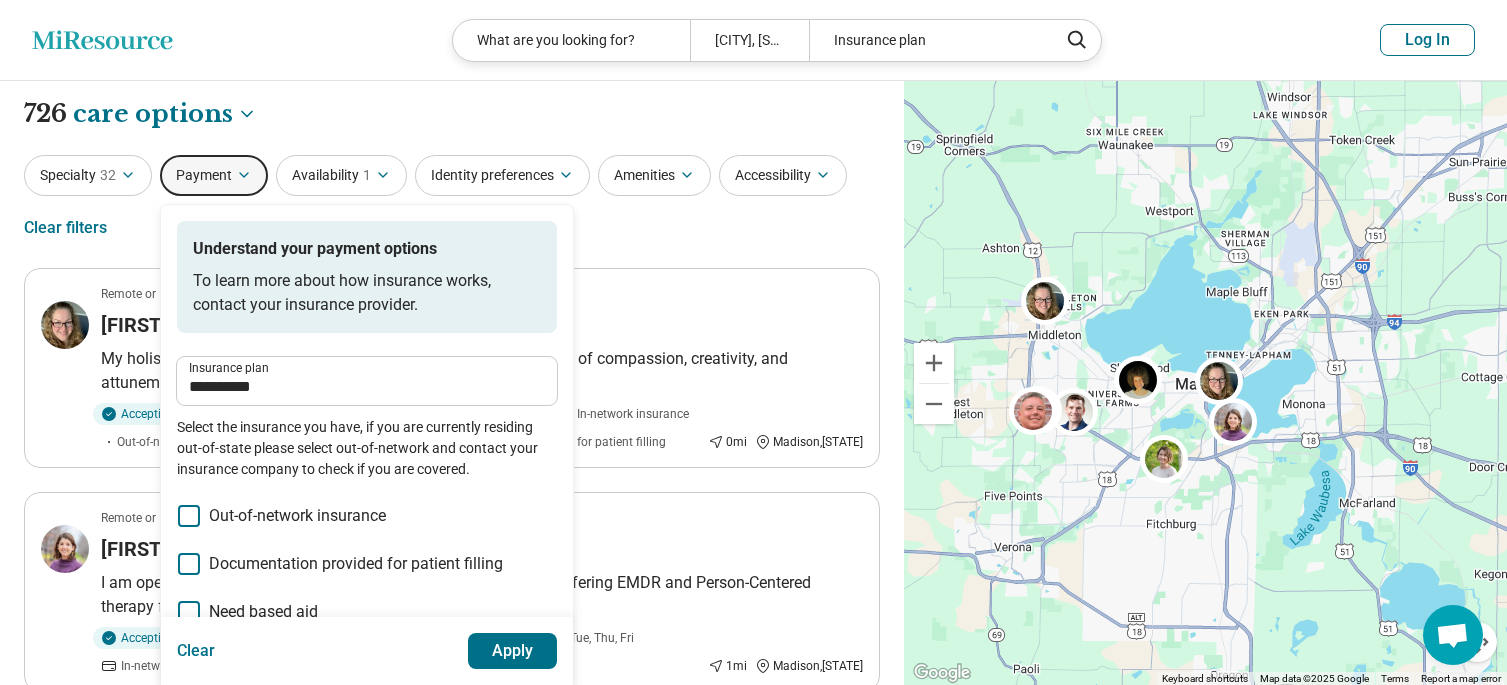 click on "Apply" at bounding box center (513, 651) 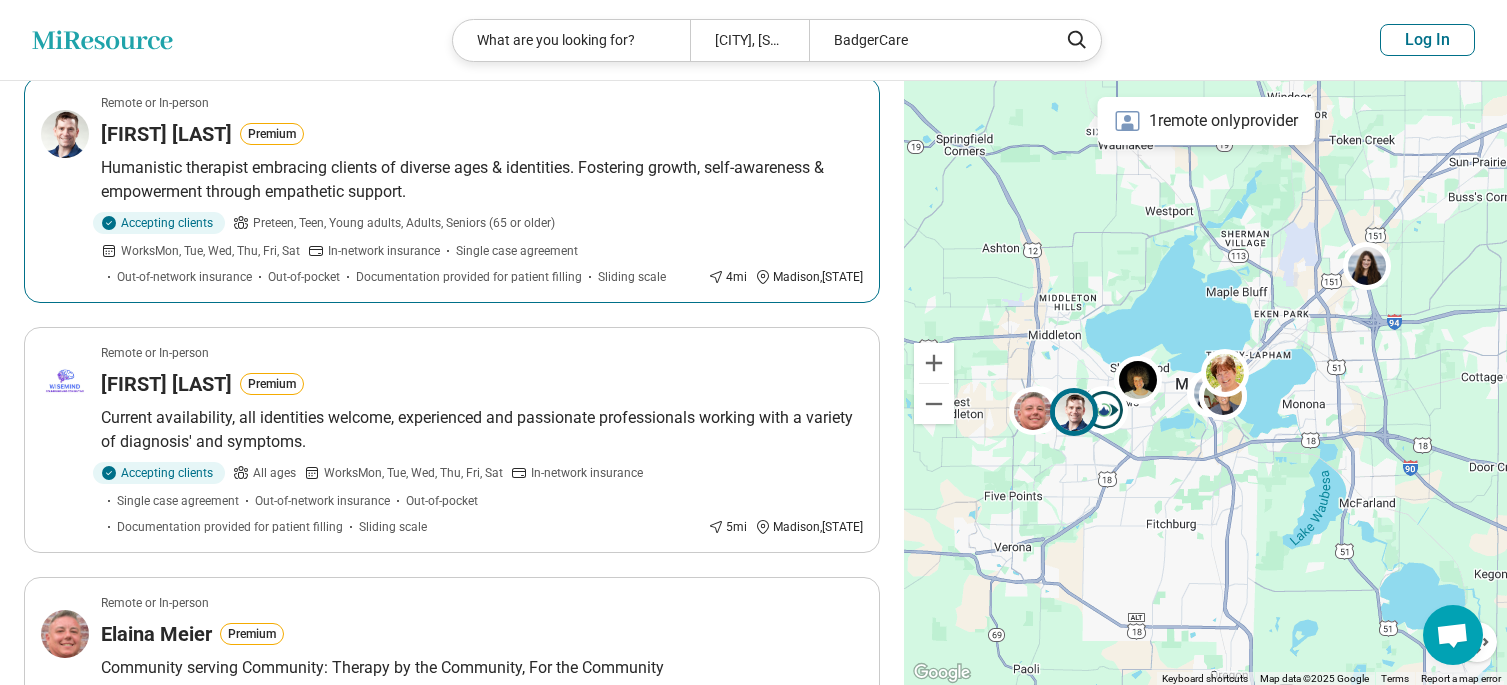scroll, scrollTop: 400, scrollLeft: 0, axis: vertical 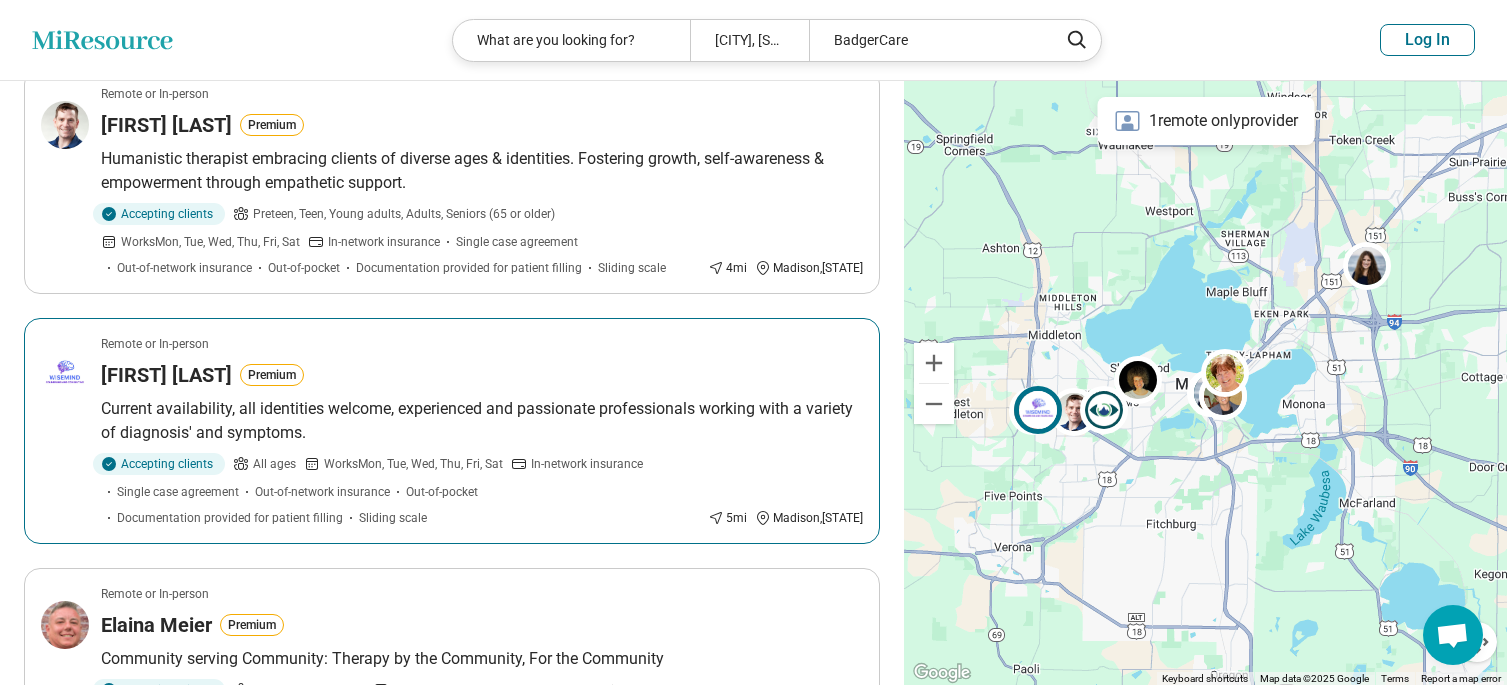 click on "Margaret Bester" at bounding box center (166, 375) 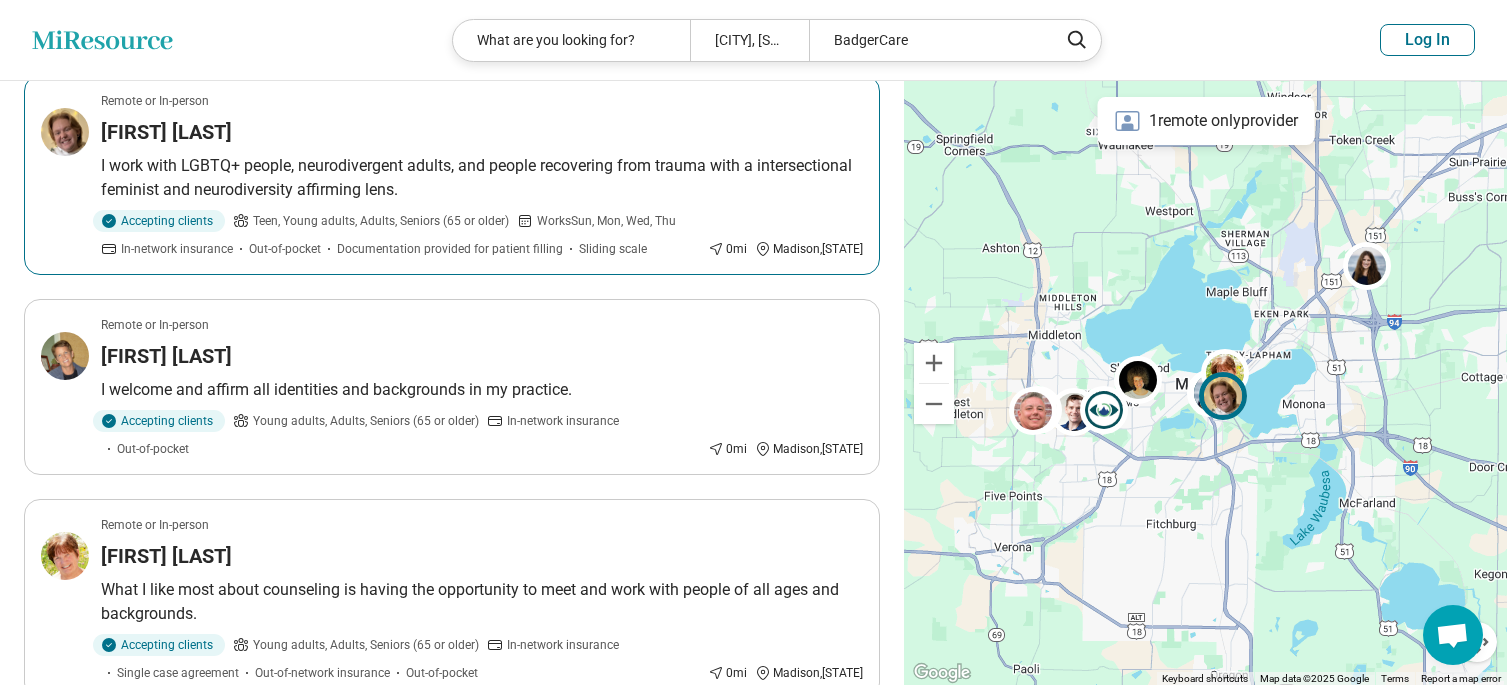 scroll, scrollTop: 1800, scrollLeft: 0, axis: vertical 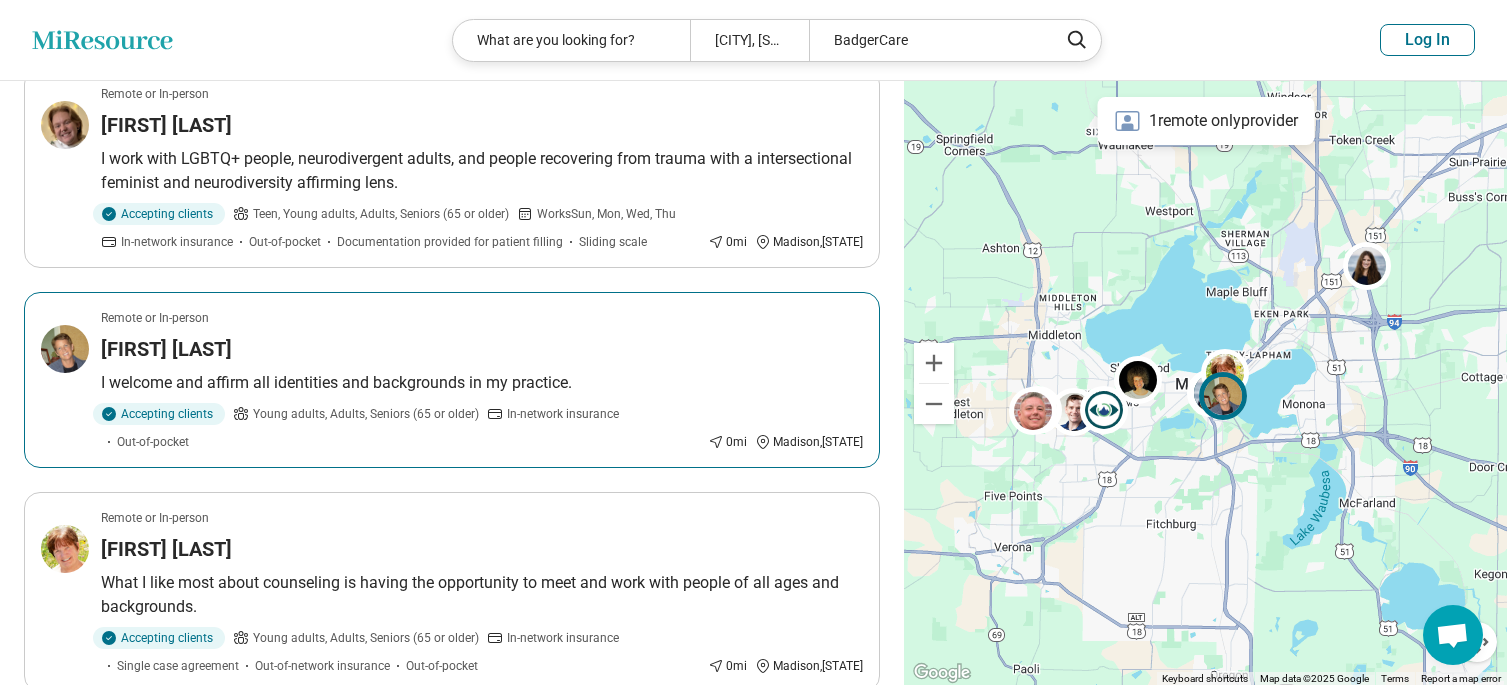 click on "Tammy Sytsma" at bounding box center (166, 349) 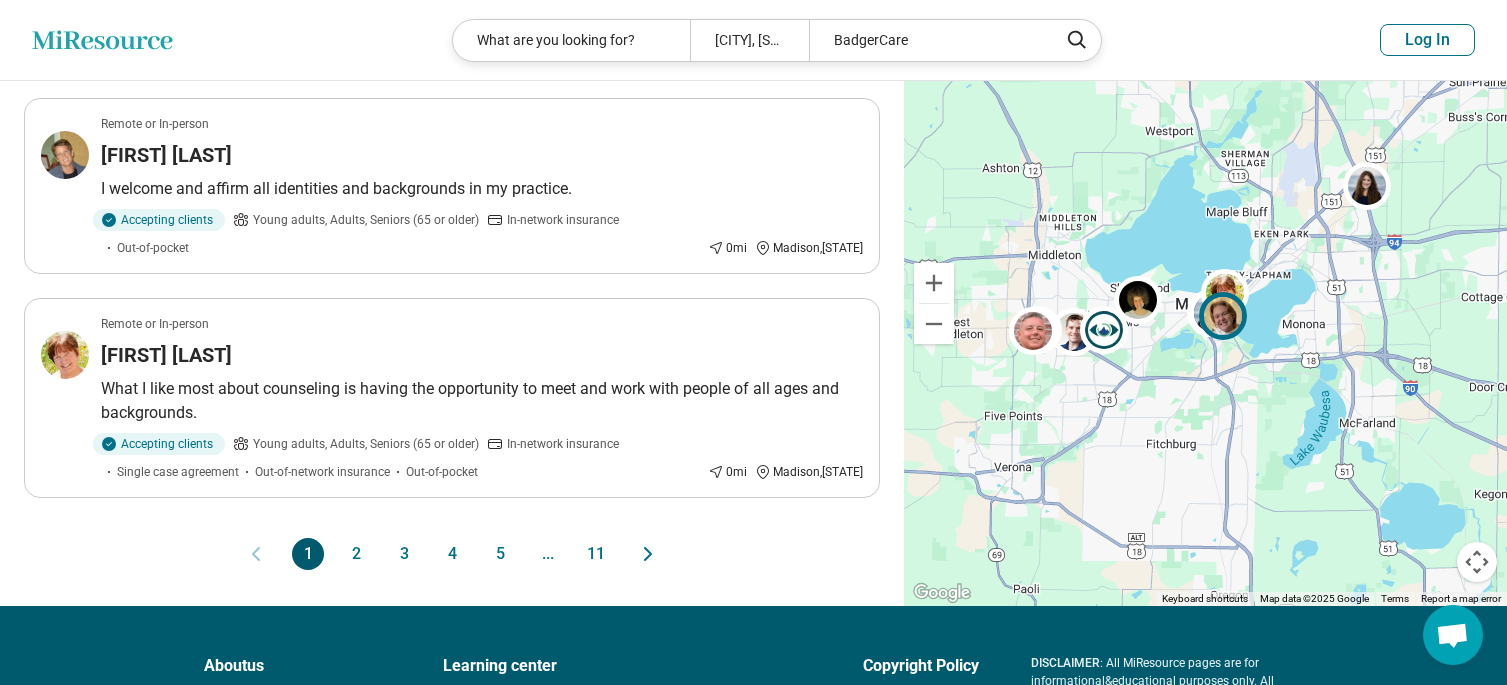 scroll, scrollTop: 2000, scrollLeft: 0, axis: vertical 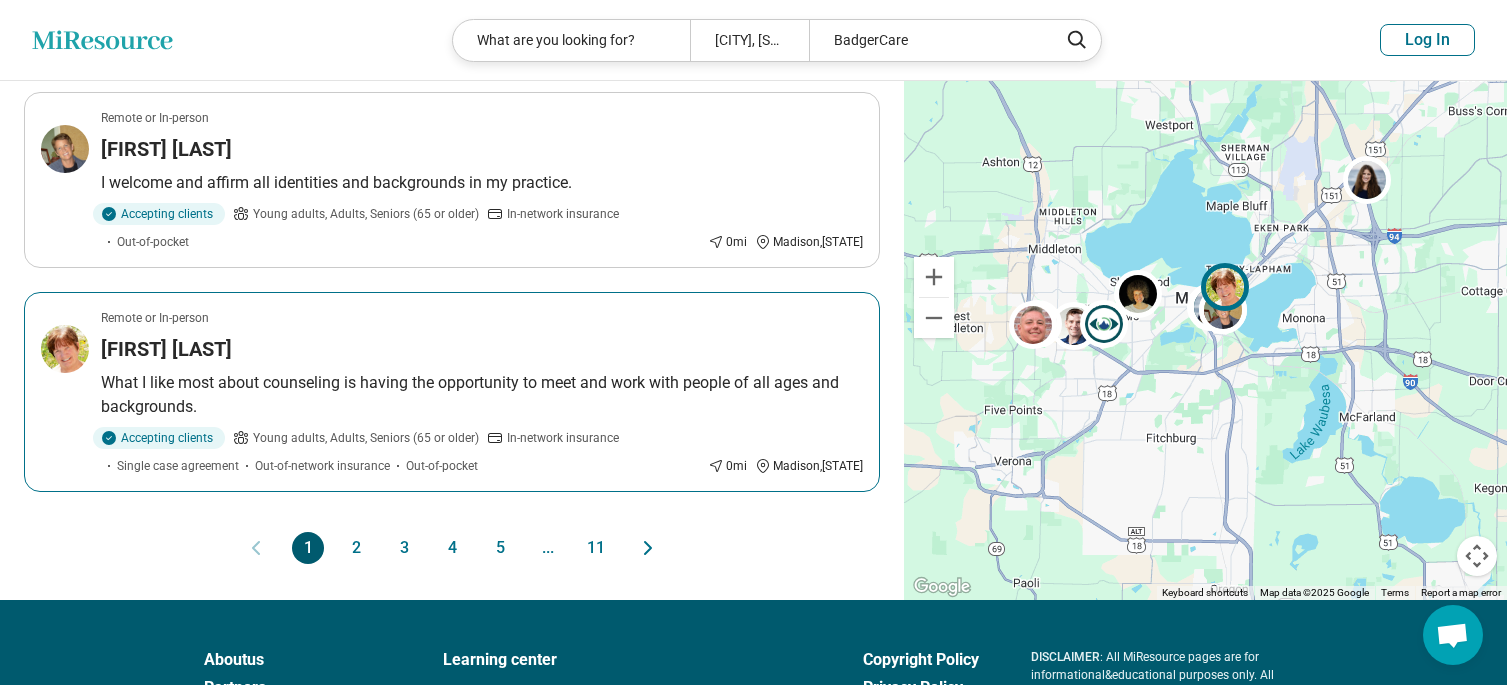 click on "Barb Knutson" at bounding box center (166, 349) 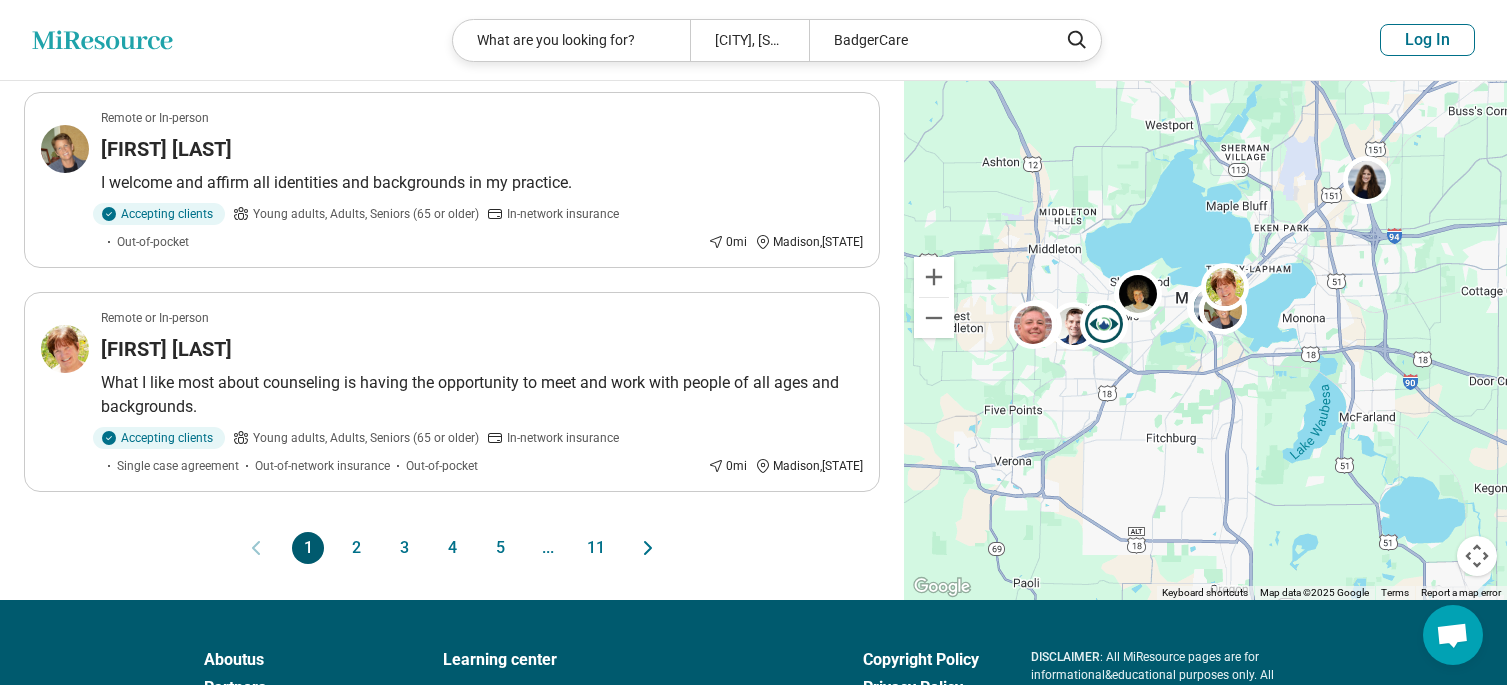click 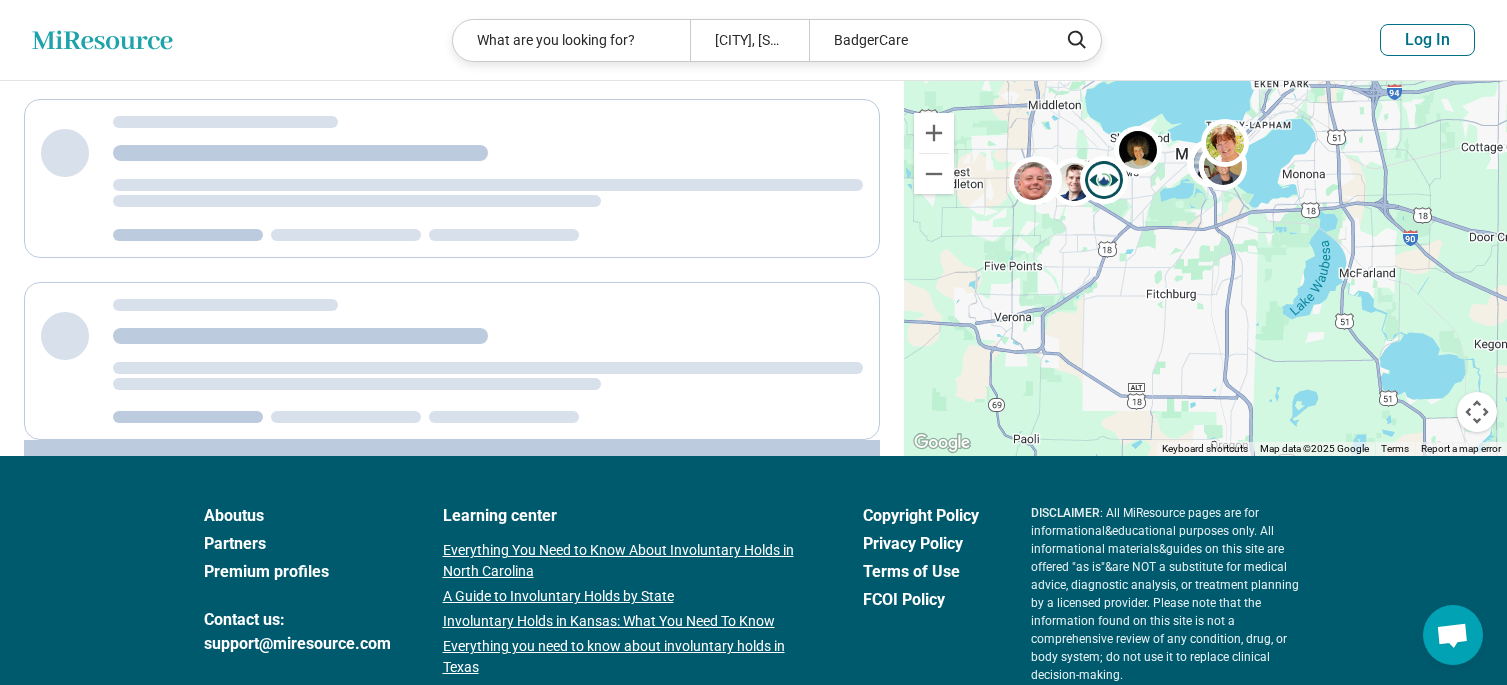 scroll, scrollTop: 0, scrollLeft: 0, axis: both 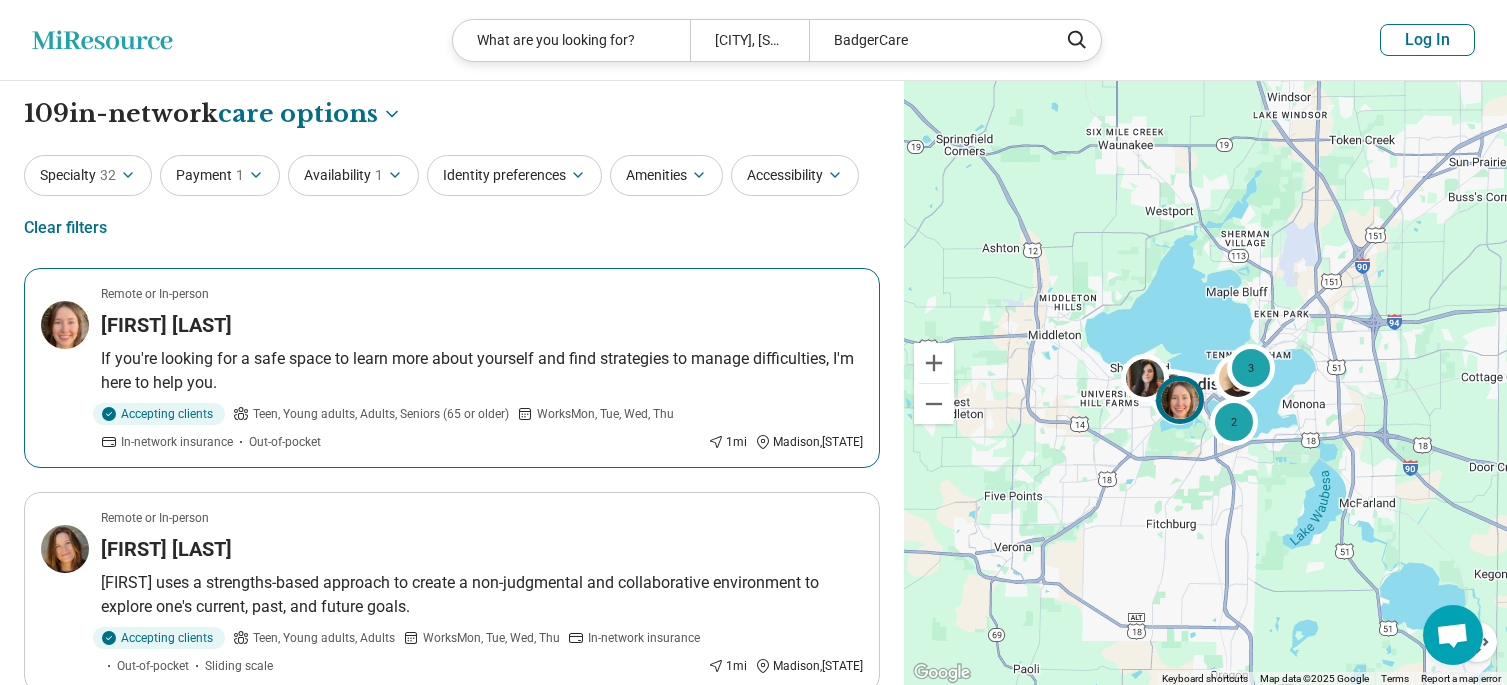 click on "Hannah Ethun" at bounding box center (166, 325) 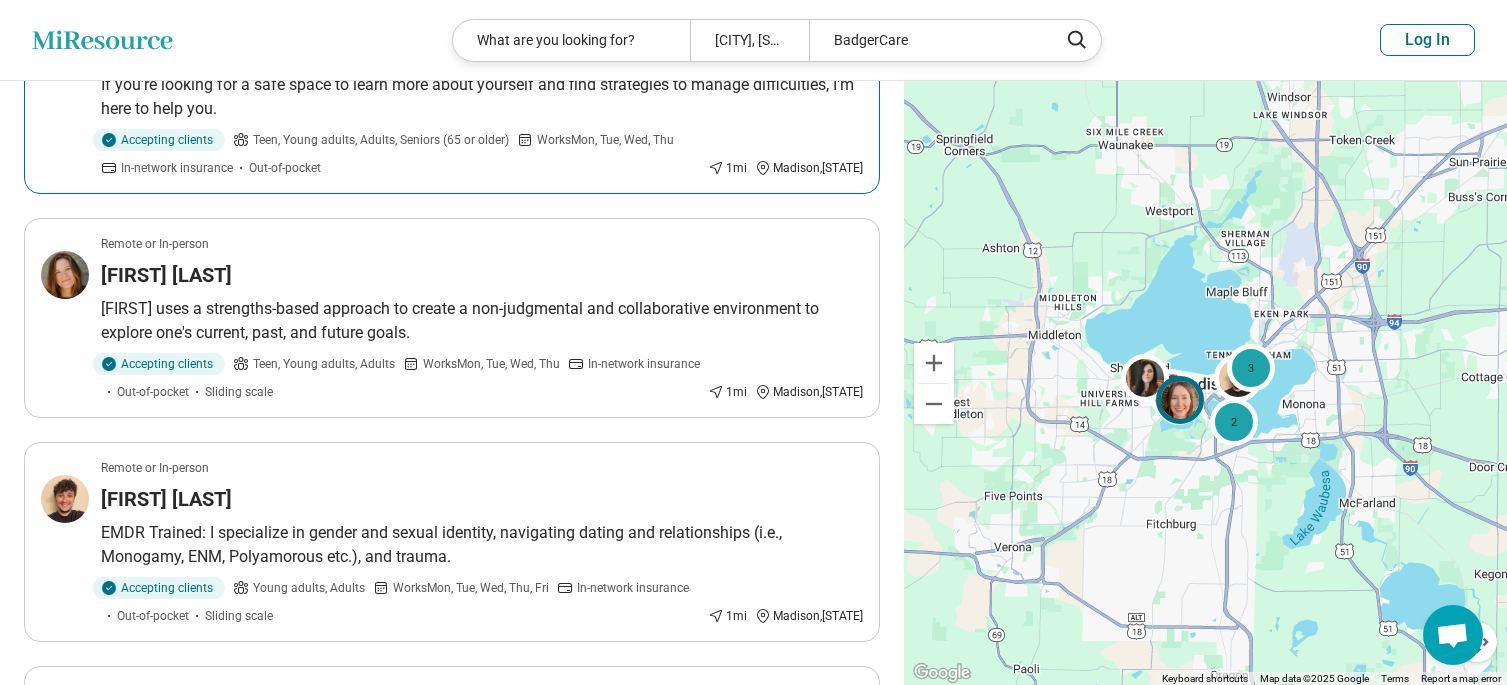 scroll, scrollTop: 300, scrollLeft: 0, axis: vertical 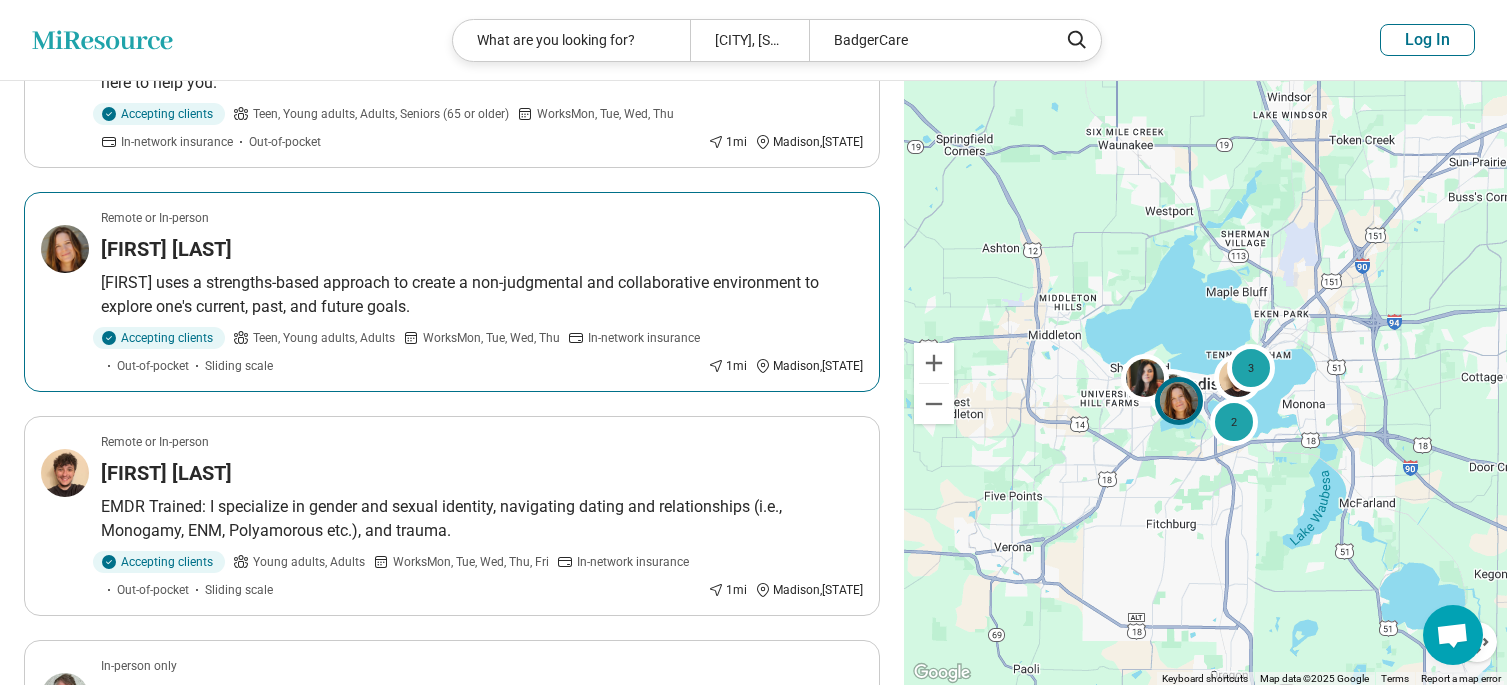click on "Katherine Usher" at bounding box center (166, 249) 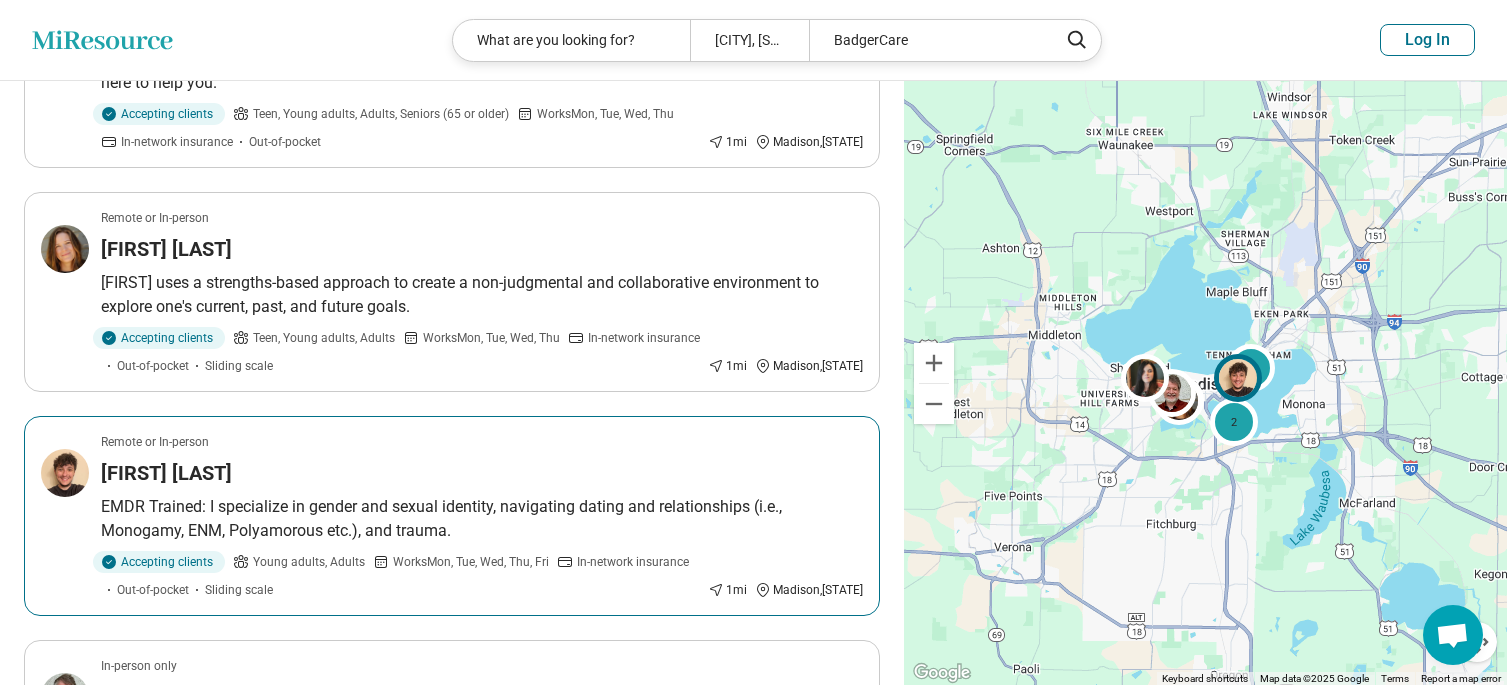 click on "Tyler Madro" at bounding box center (166, 473) 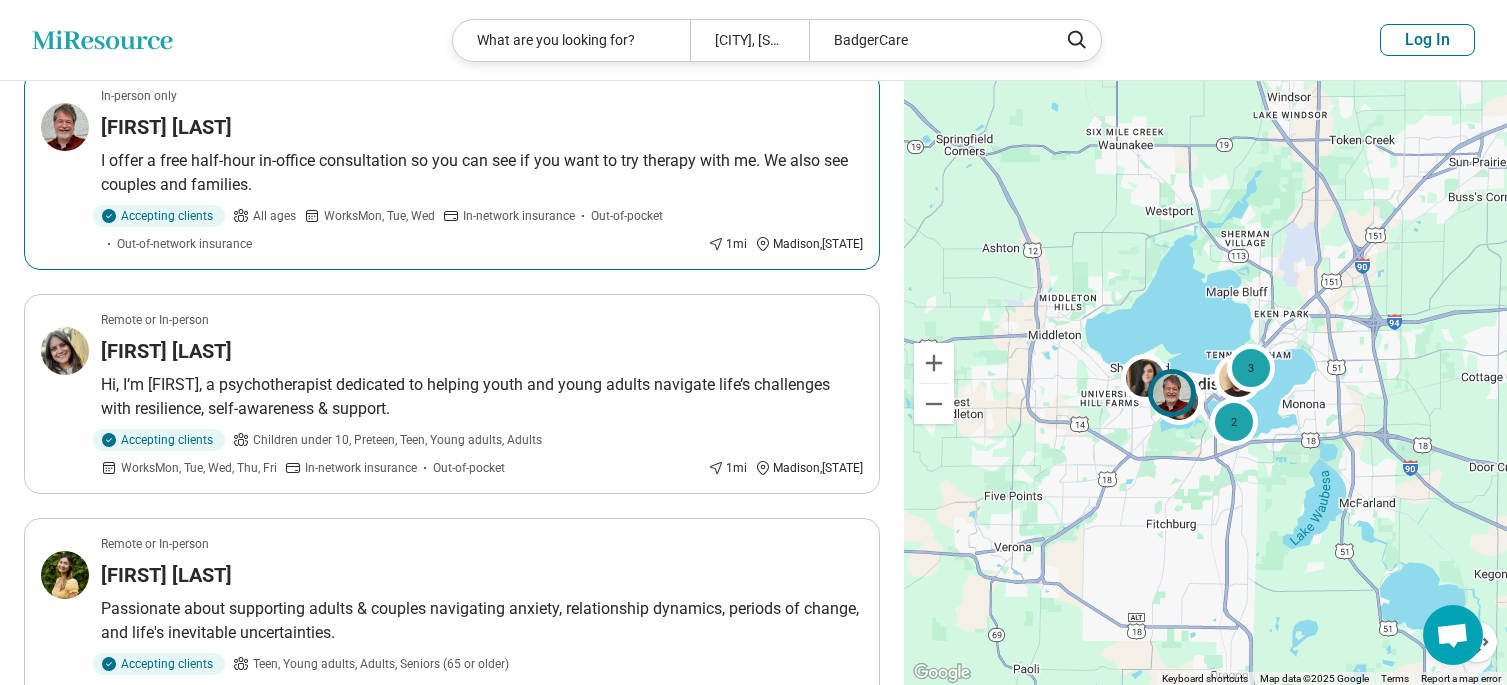scroll, scrollTop: 900, scrollLeft: 0, axis: vertical 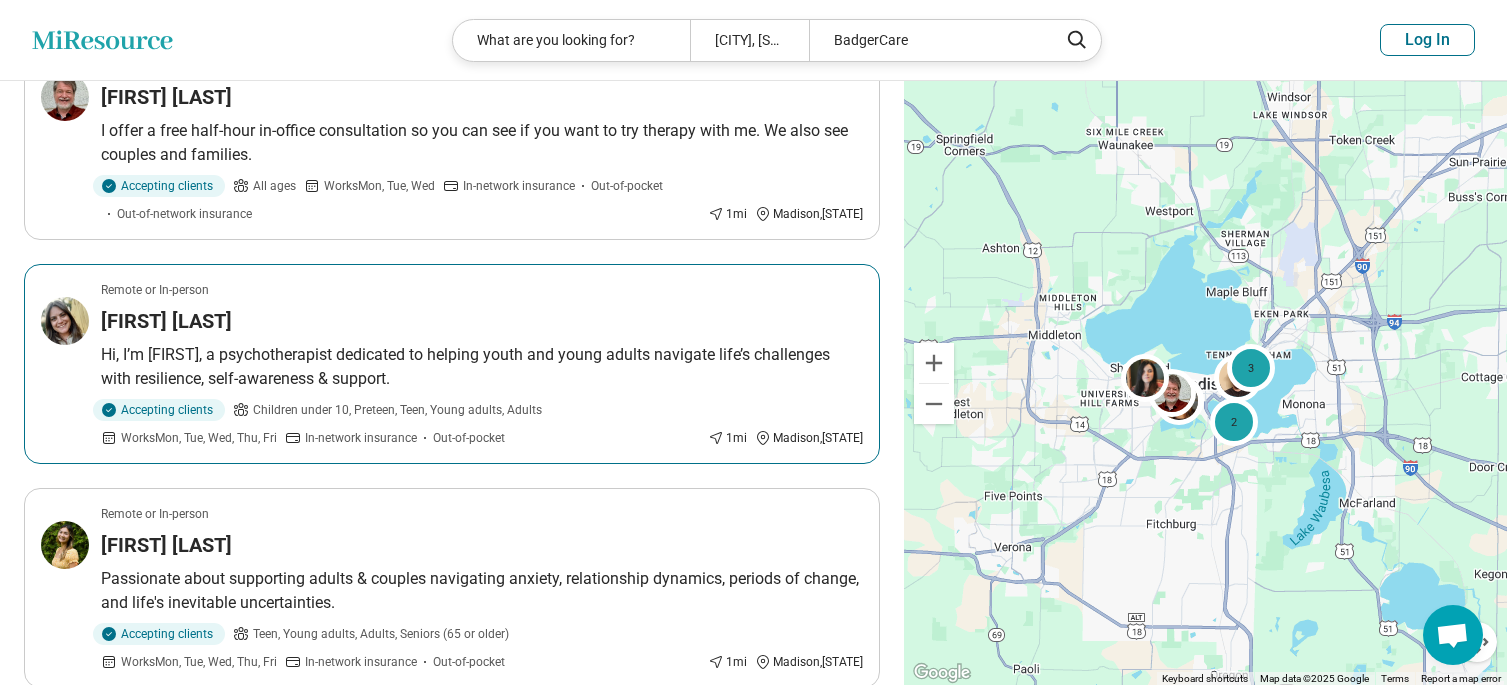 click on "Sara Rose" at bounding box center (166, 321) 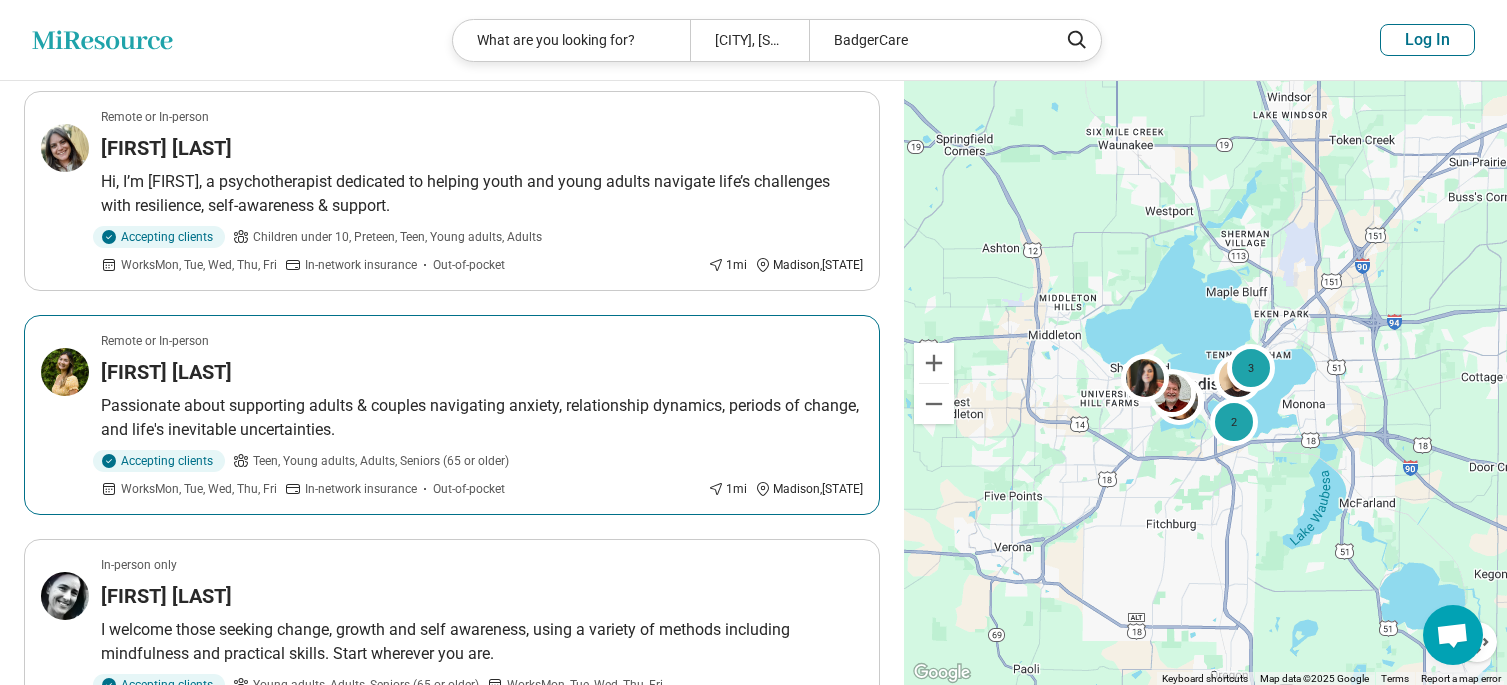 scroll, scrollTop: 1100, scrollLeft: 0, axis: vertical 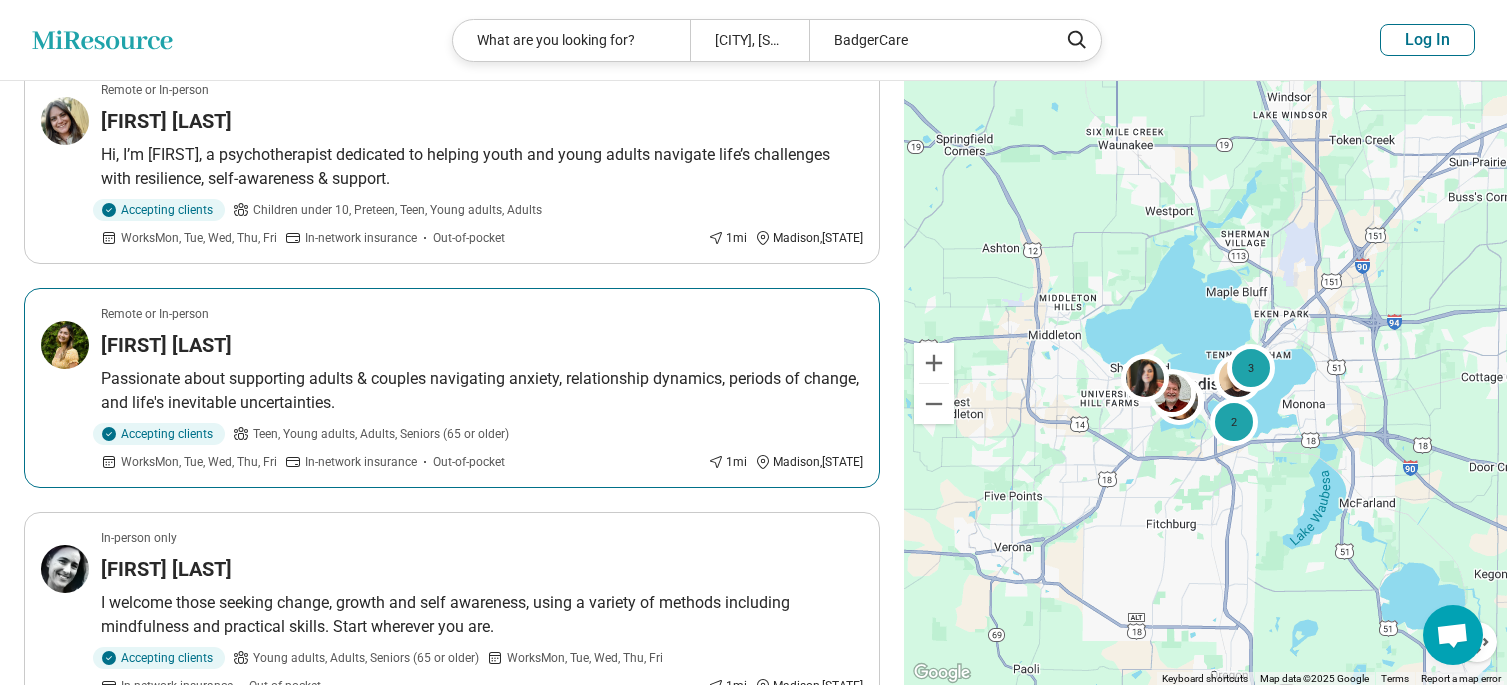 click on "Ally Dujua" at bounding box center (166, 345) 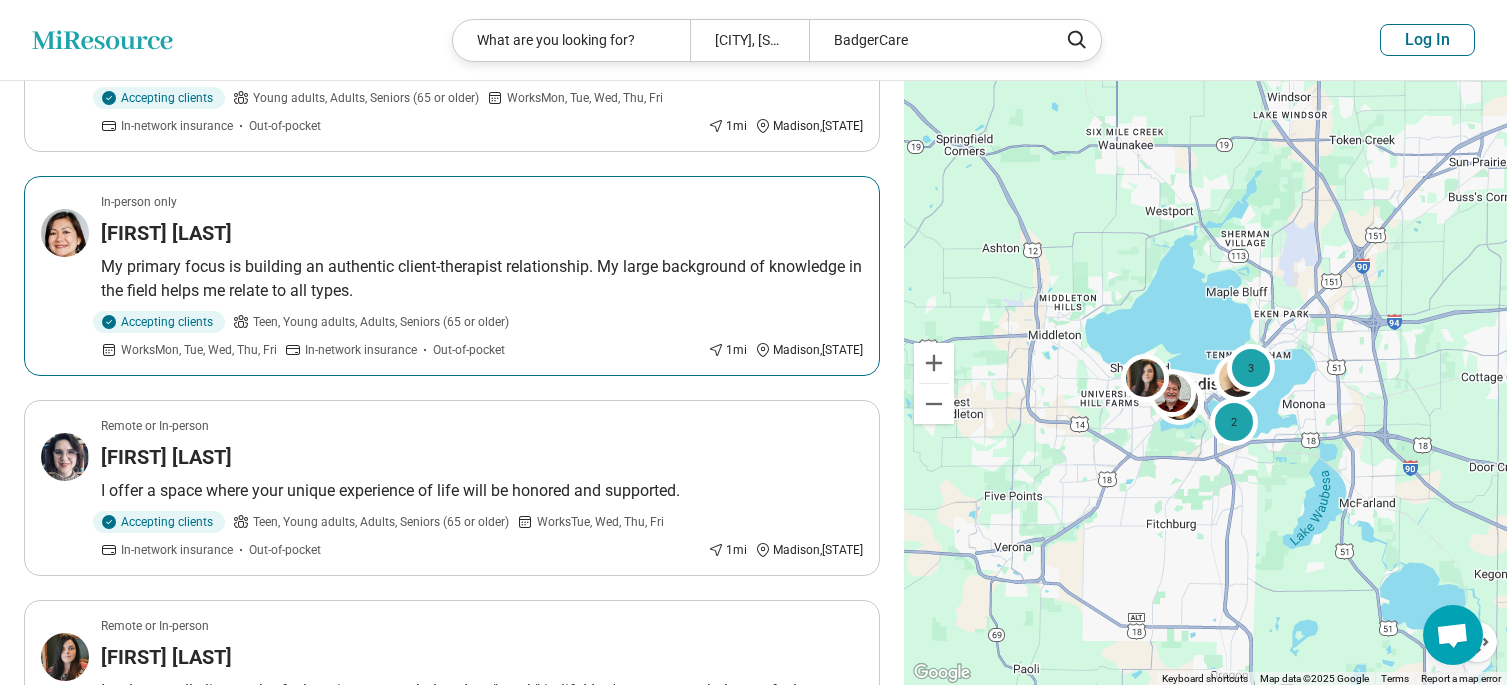 scroll, scrollTop: 1700, scrollLeft: 0, axis: vertical 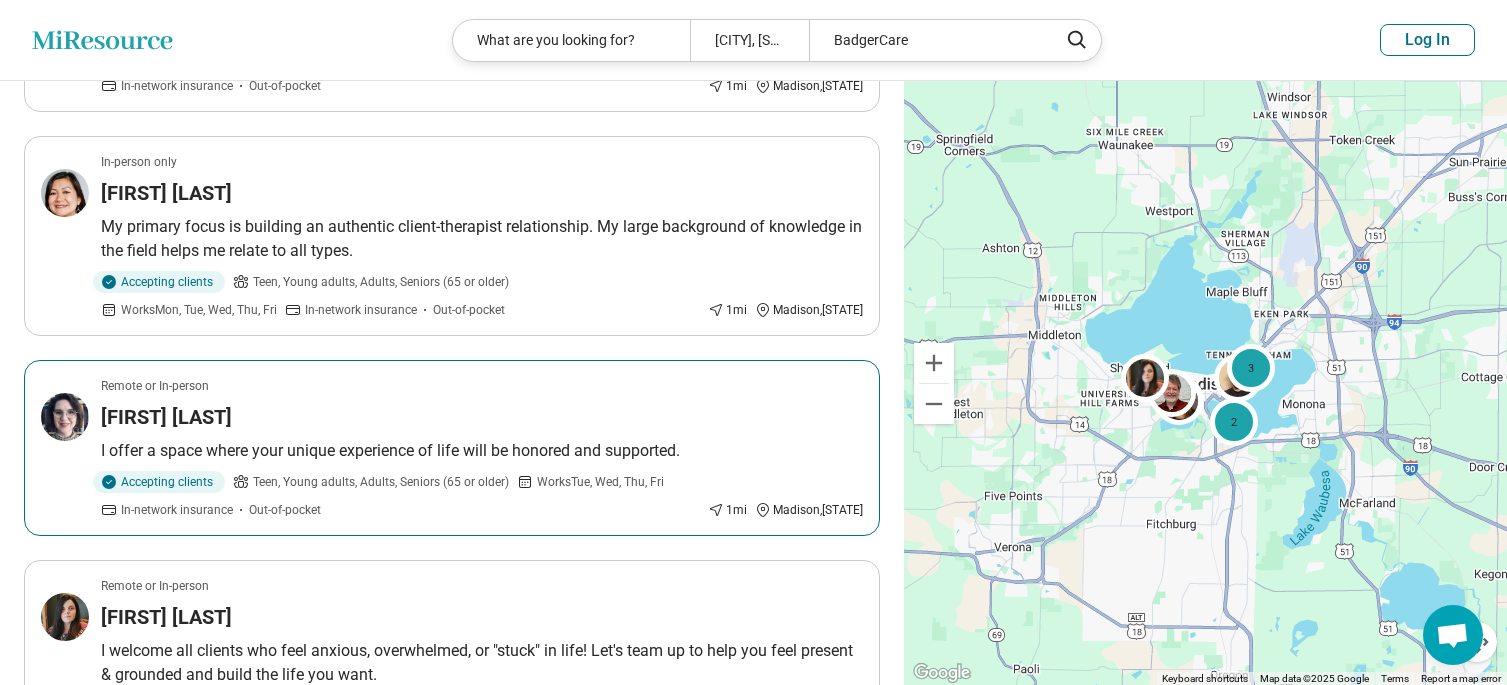 click on "Alicia Cannizzo" at bounding box center (166, 417) 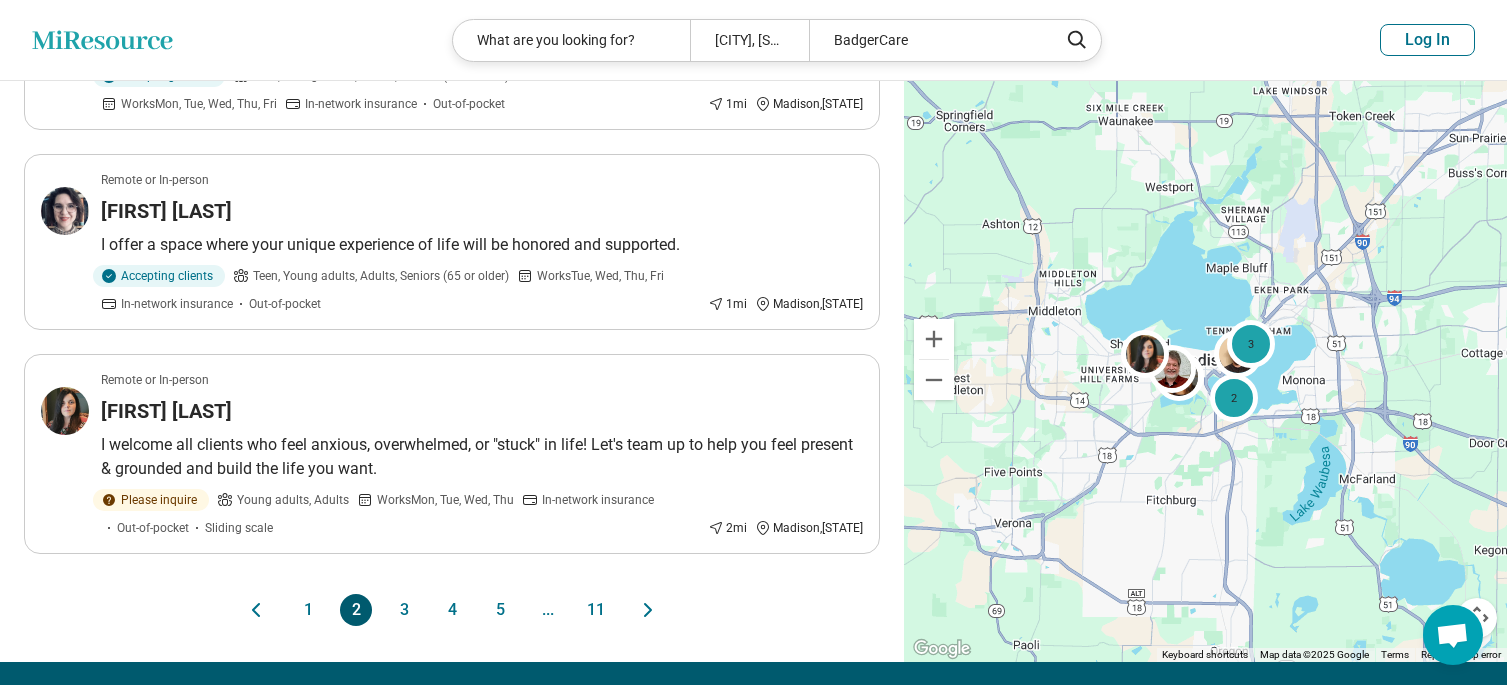 scroll, scrollTop: 2000, scrollLeft: 0, axis: vertical 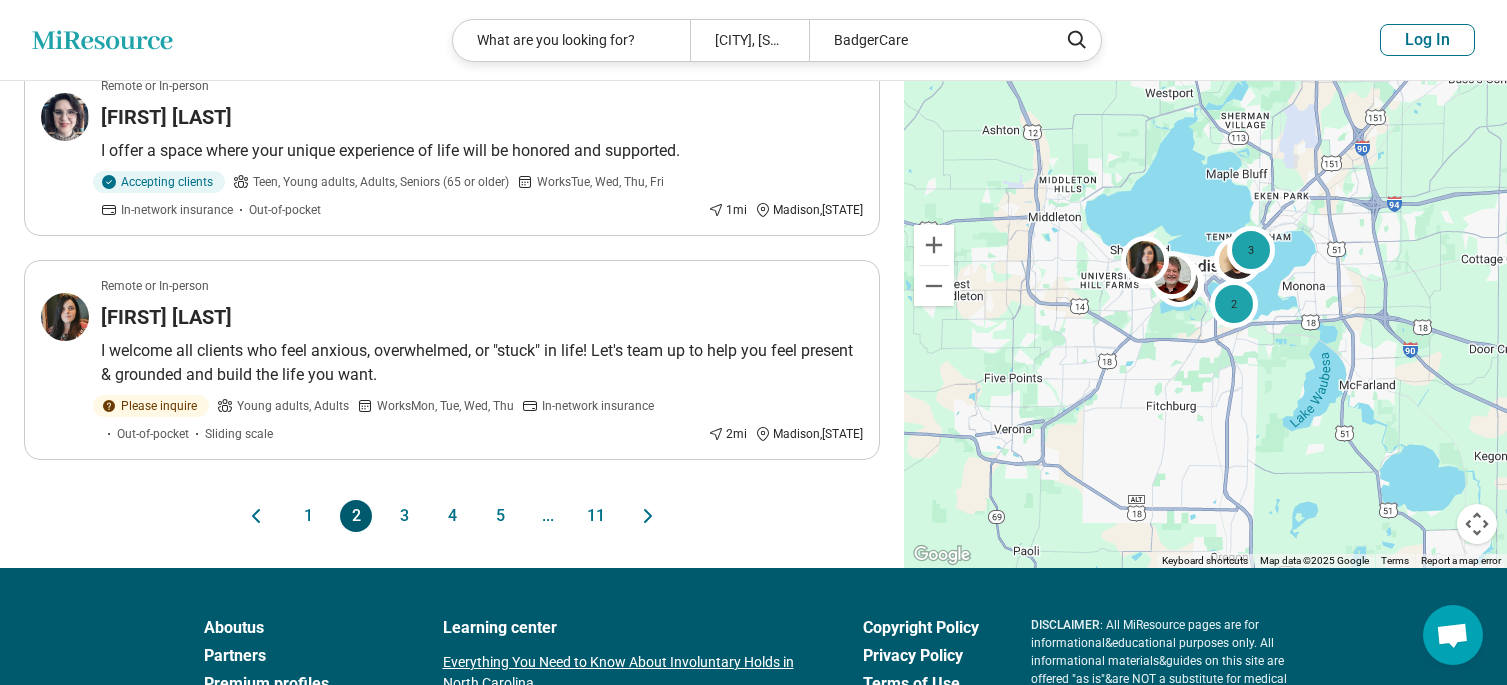 click on "3" at bounding box center [404, 516] 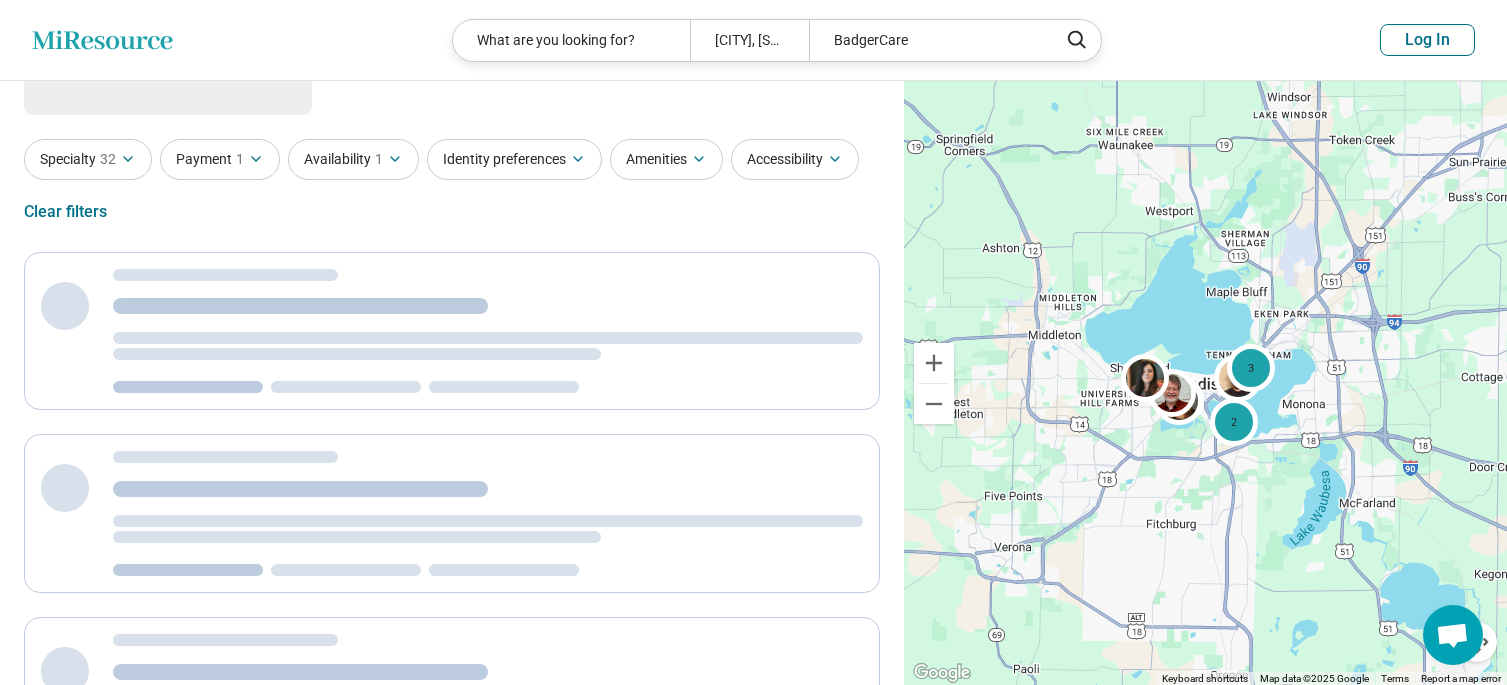 scroll, scrollTop: 0, scrollLeft: 0, axis: both 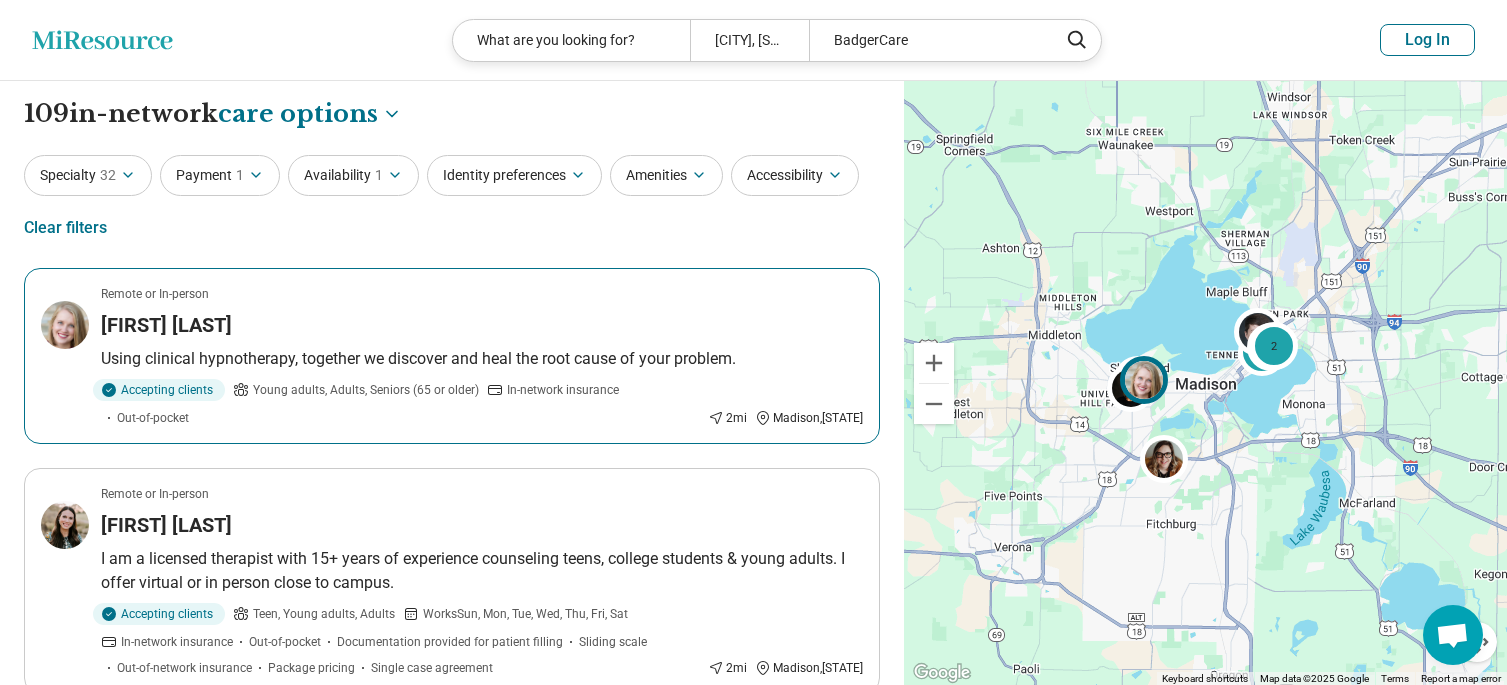 click on "Brita Larson" at bounding box center (166, 325) 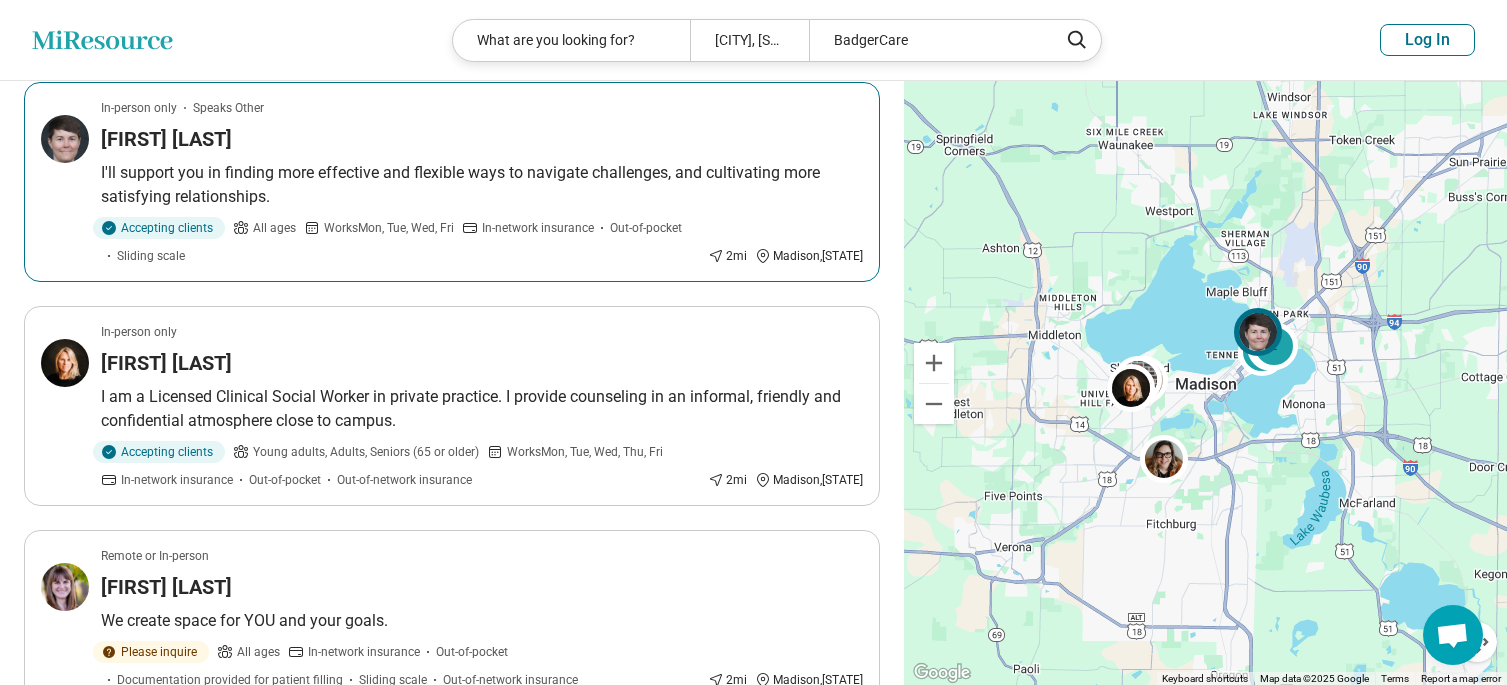 scroll, scrollTop: 1100, scrollLeft: 0, axis: vertical 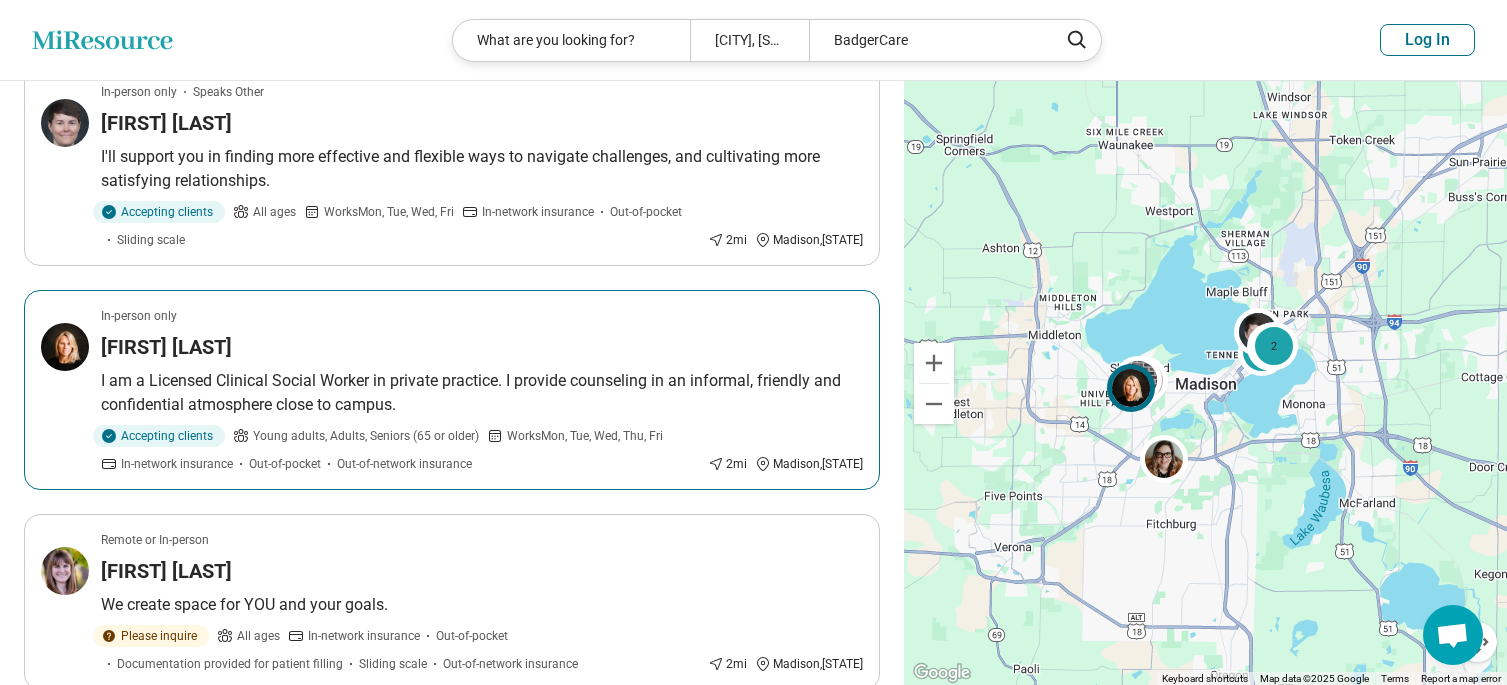 click on "Kathryn Collins" at bounding box center (166, 347) 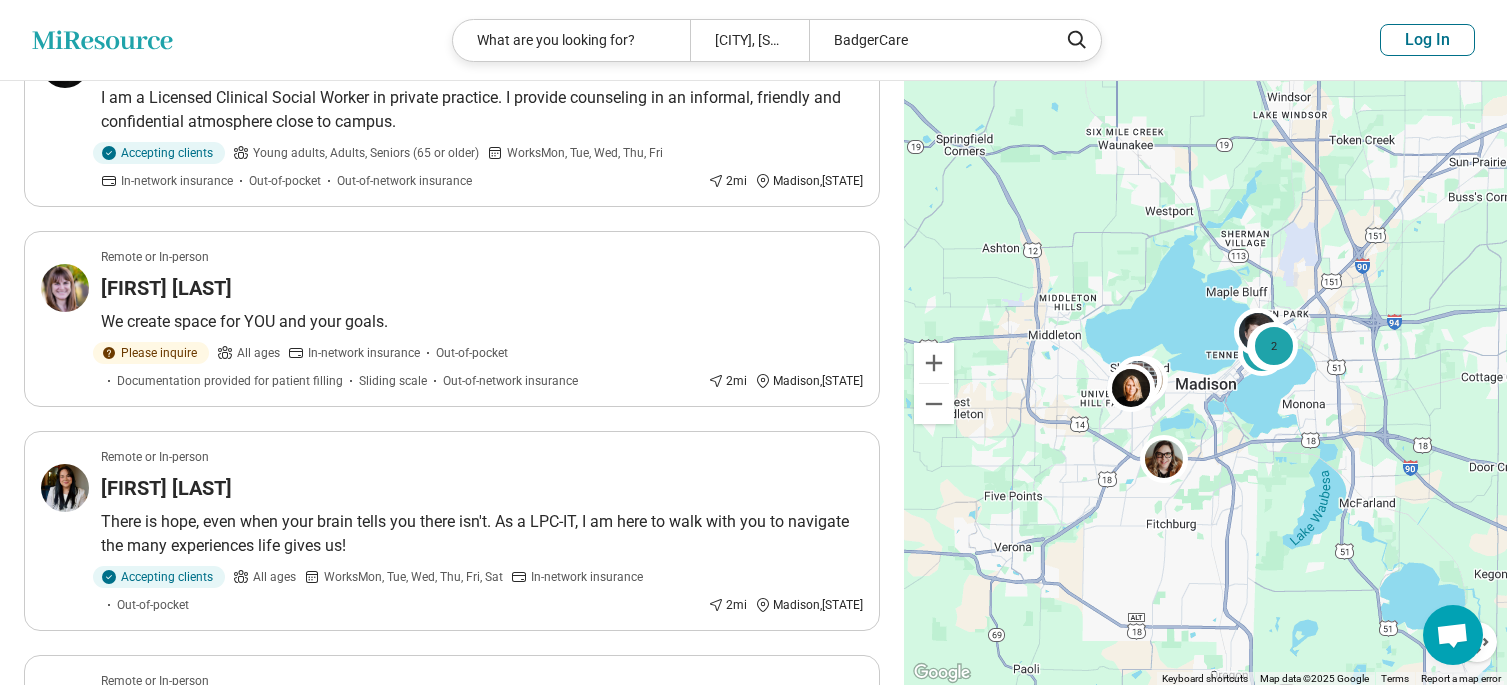 scroll, scrollTop: 1500, scrollLeft: 0, axis: vertical 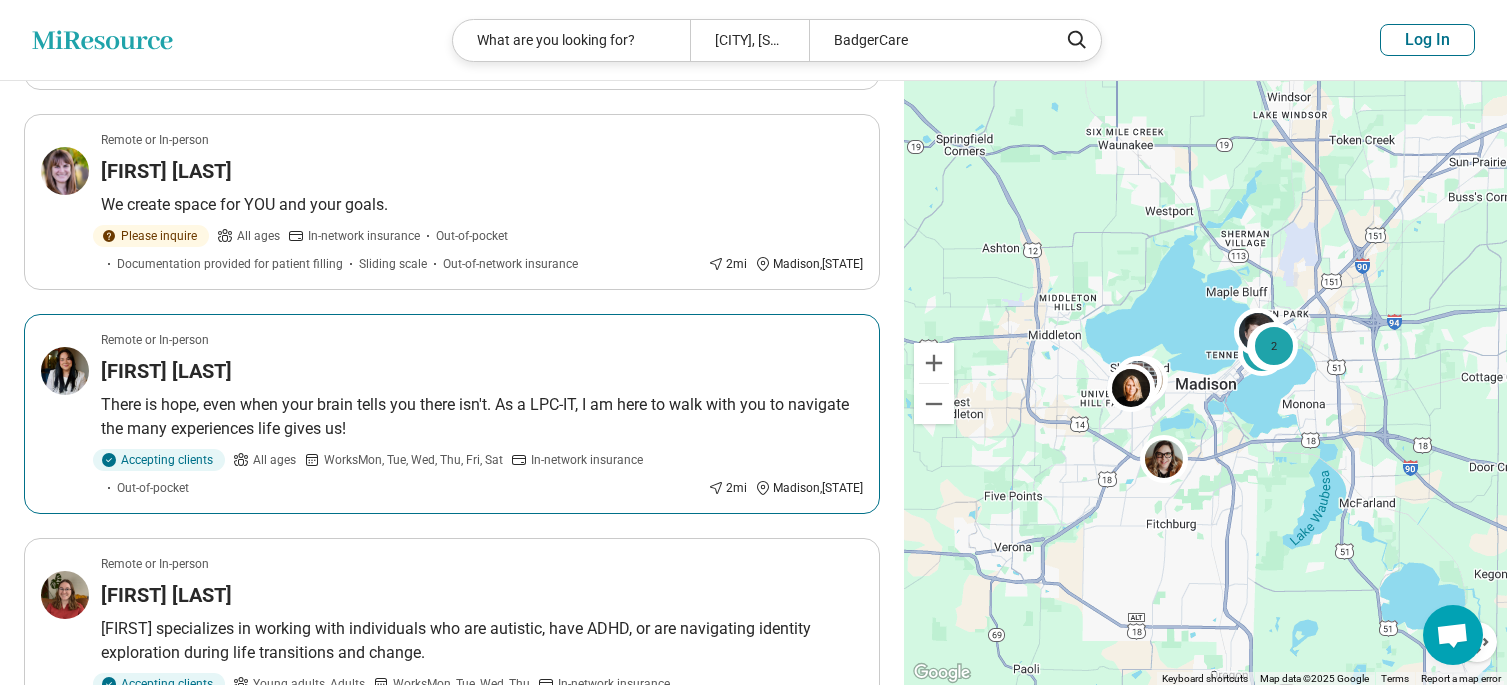 click on "Bailey Ledford" at bounding box center [166, 371] 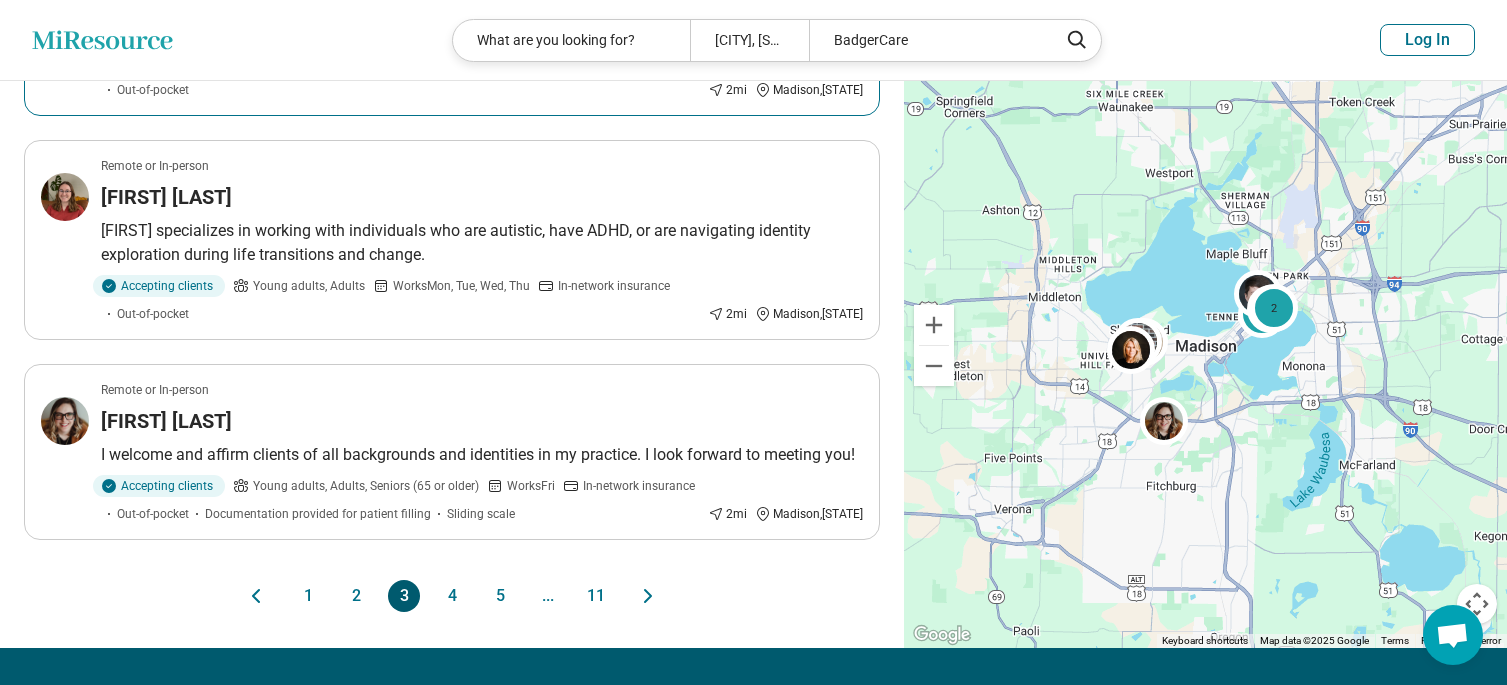 scroll, scrollTop: 1900, scrollLeft: 0, axis: vertical 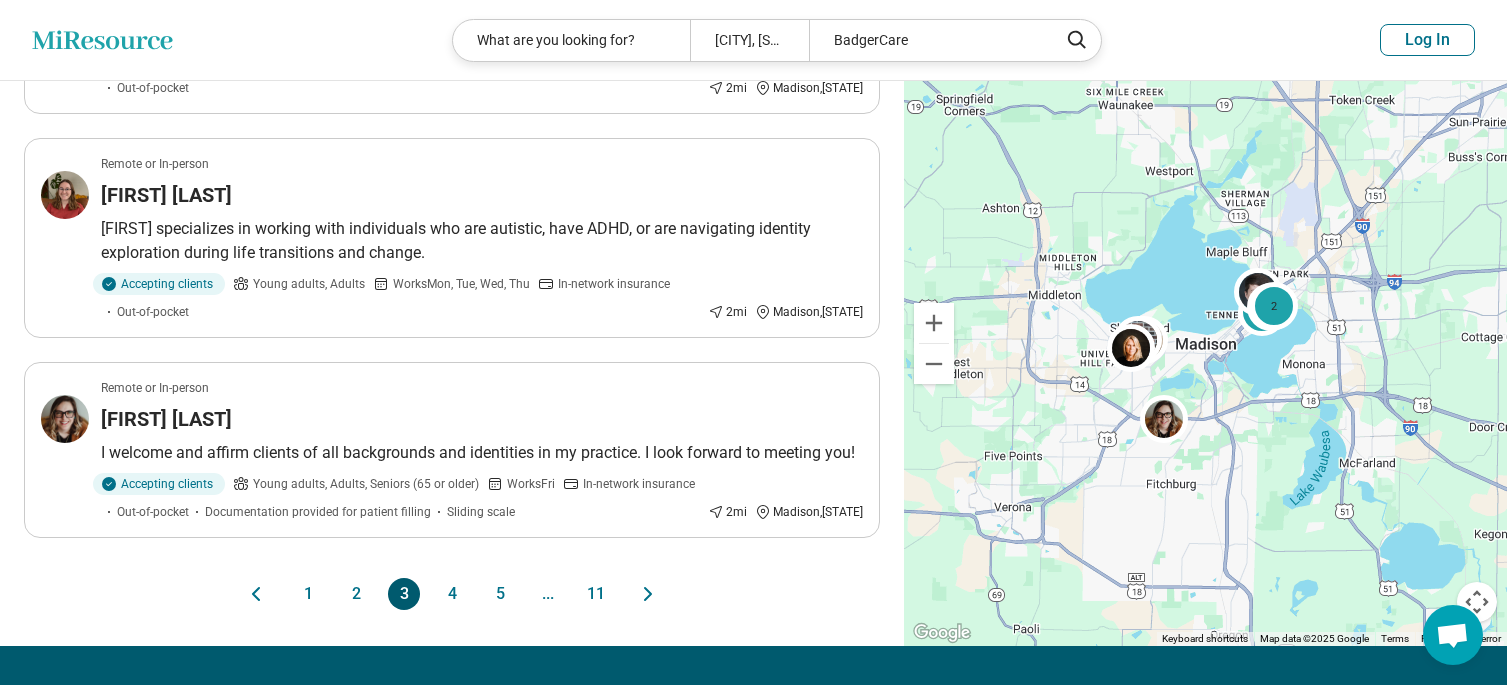 click on "4" at bounding box center (452, 594) 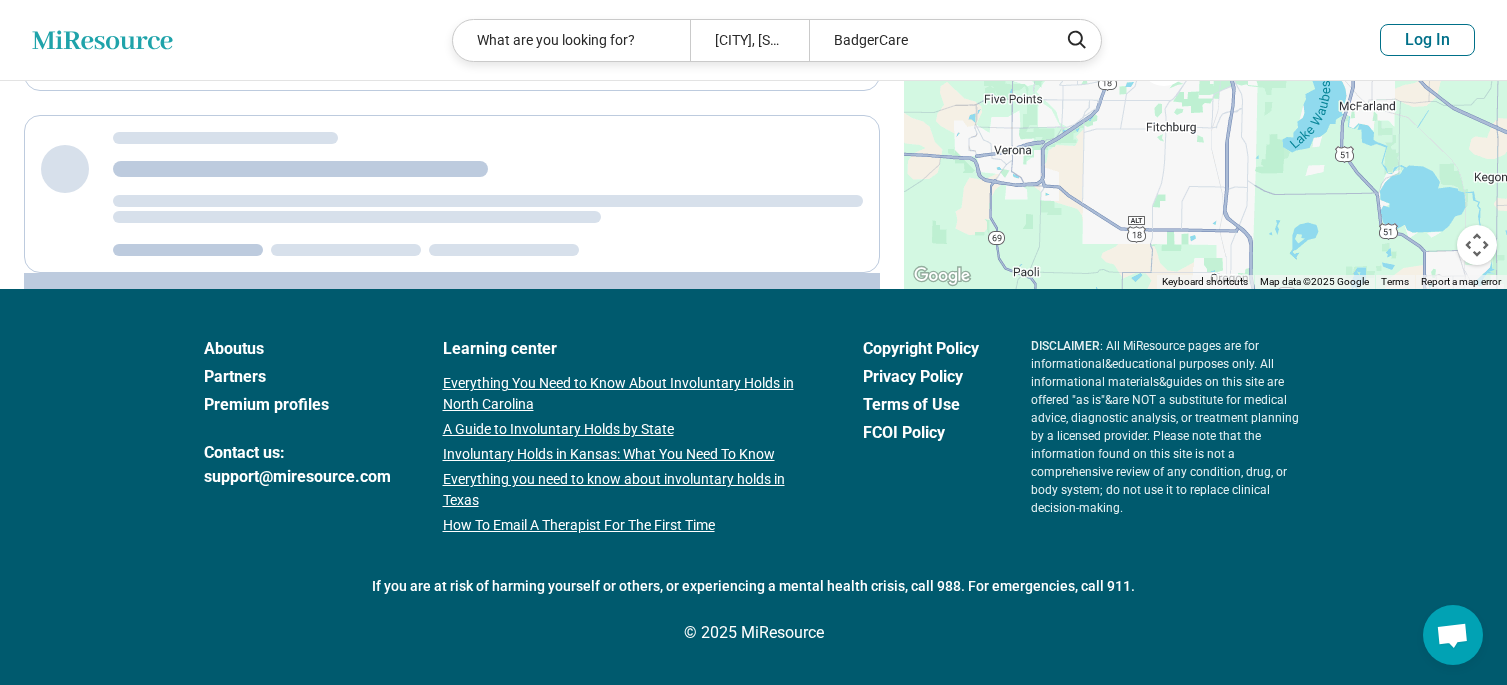 scroll, scrollTop: 260, scrollLeft: 0, axis: vertical 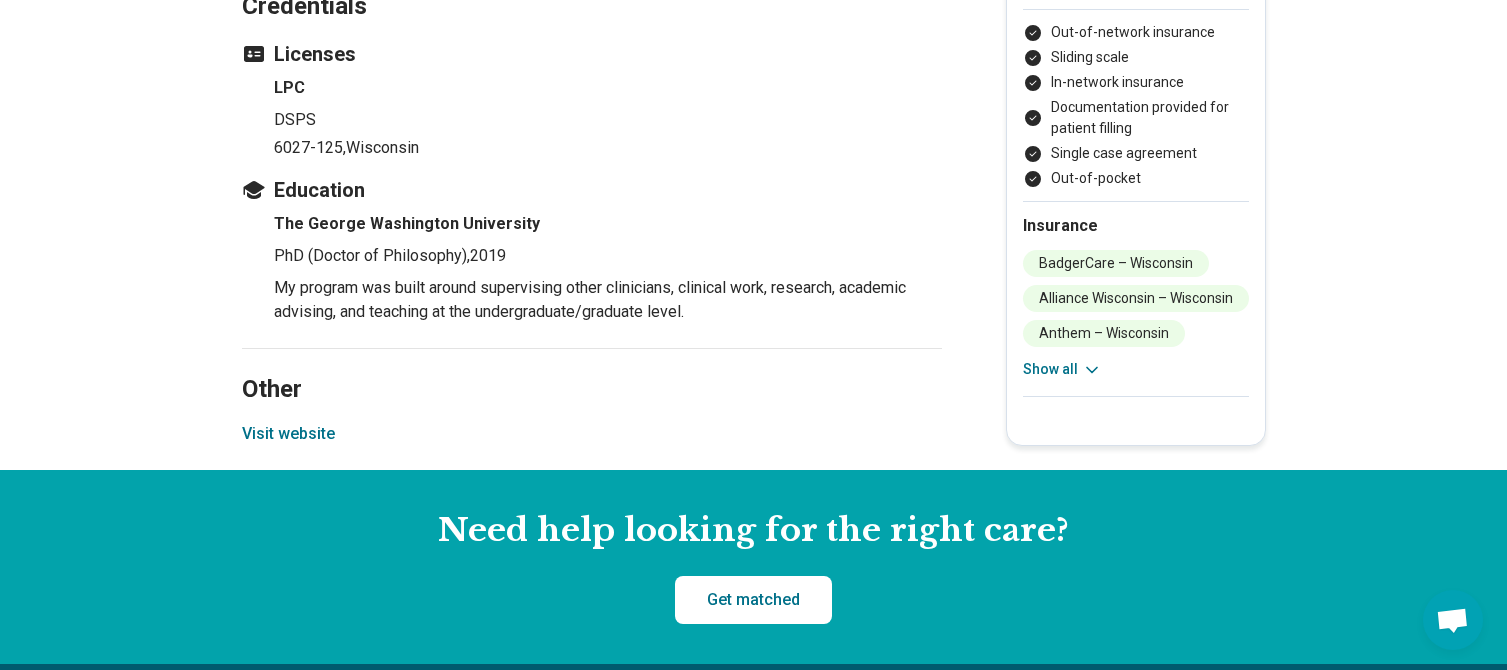 click on "Visit website" at bounding box center [288, 434] 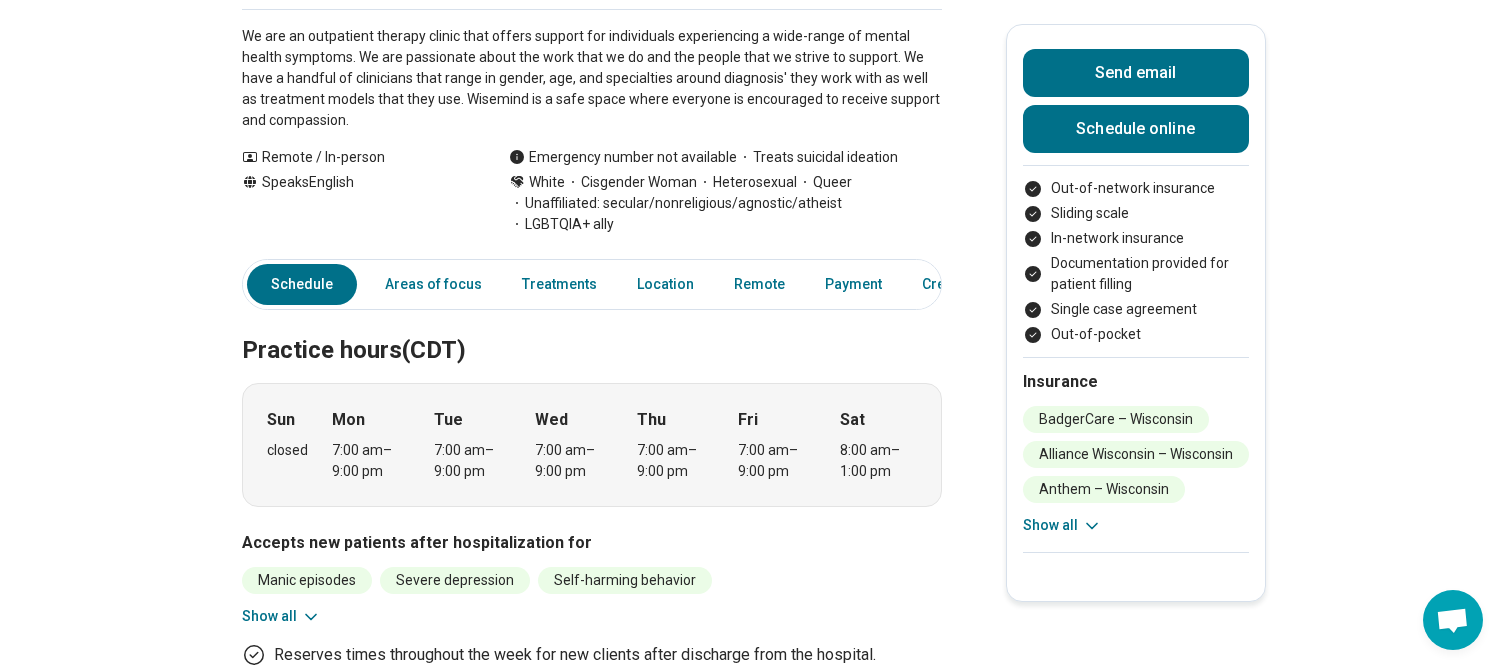 scroll, scrollTop: 0, scrollLeft: 0, axis: both 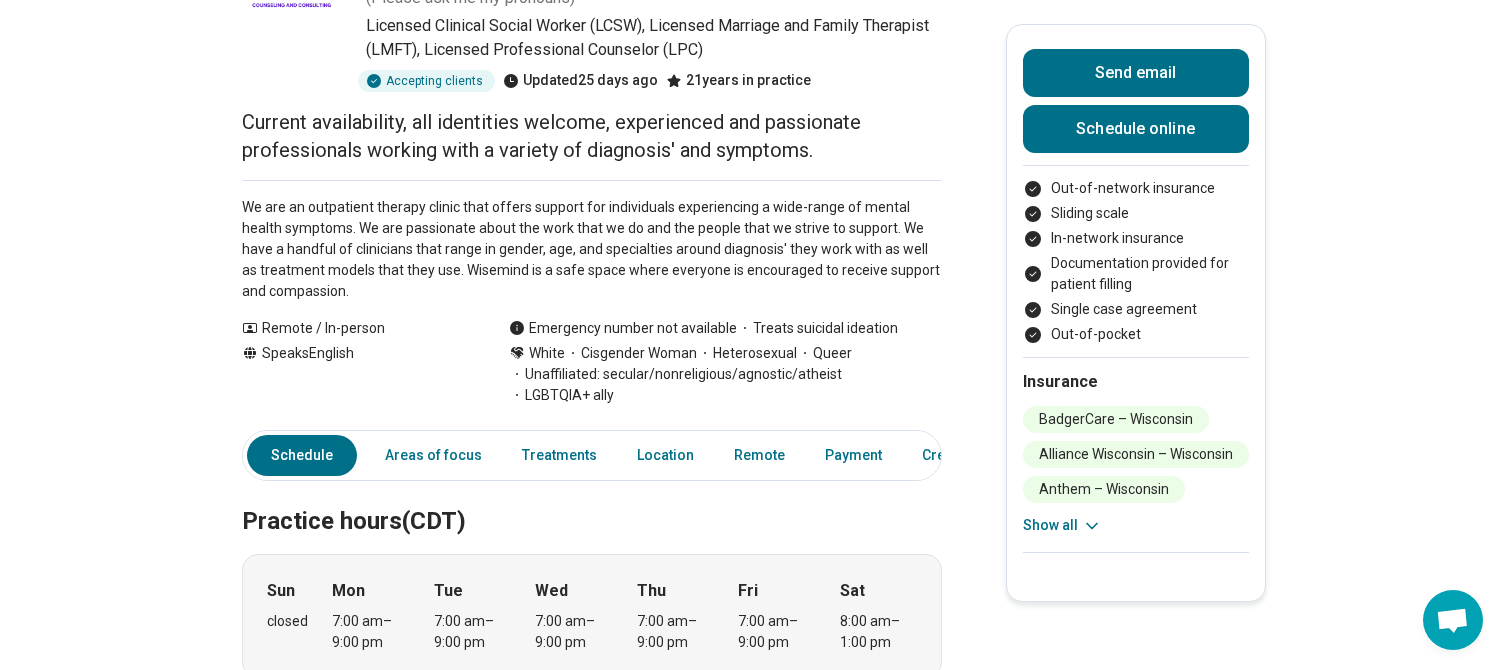 click 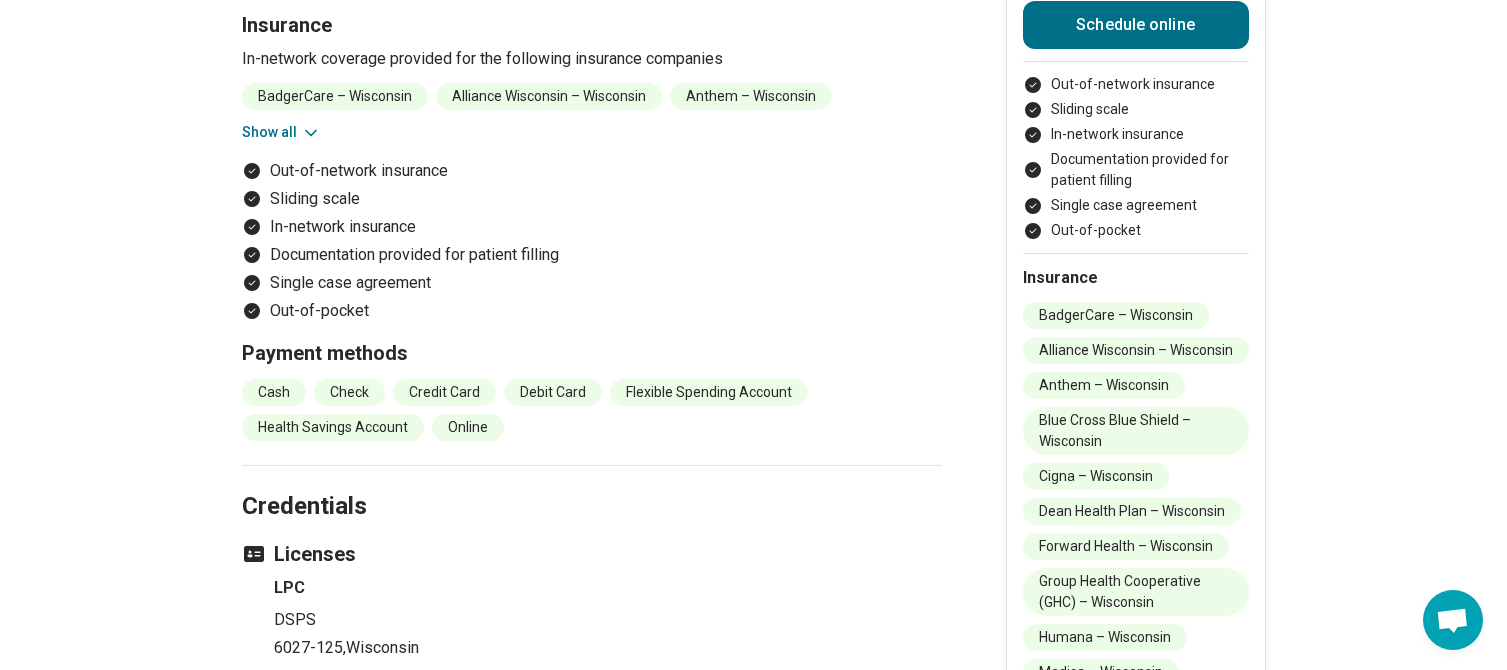 scroll, scrollTop: 2400, scrollLeft: 0, axis: vertical 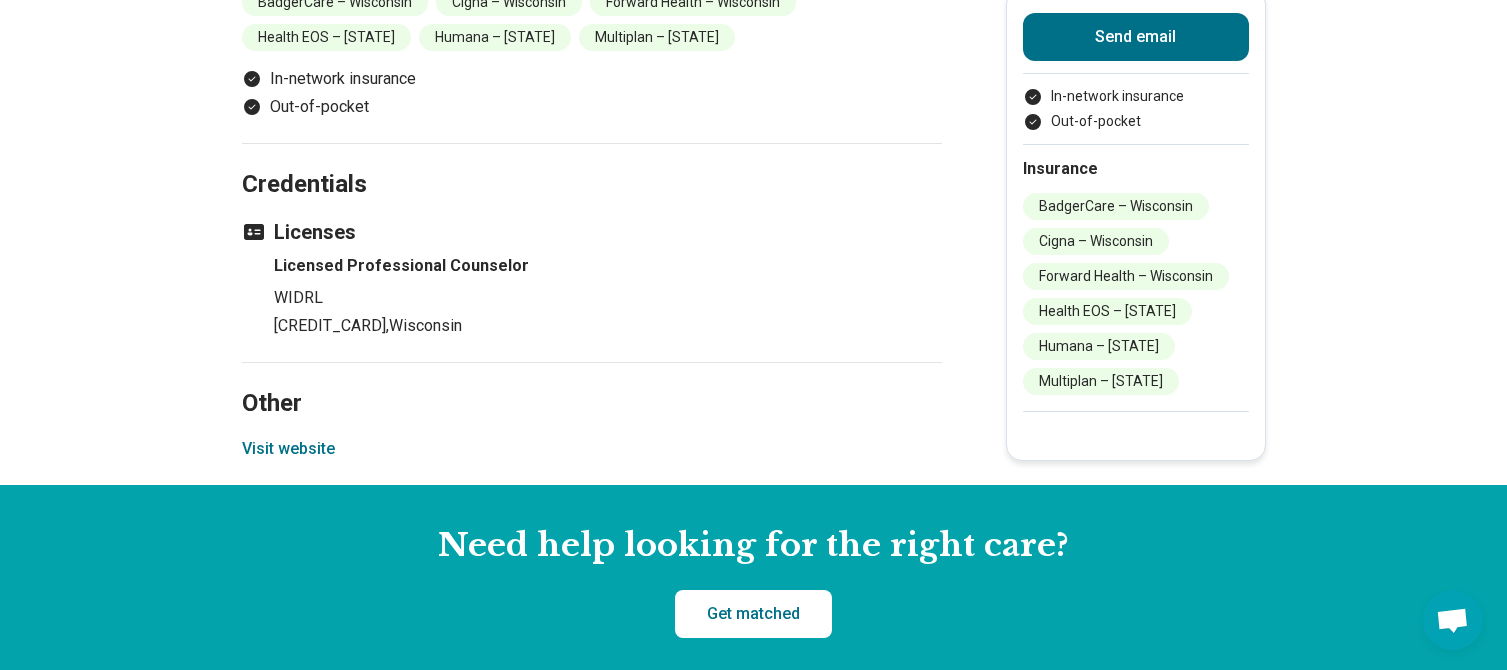 click on "Visit website" at bounding box center [288, 449] 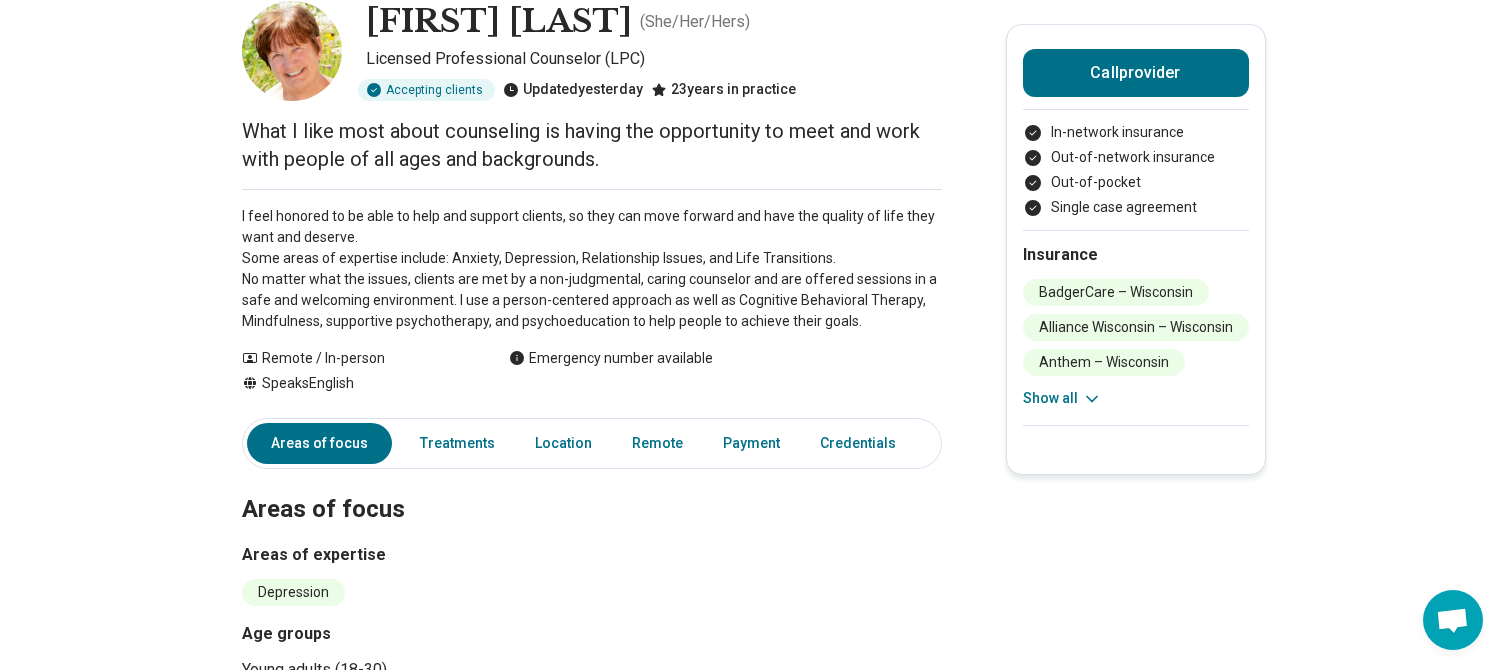 scroll, scrollTop: 0, scrollLeft: 0, axis: both 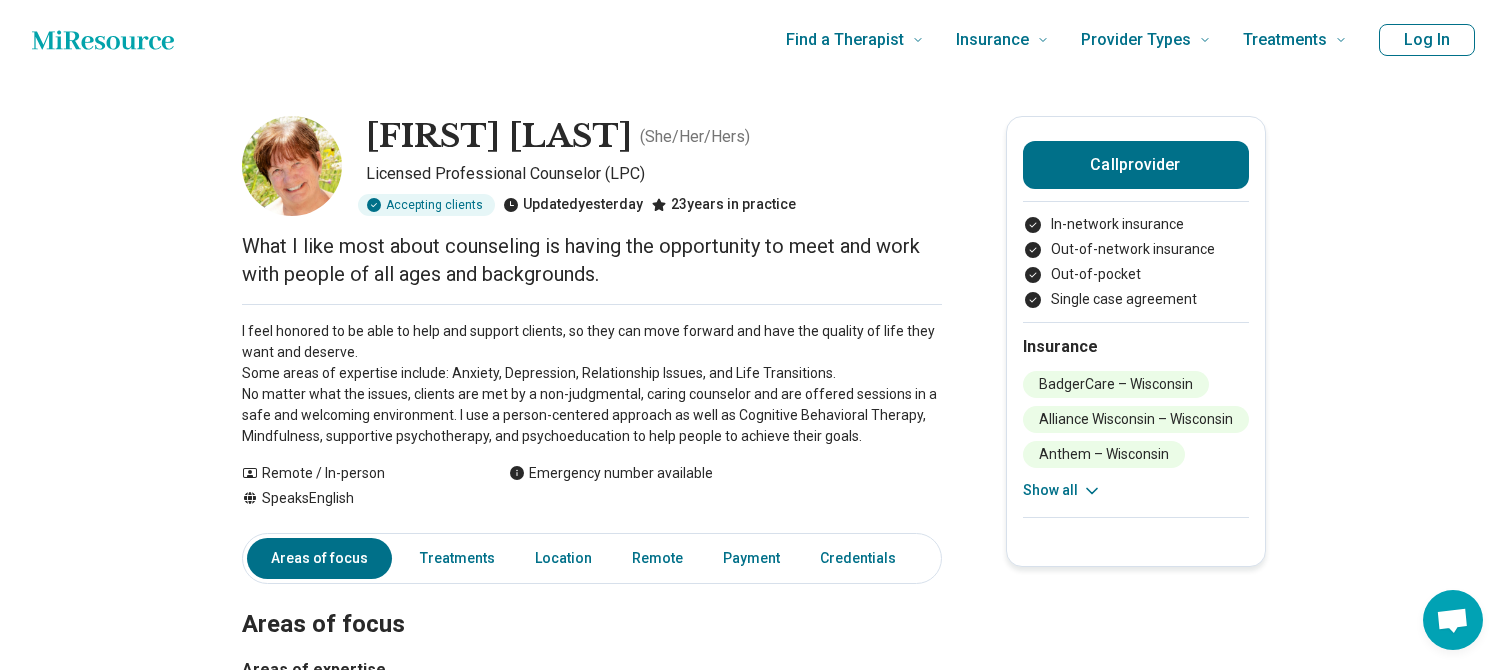 click 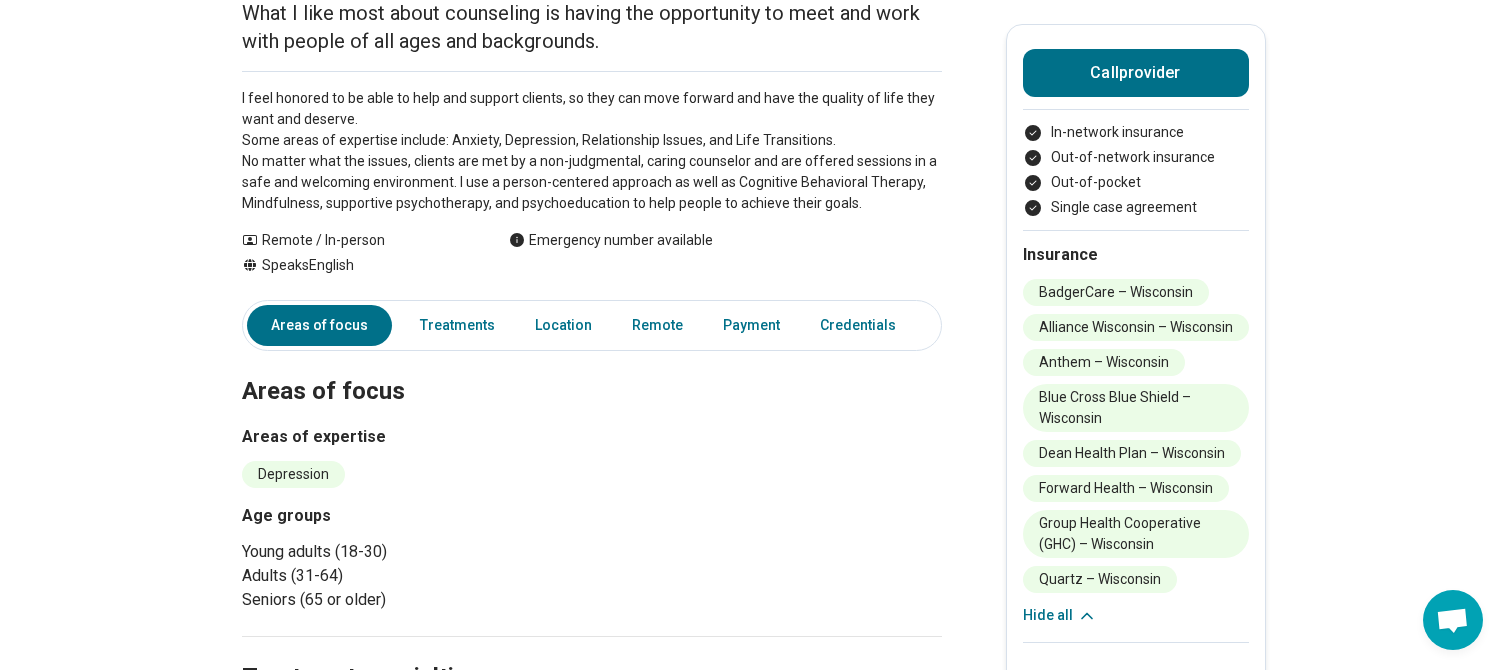 scroll, scrollTop: 200, scrollLeft: 0, axis: vertical 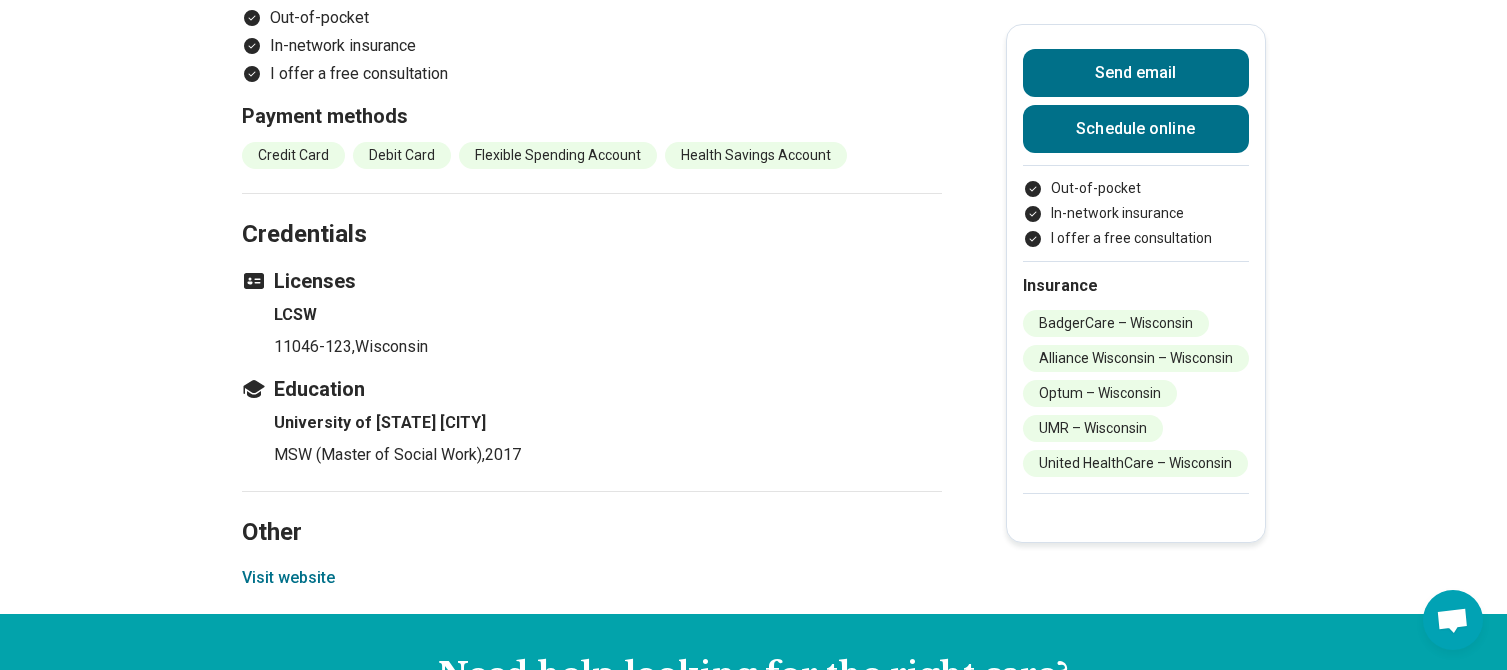 click on "Visit website" at bounding box center [288, 578] 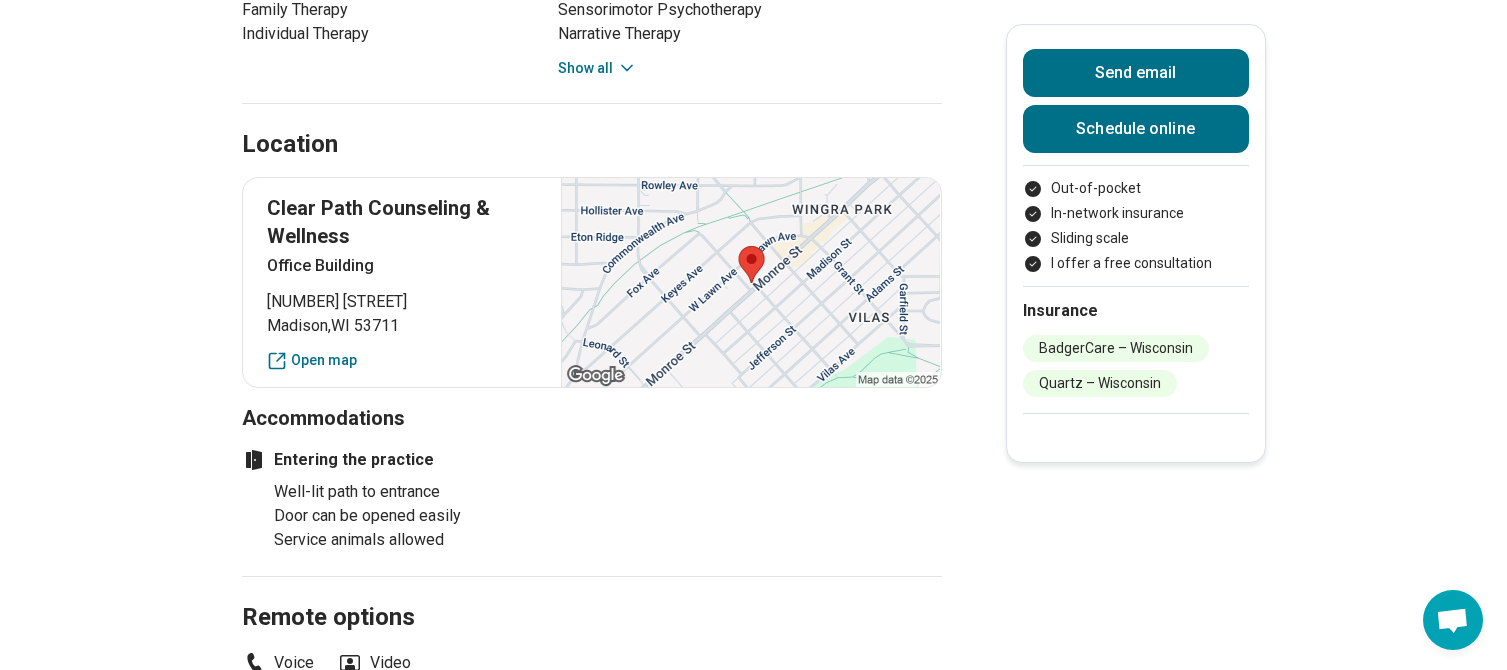scroll, scrollTop: 1300, scrollLeft: 0, axis: vertical 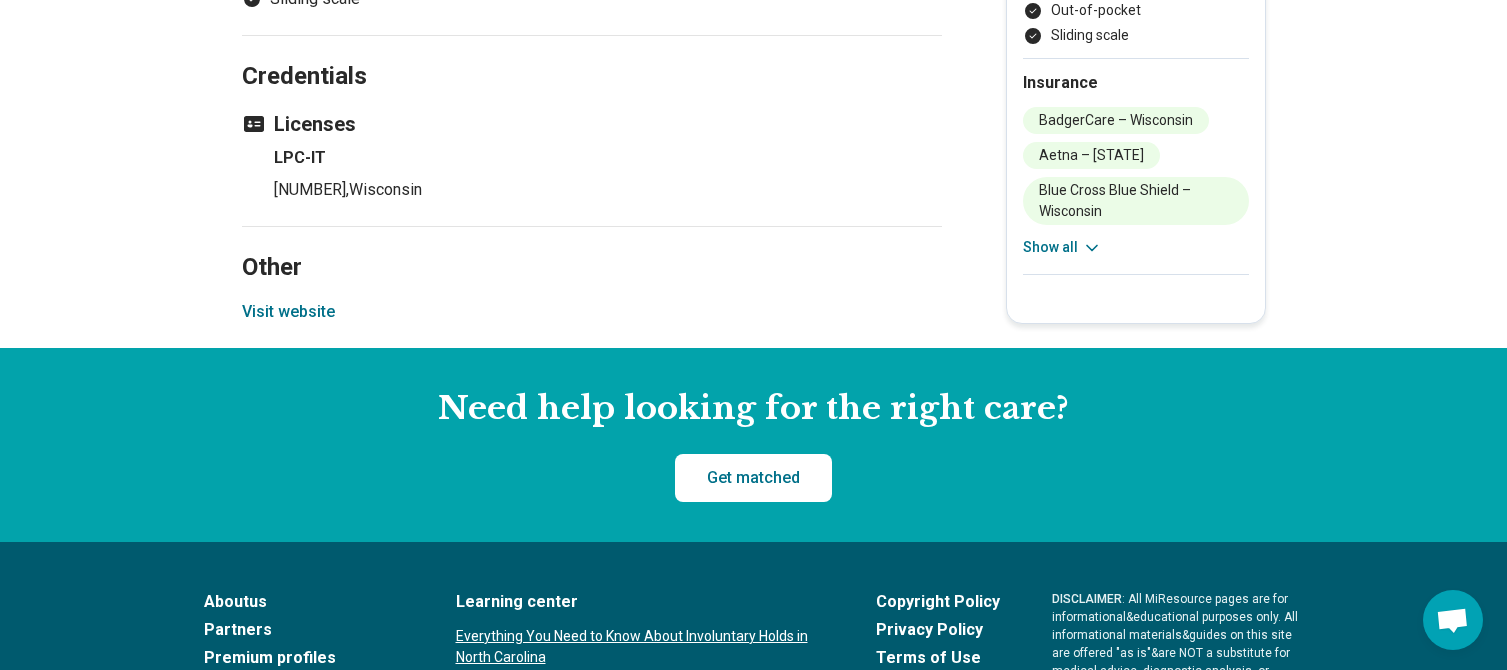 click on "Visit website" at bounding box center (288, 312) 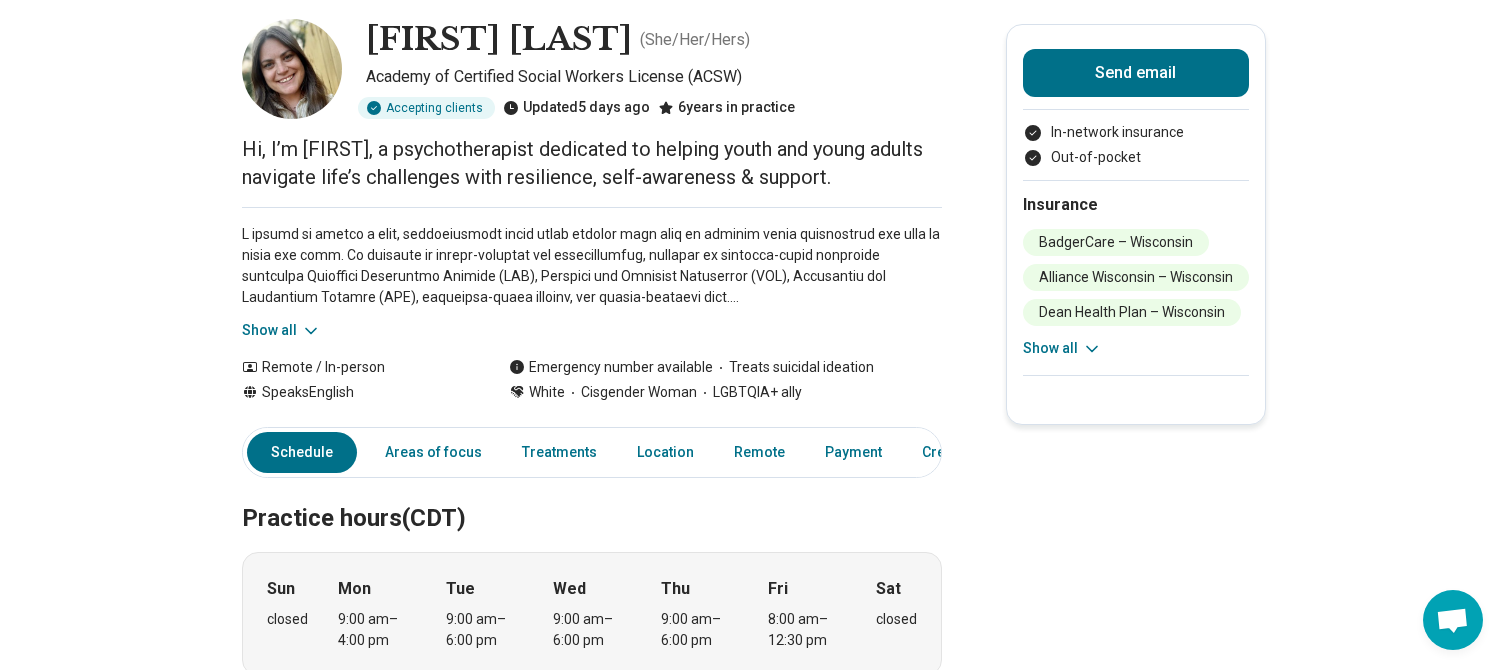 scroll, scrollTop: 0, scrollLeft: 0, axis: both 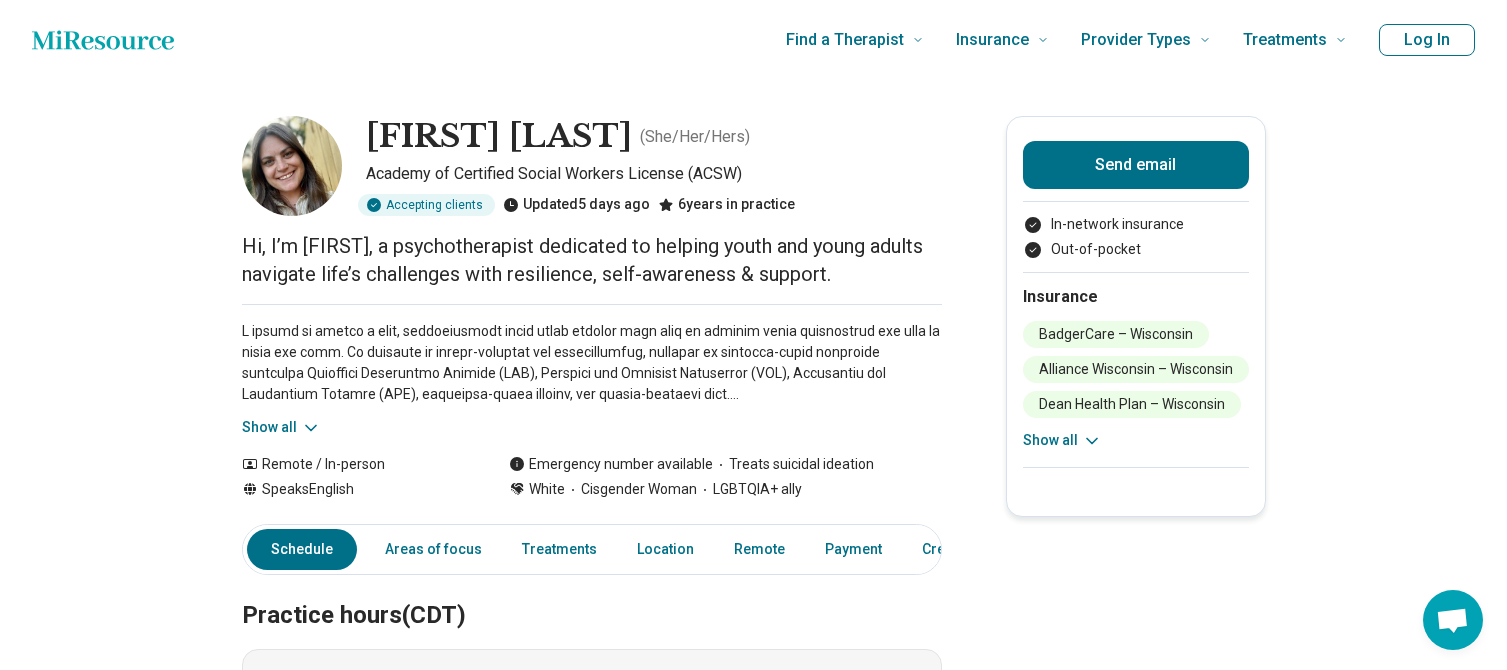 click 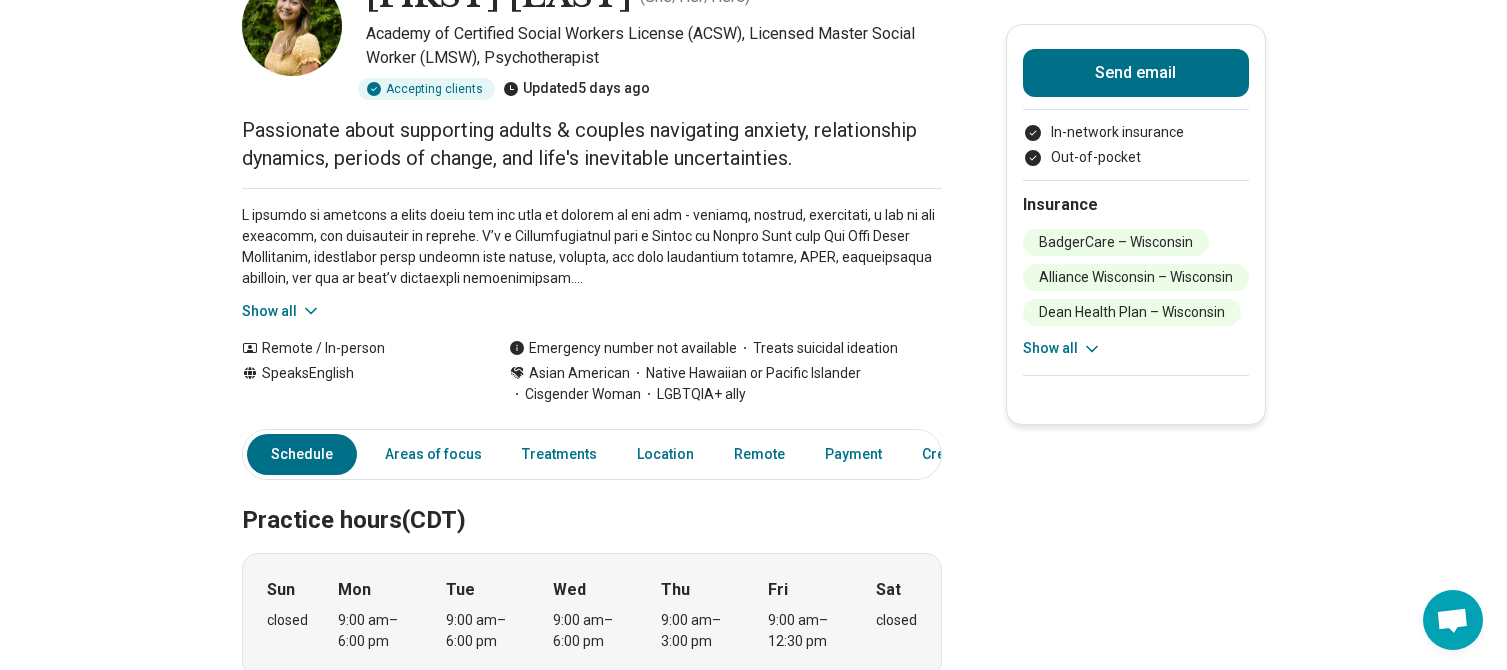 scroll, scrollTop: 100, scrollLeft: 0, axis: vertical 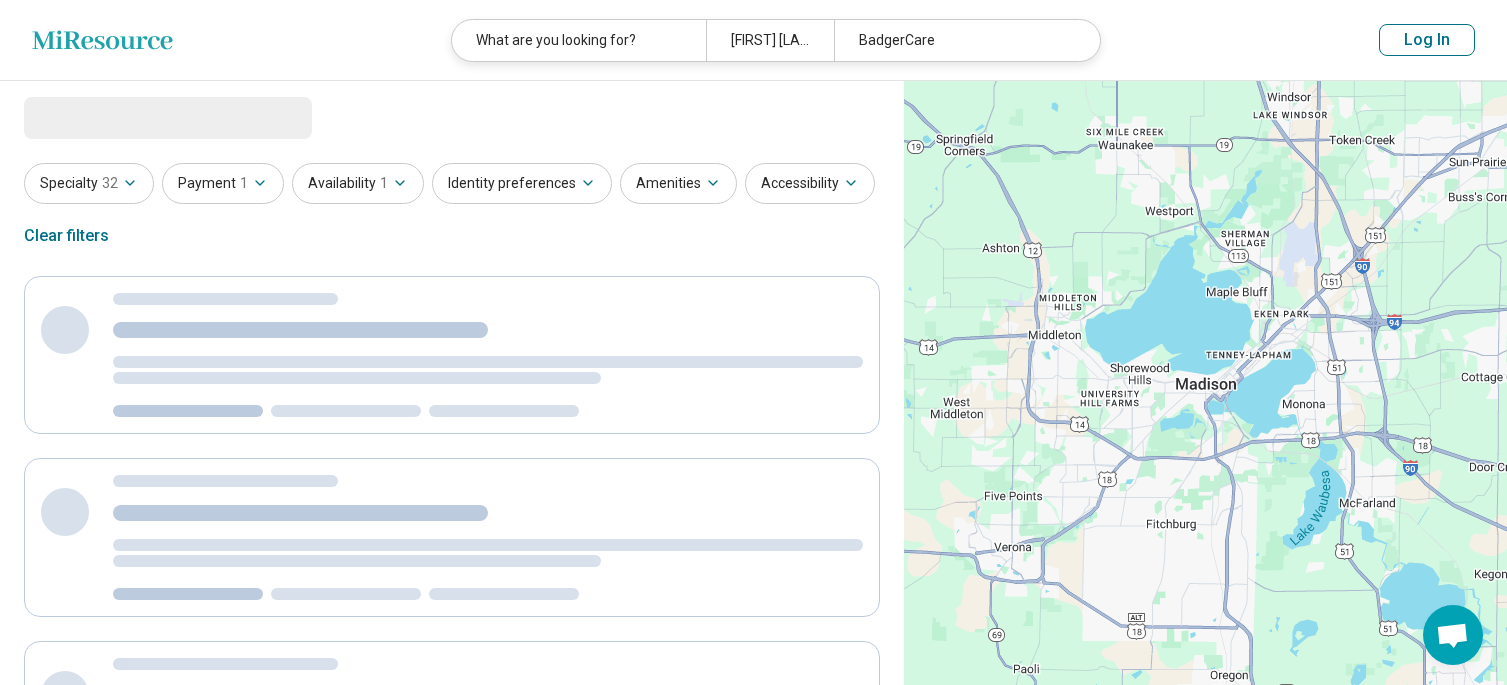 select on "***" 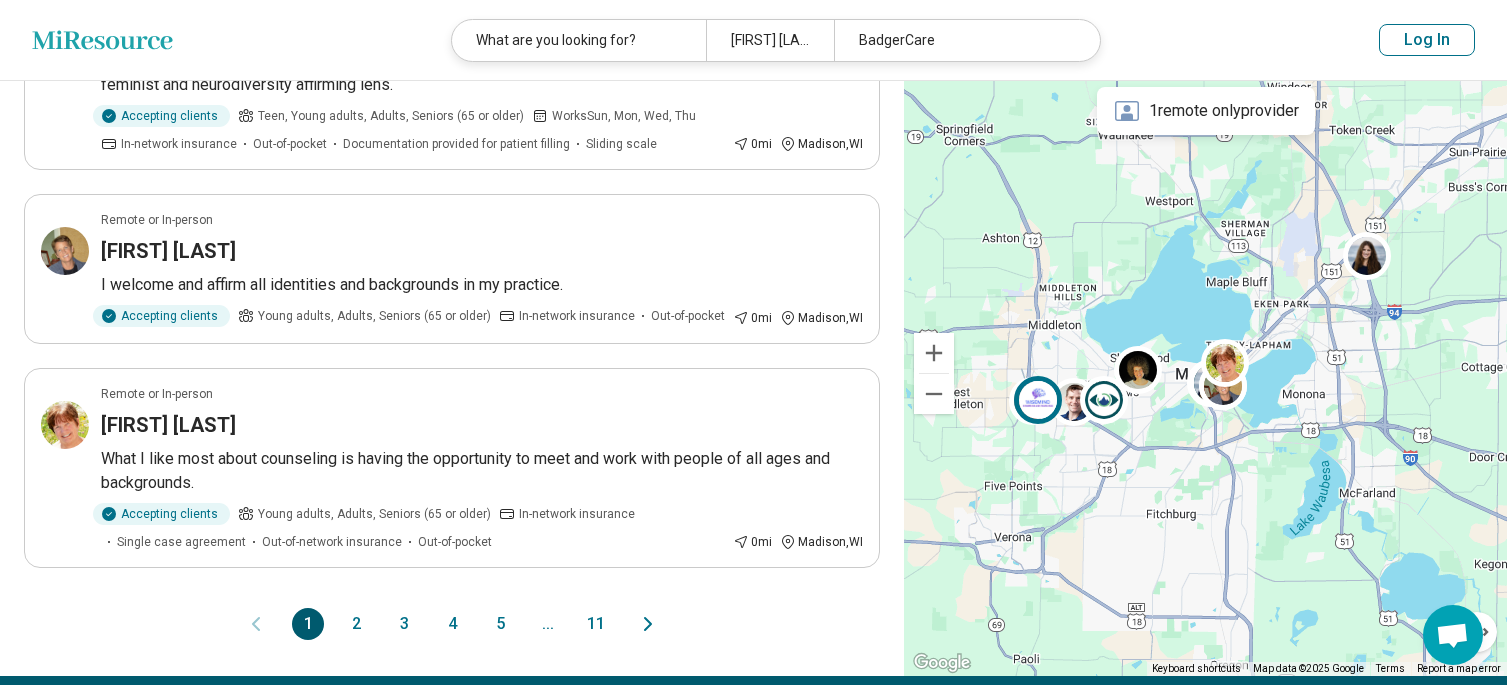 scroll, scrollTop: 2285, scrollLeft: 0, axis: vertical 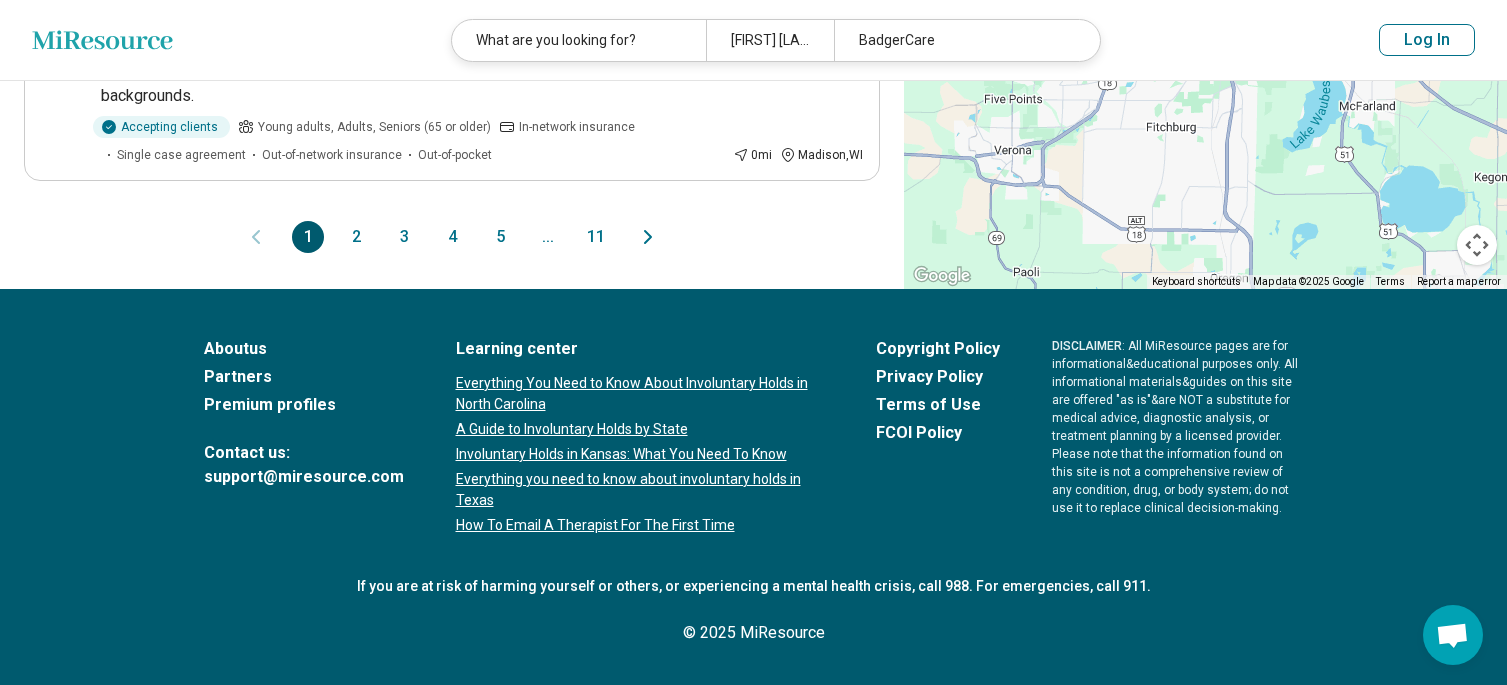 click on "4" at bounding box center (452, 237) 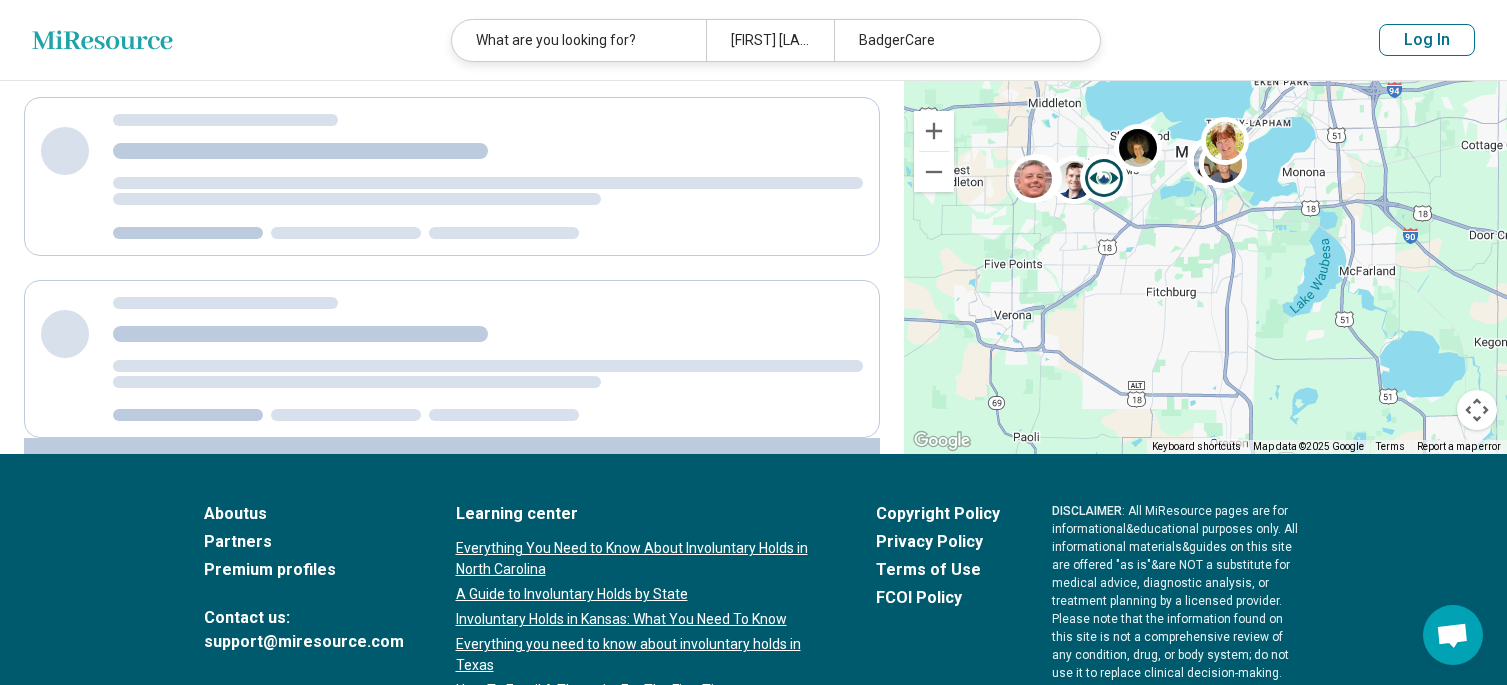 scroll, scrollTop: 0, scrollLeft: 0, axis: both 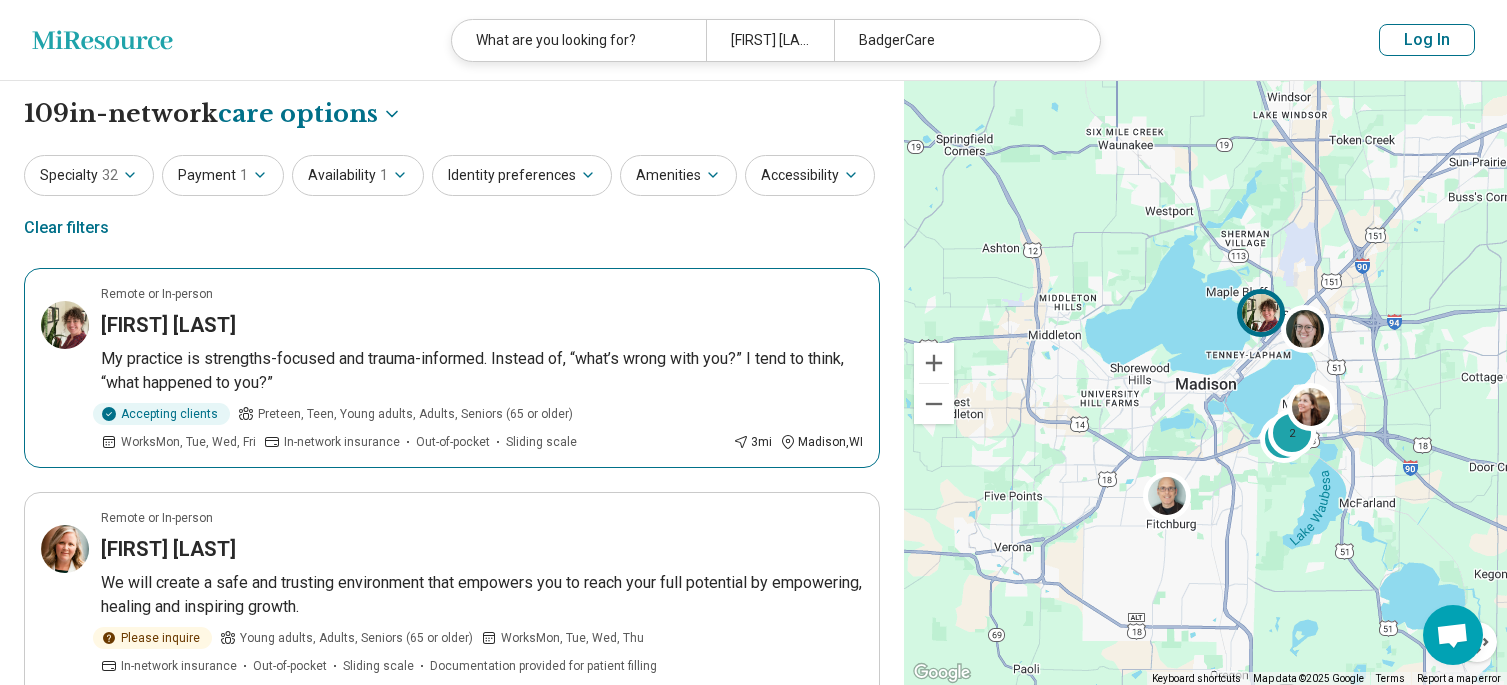 click on "[FIRST] [LAST]" at bounding box center (168, 325) 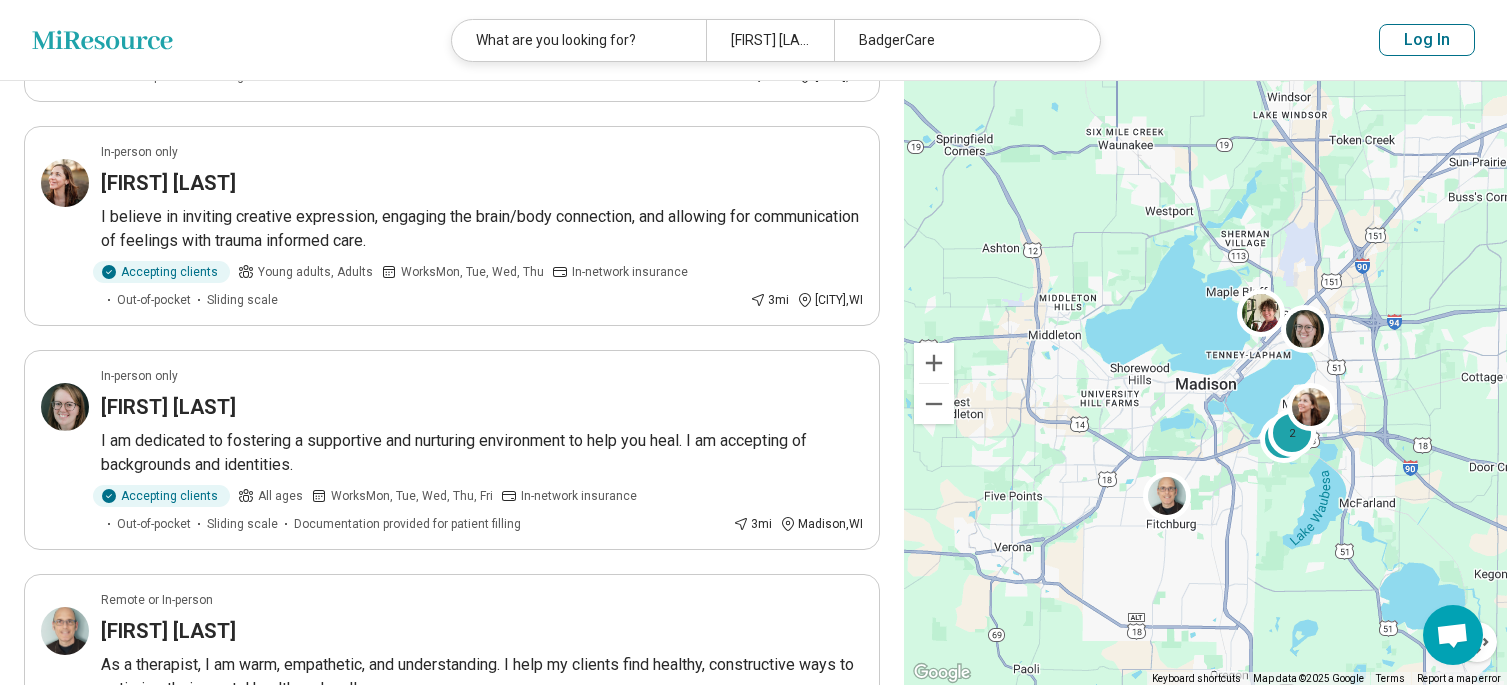scroll, scrollTop: 1700, scrollLeft: 0, axis: vertical 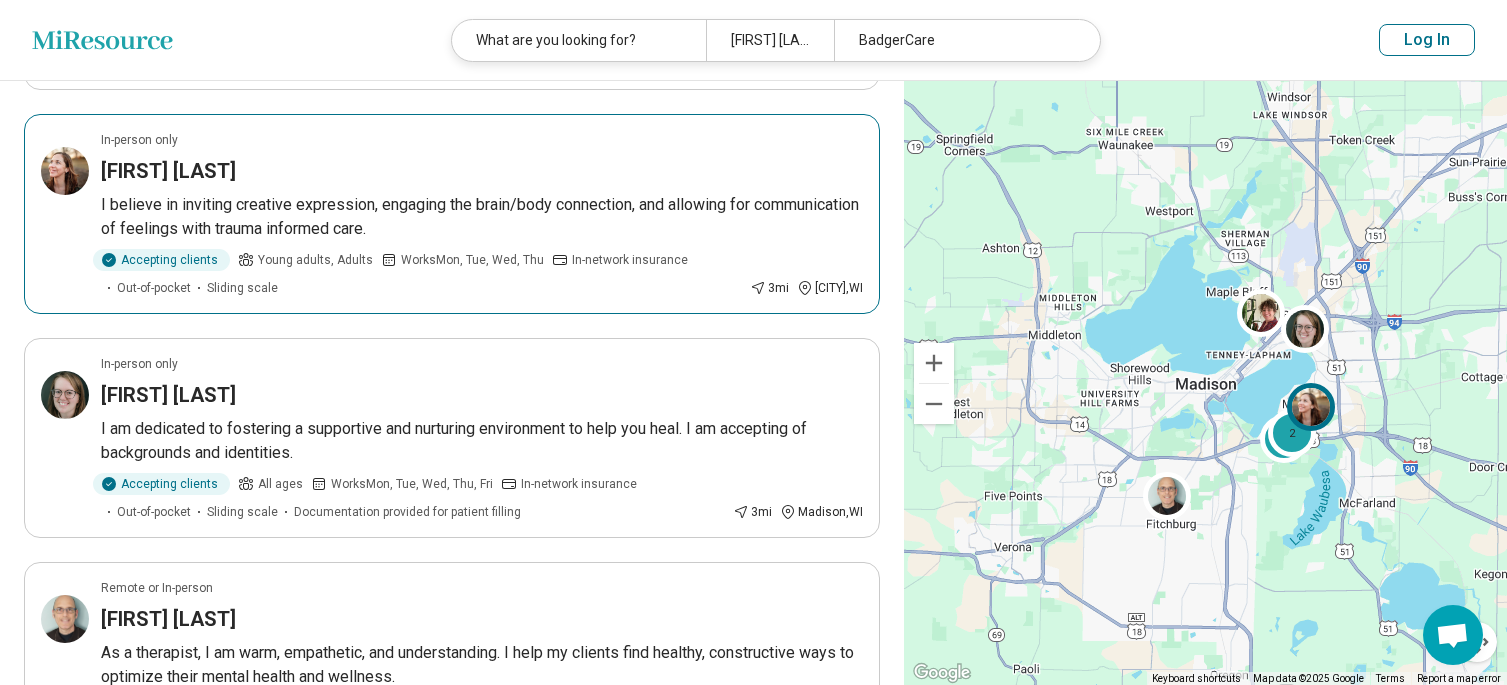 click on "Kristen Vesbach" at bounding box center (168, 171) 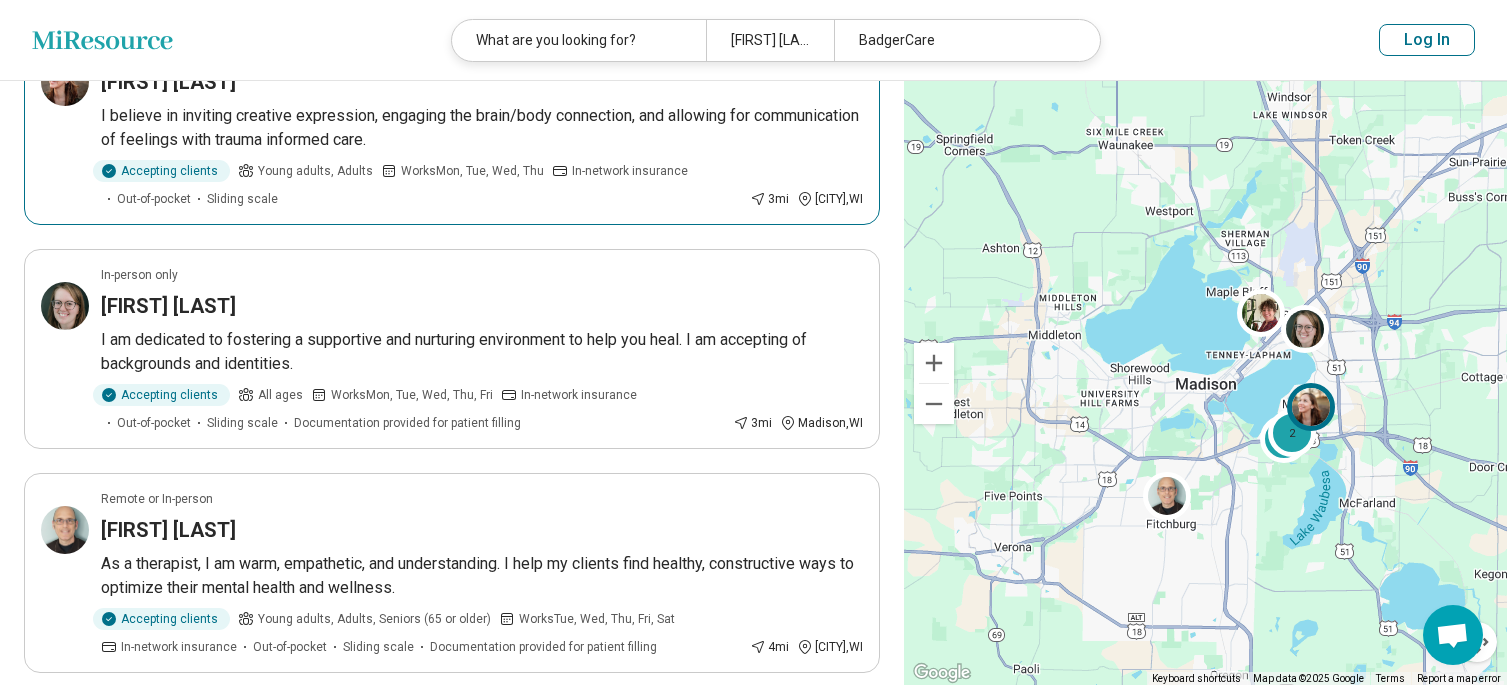 scroll, scrollTop: 1800, scrollLeft: 0, axis: vertical 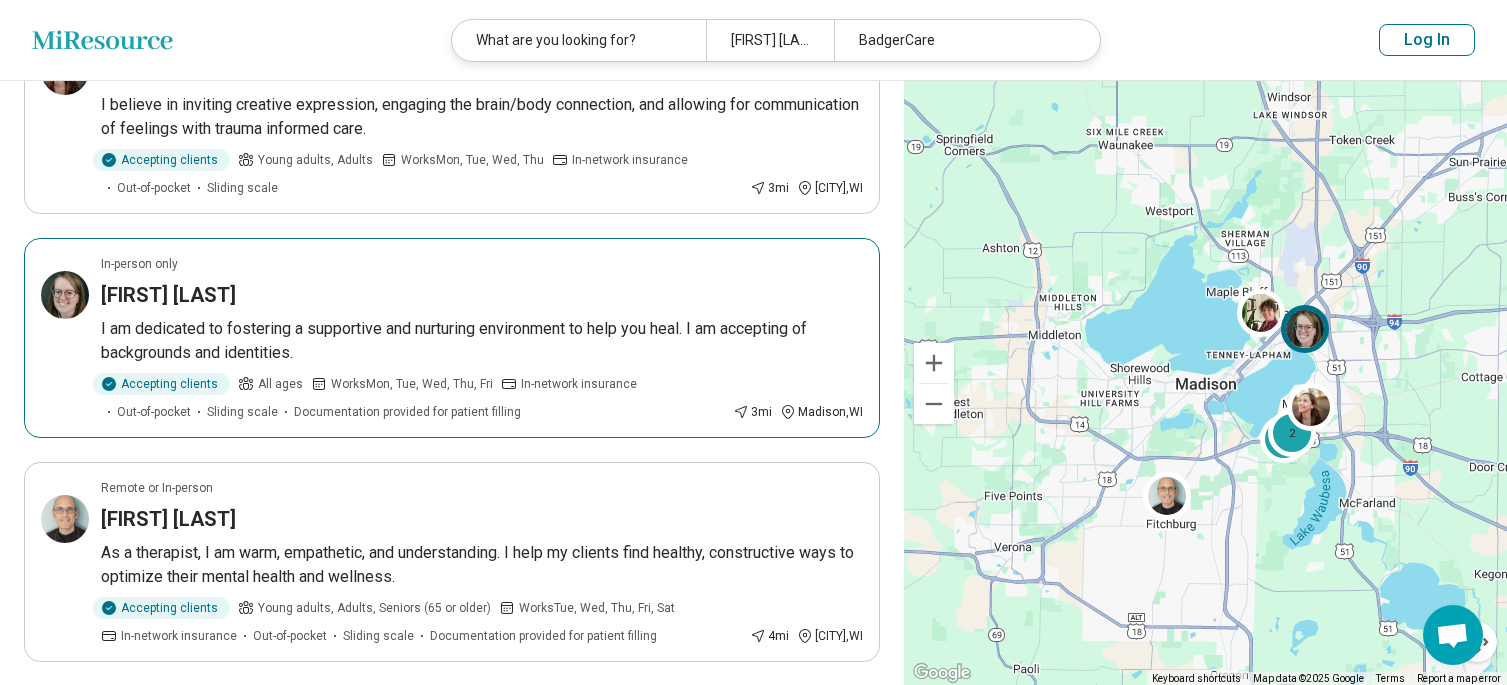 click on "Katrina Moore" at bounding box center (168, 295) 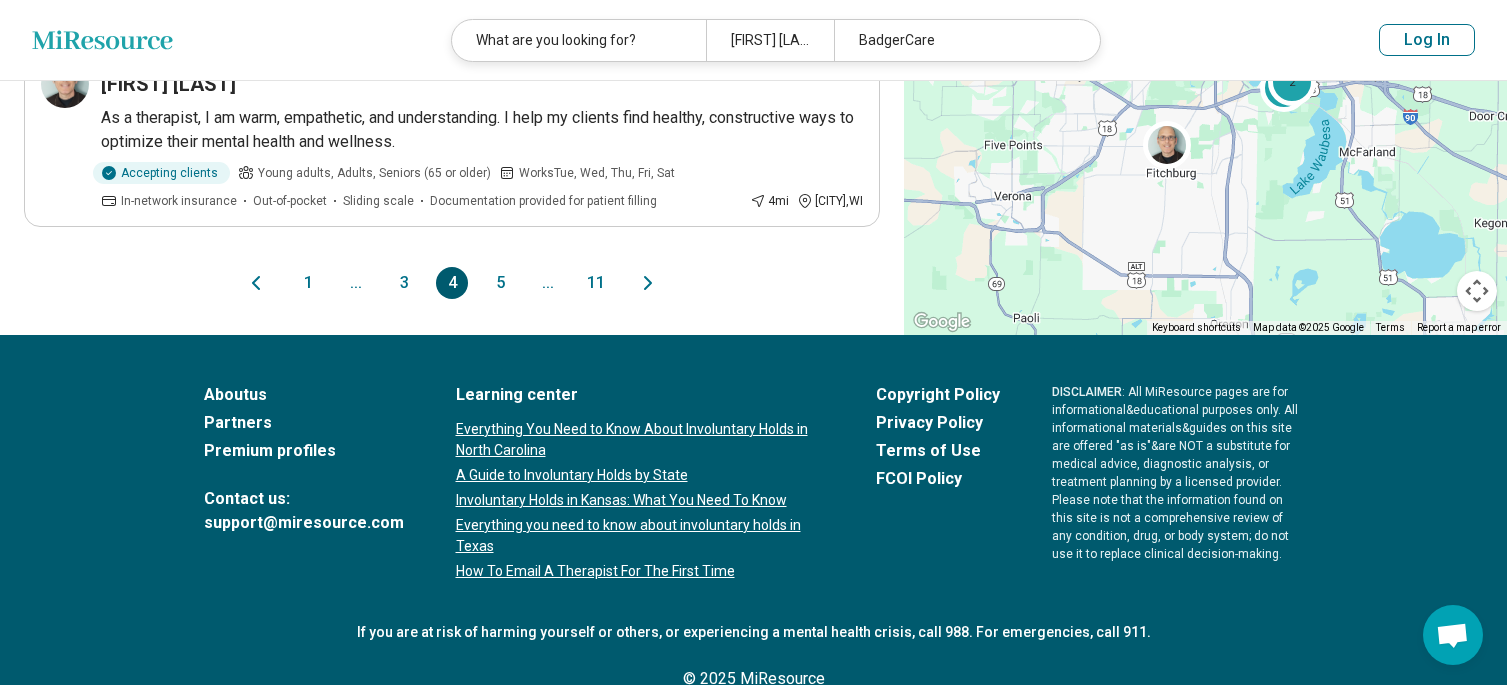 scroll, scrollTop: 2200, scrollLeft: 0, axis: vertical 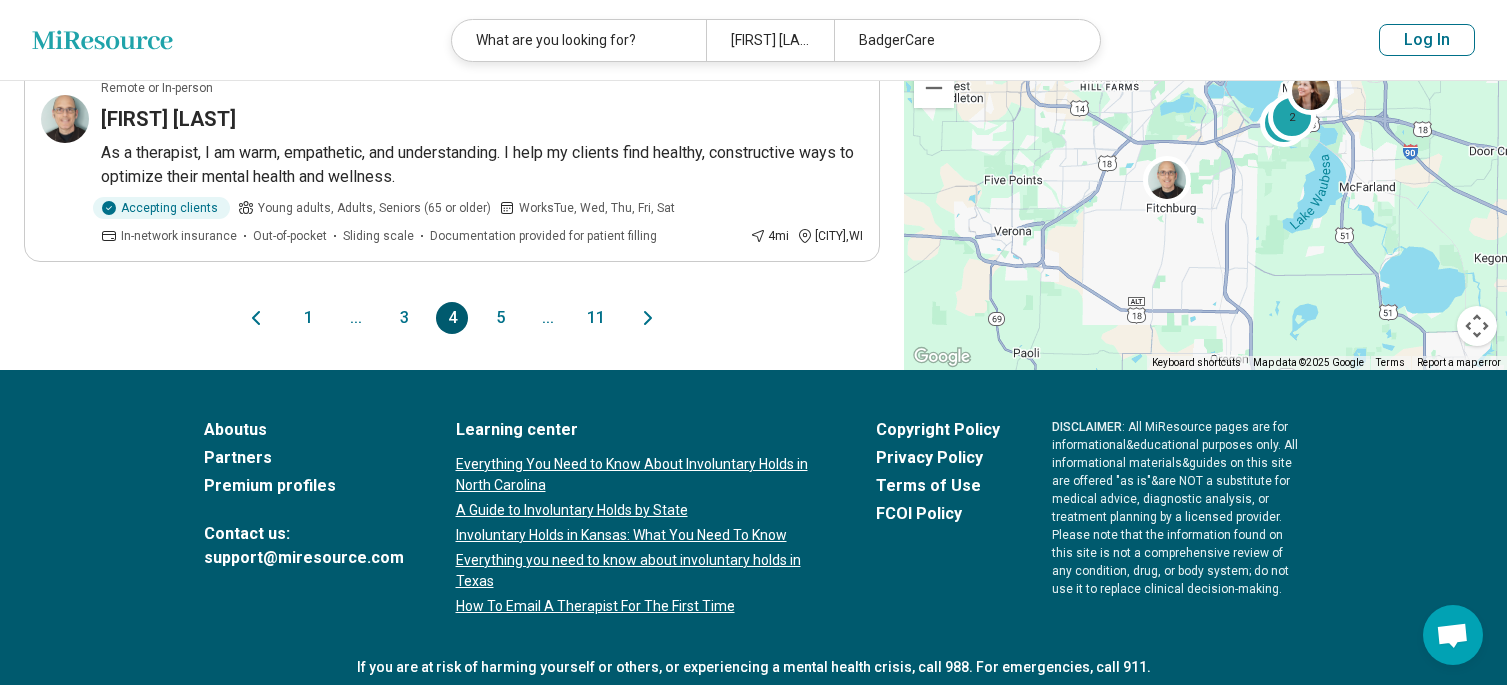 click on "5" at bounding box center (500, 318) 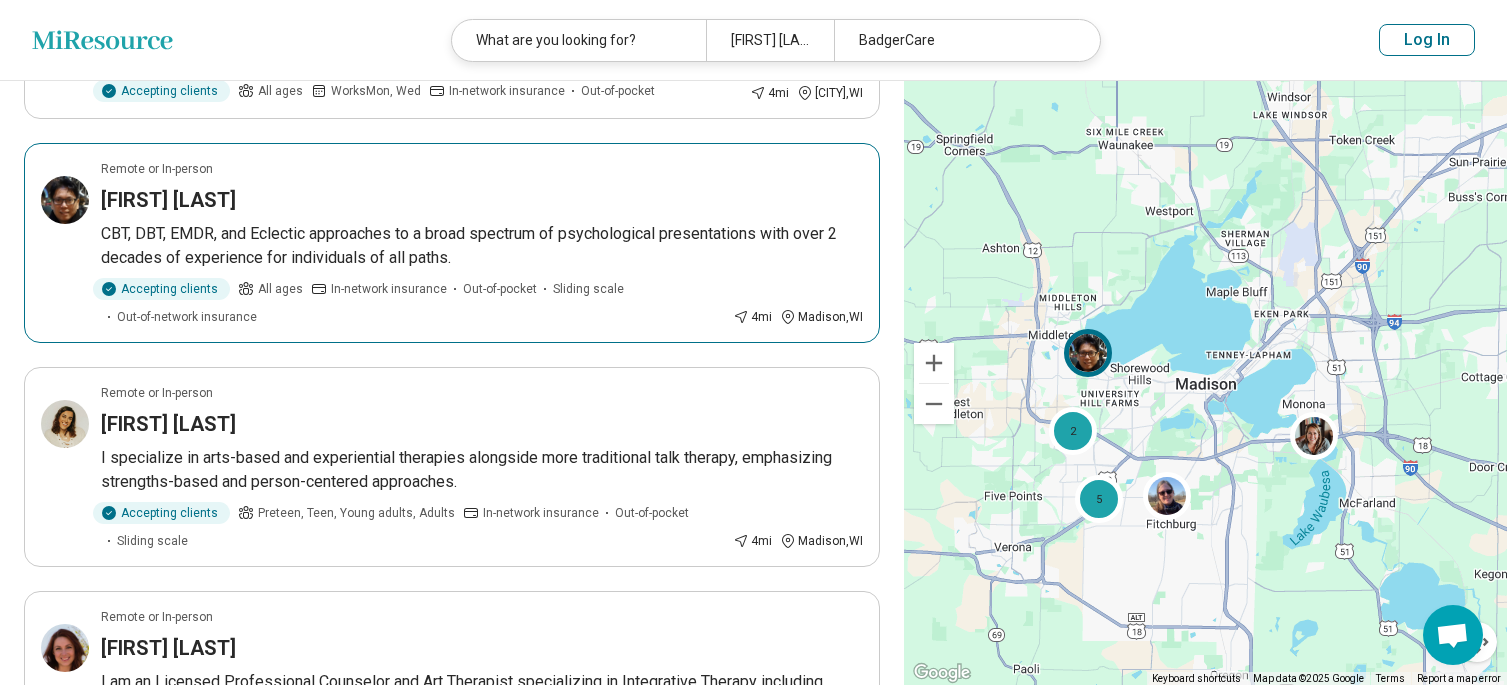 scroll, scrollTop: 600, scrollLeft: 0, axis: vertical 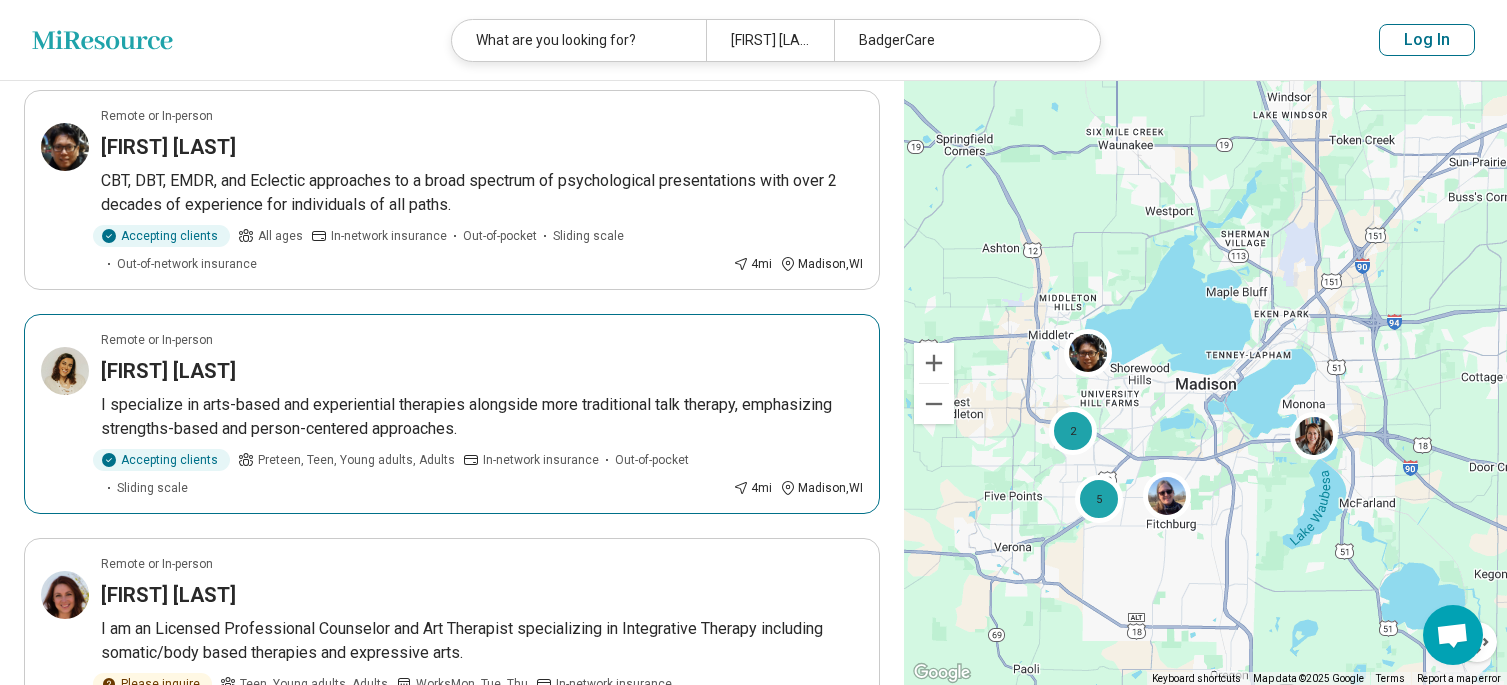 click on "Mackenzie Walter" at bounding box center [168, 371] 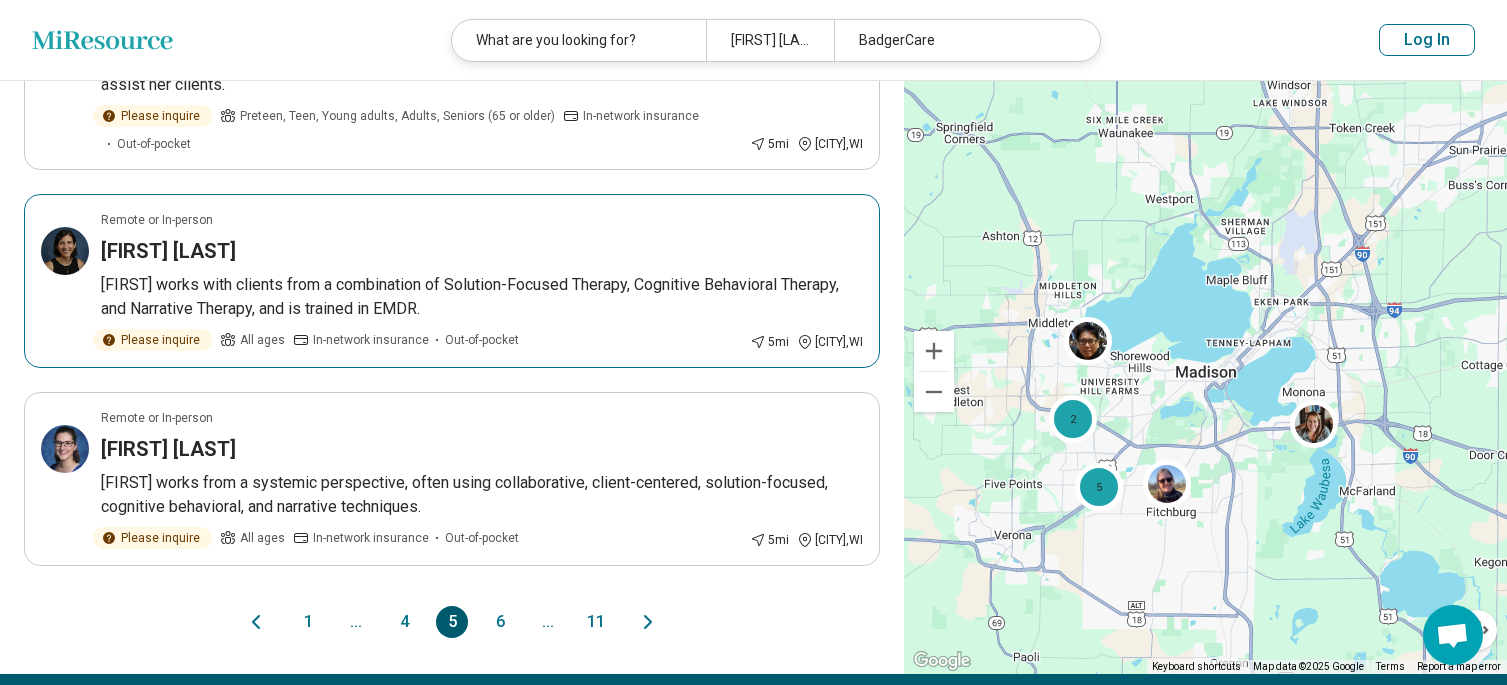 scroll, scrollTop: 1800, scrollLeft: 0, axis: vertical 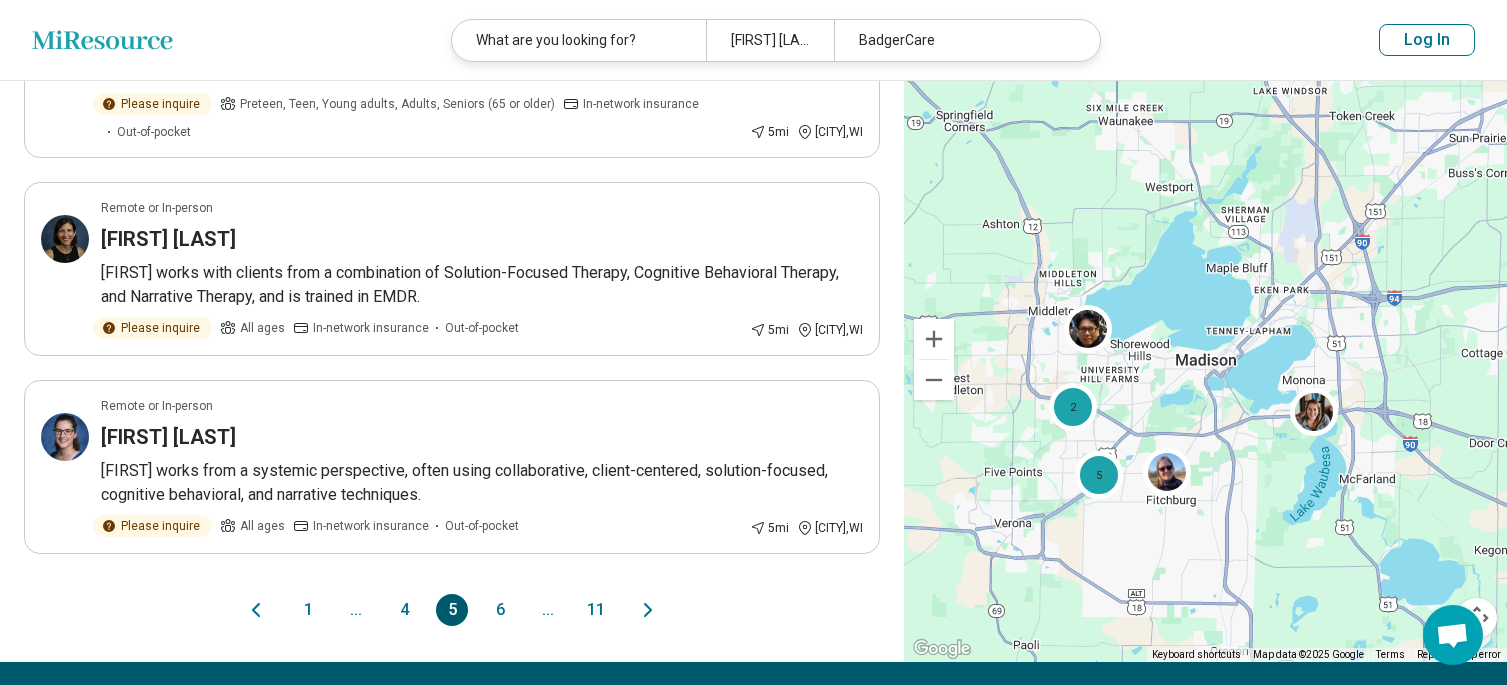 click on "6" at bounding box center [500, 610] 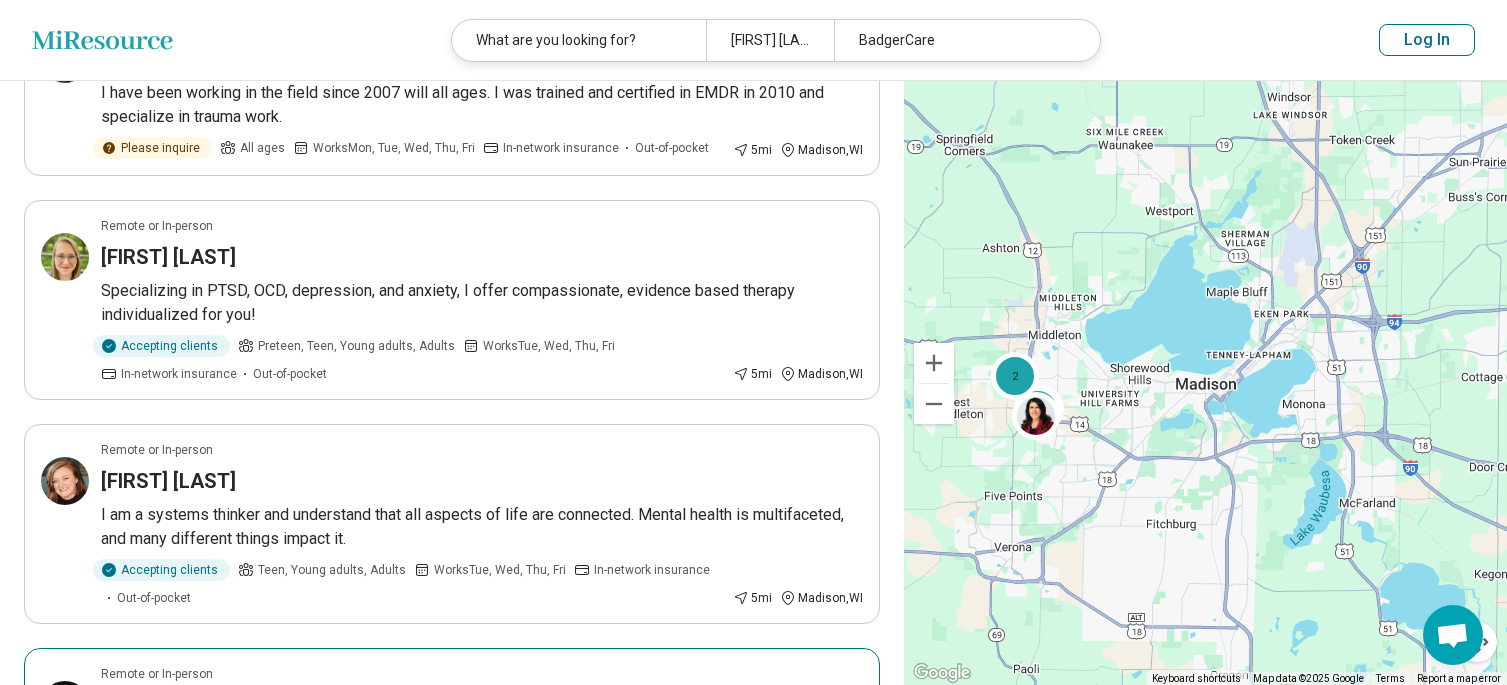 scroll, scrollTop: 900, scrollLeft: 0, axis: vertical 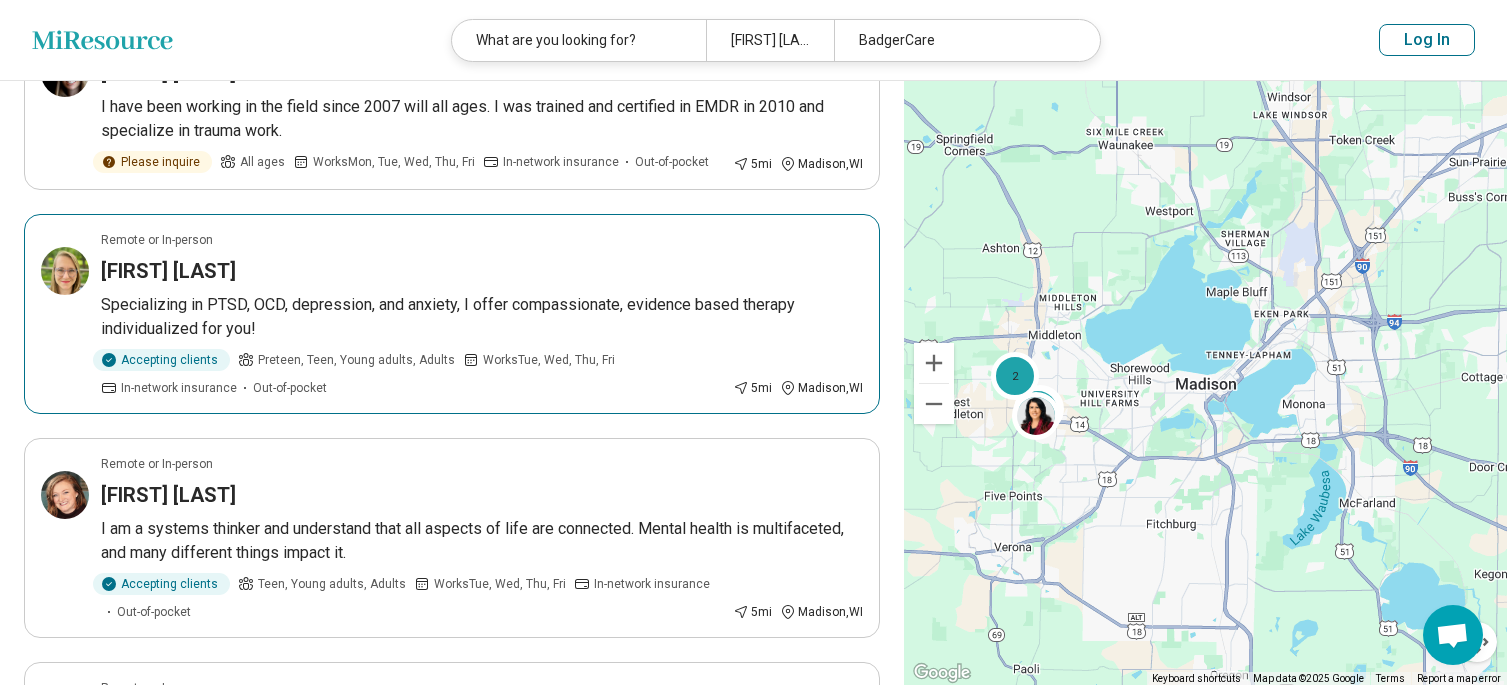 click on "Emily Wiersma" at bounding box center (168, 271) 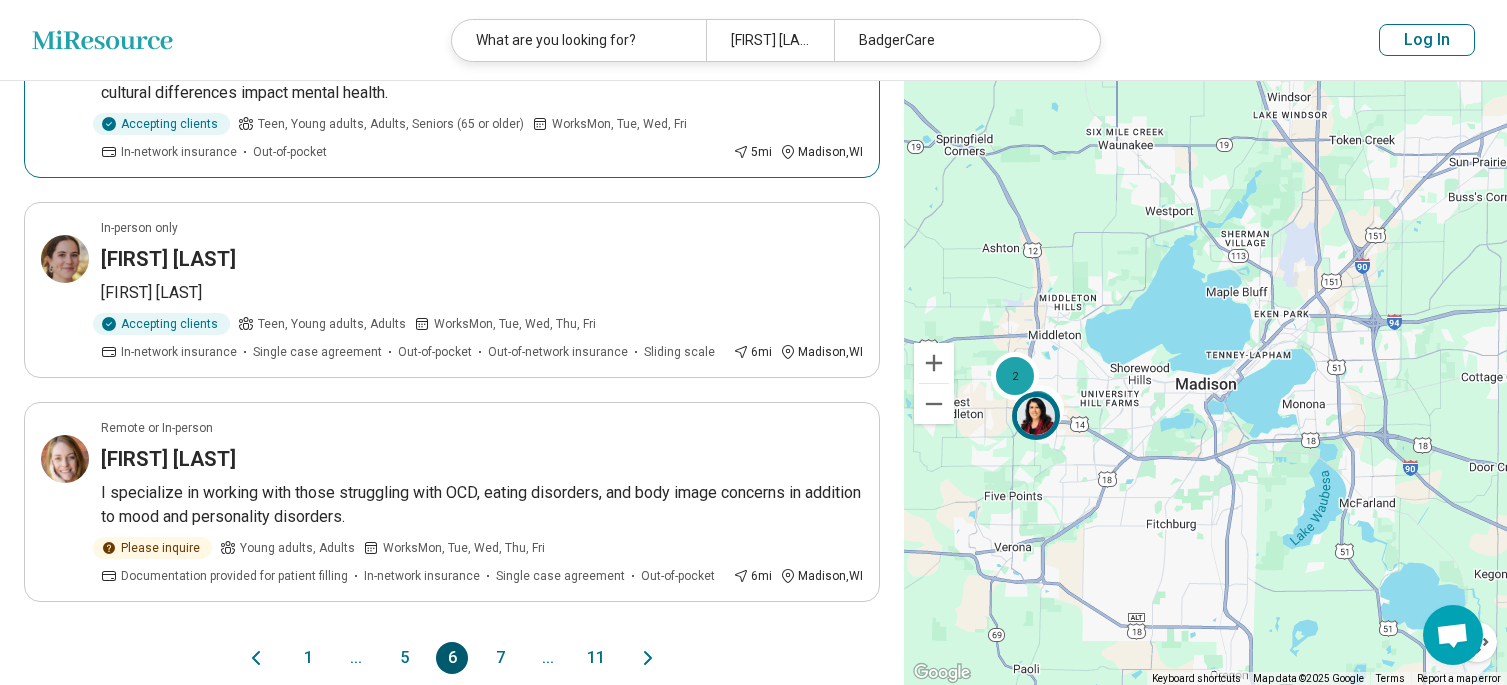 scroll, scrollTop: 1900, scrollLeft: 0, axis: vertical 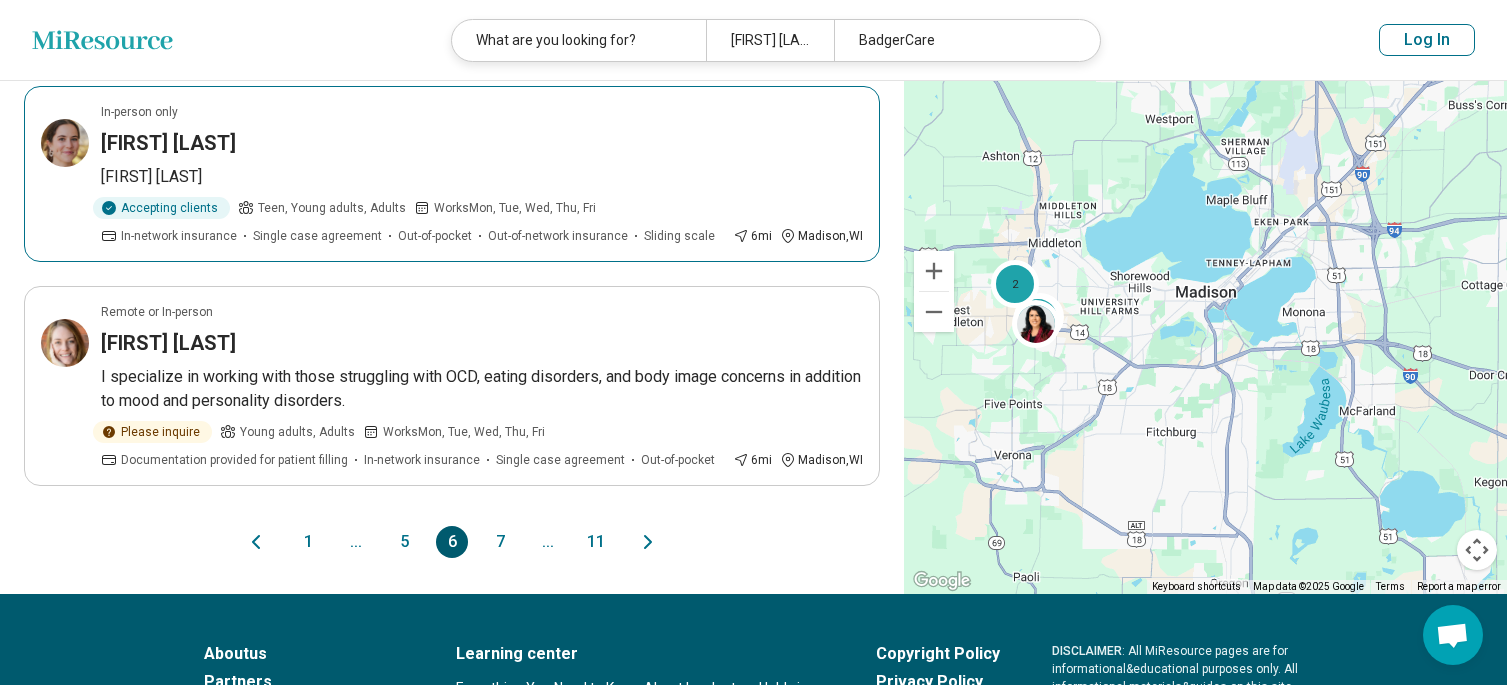 click on "Mary Eifert" at bounding box center (168, 143) 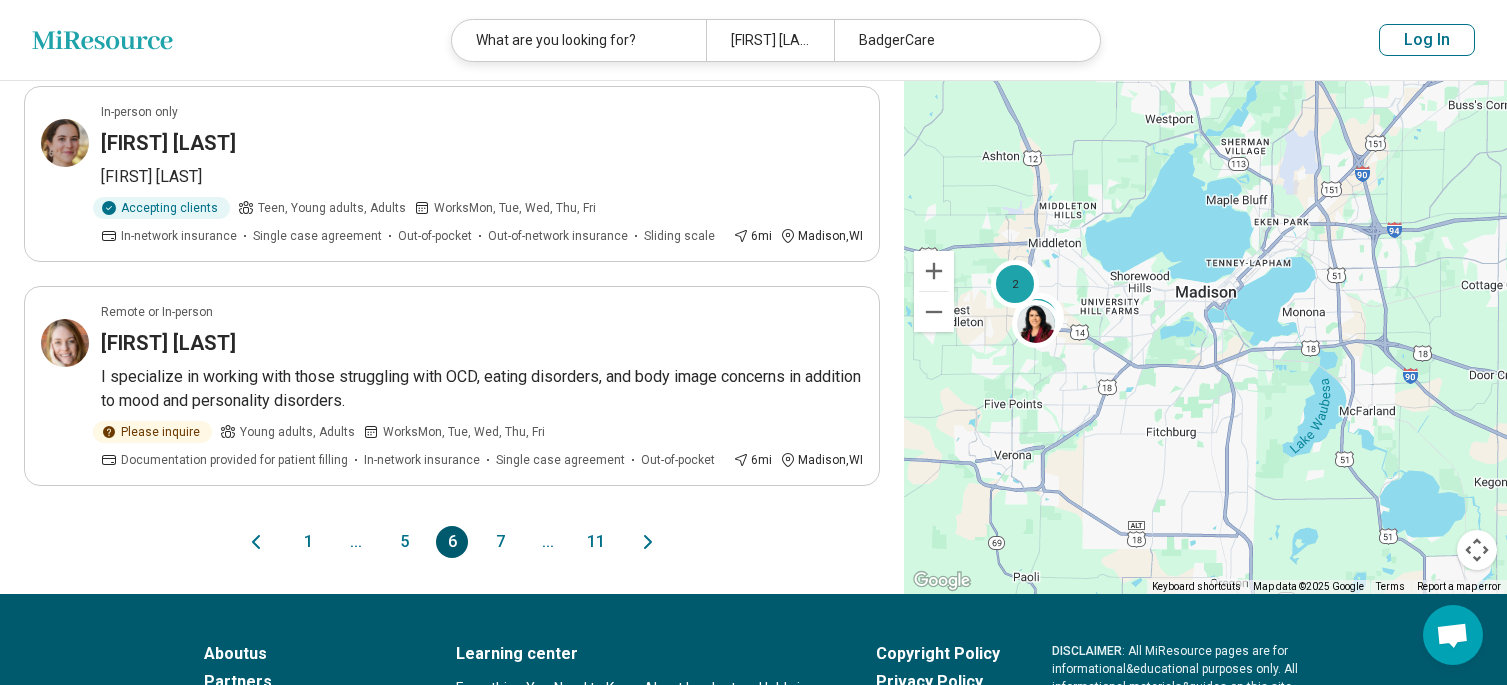 click on "7" at bounding box center [500, 542] 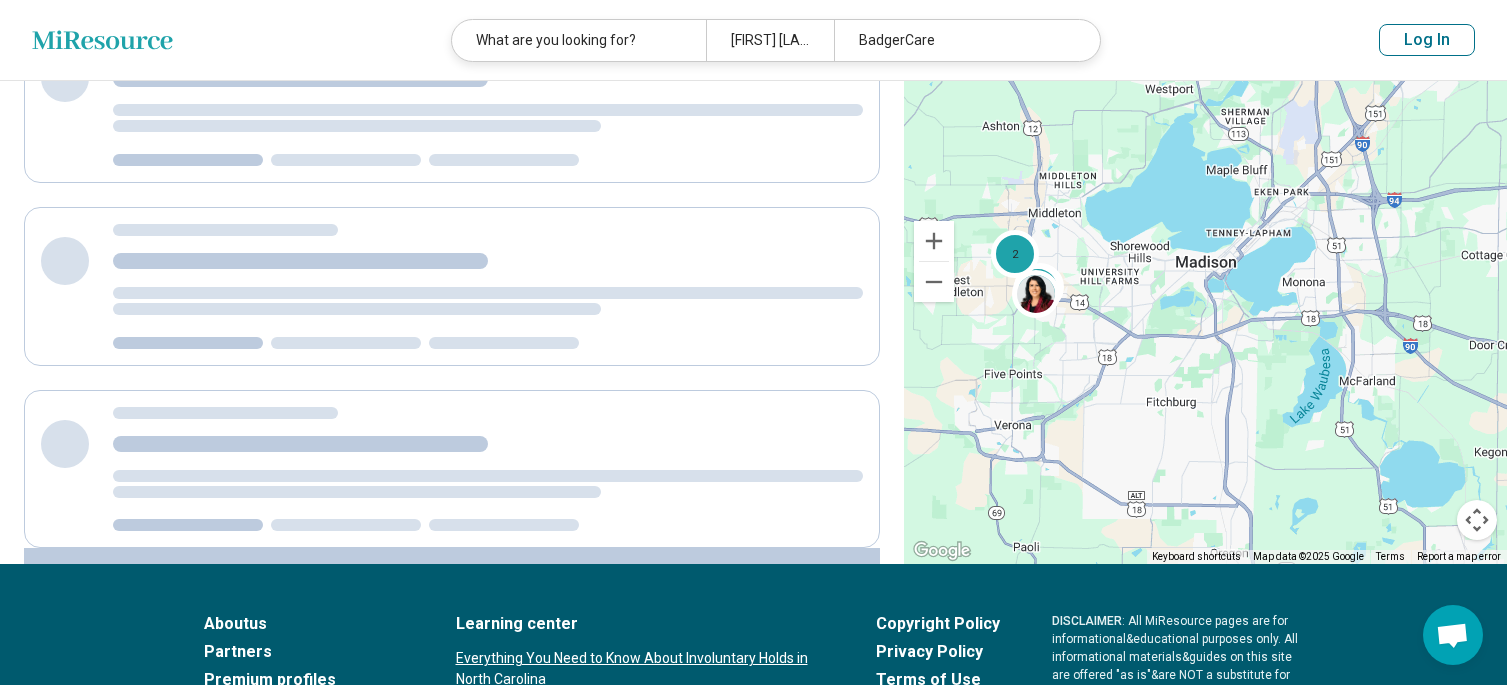scroll, scrollTop: 0, scrollLeft: 0, axis: both 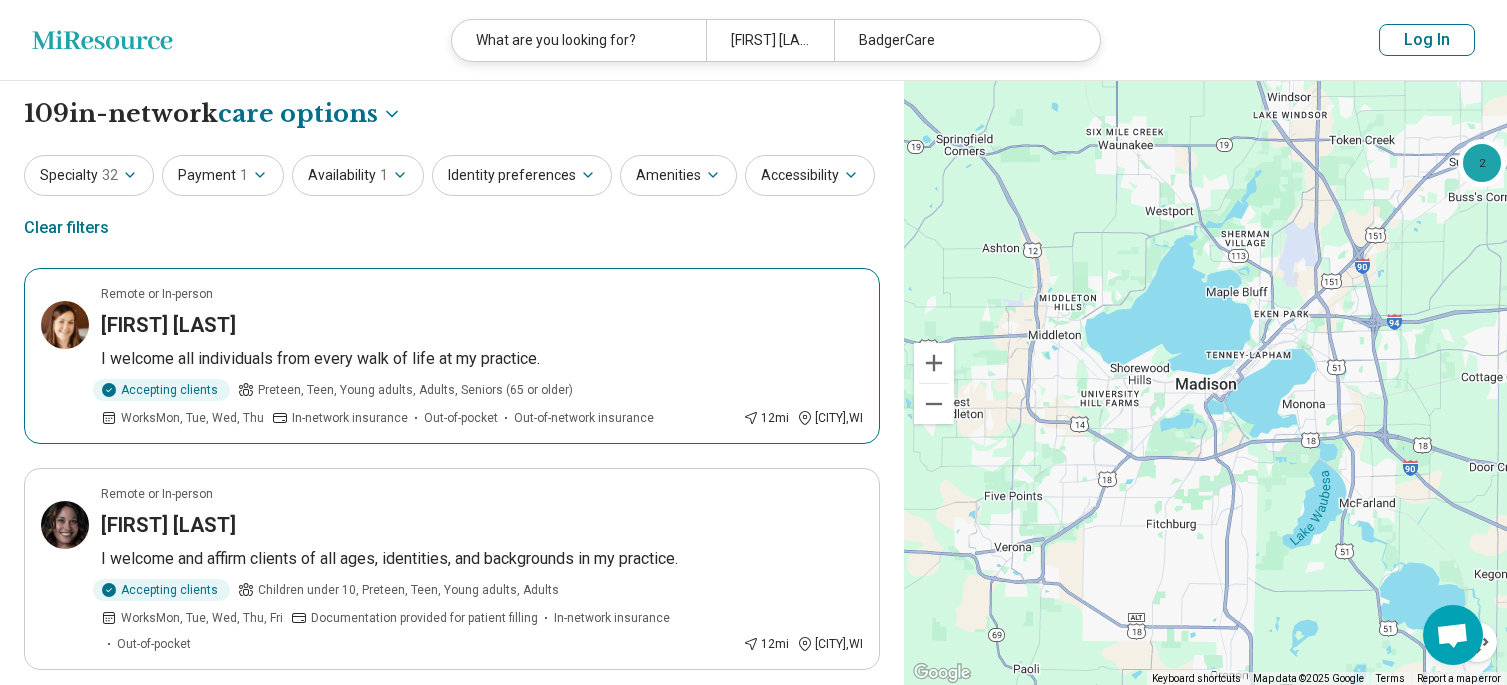 click on "Rachel Grzenia-Franchi" at bounding box center [168, 325] 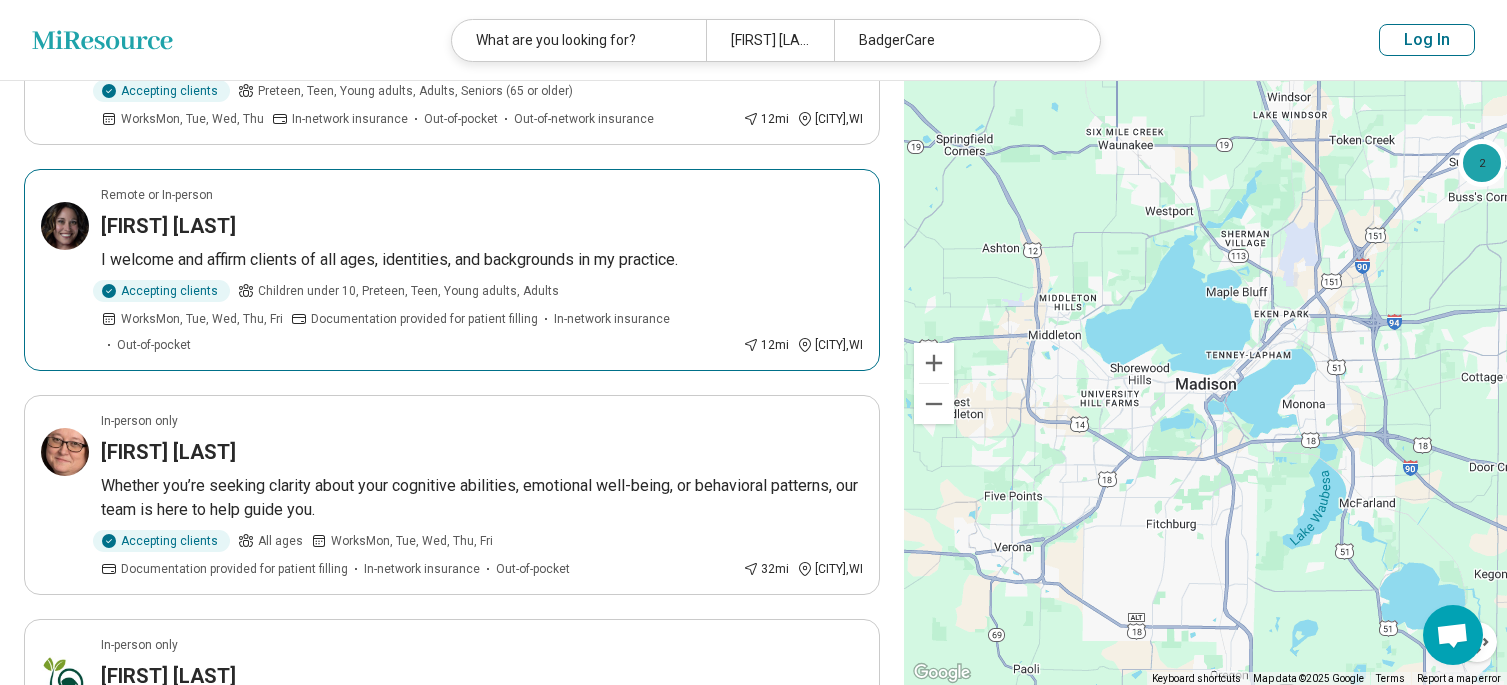 scroll, scrollTop: 300, scrollLeft: 0, axis: vertical 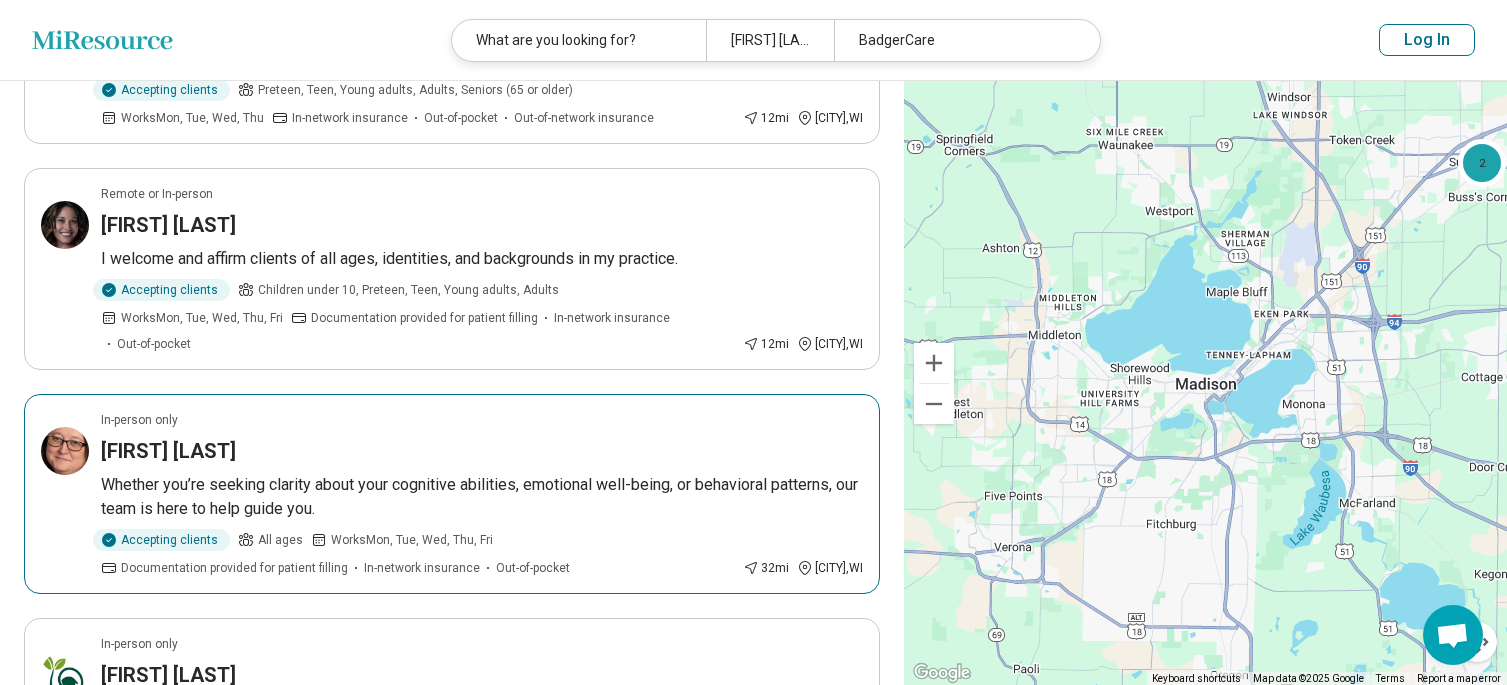click on "Georgien Dudzek" at bounding box center (168, 451) 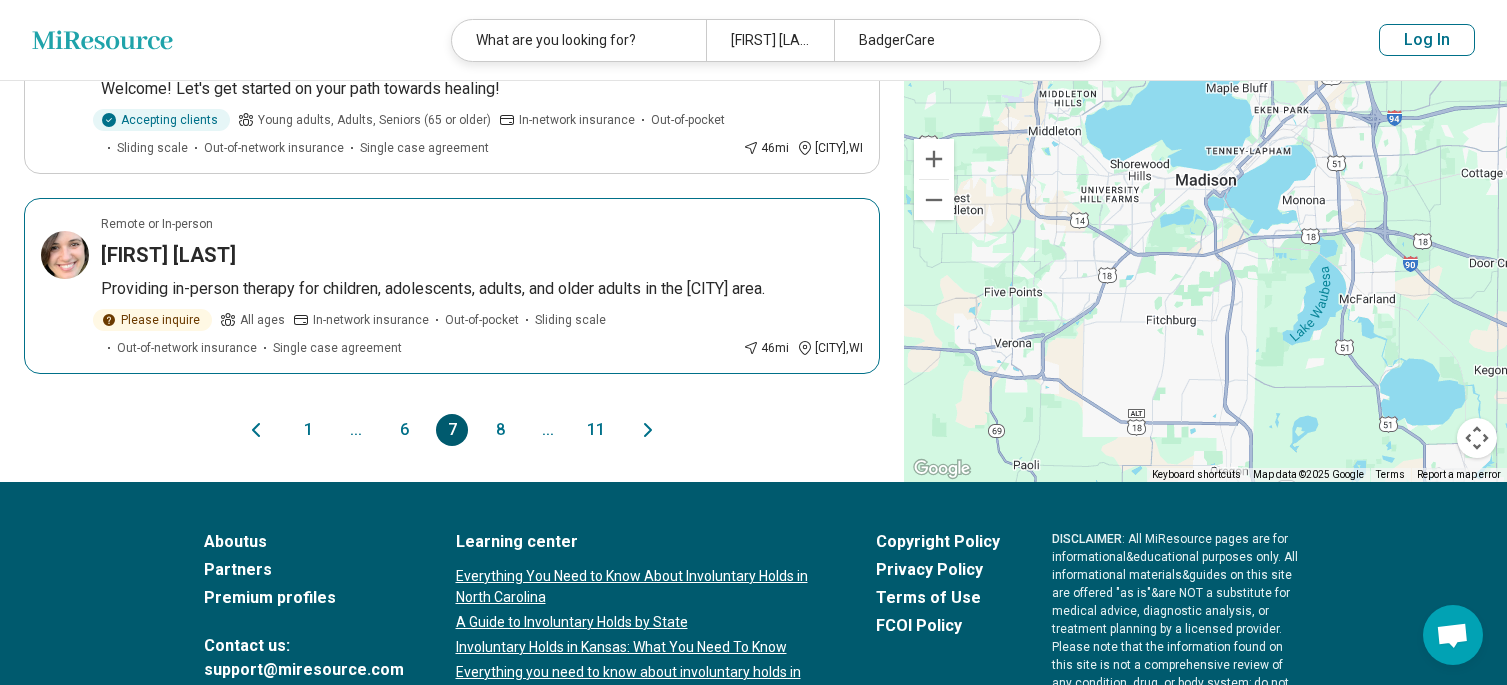scroll, scrollTop: 1900, scrollLeft: 0, axis: vertical 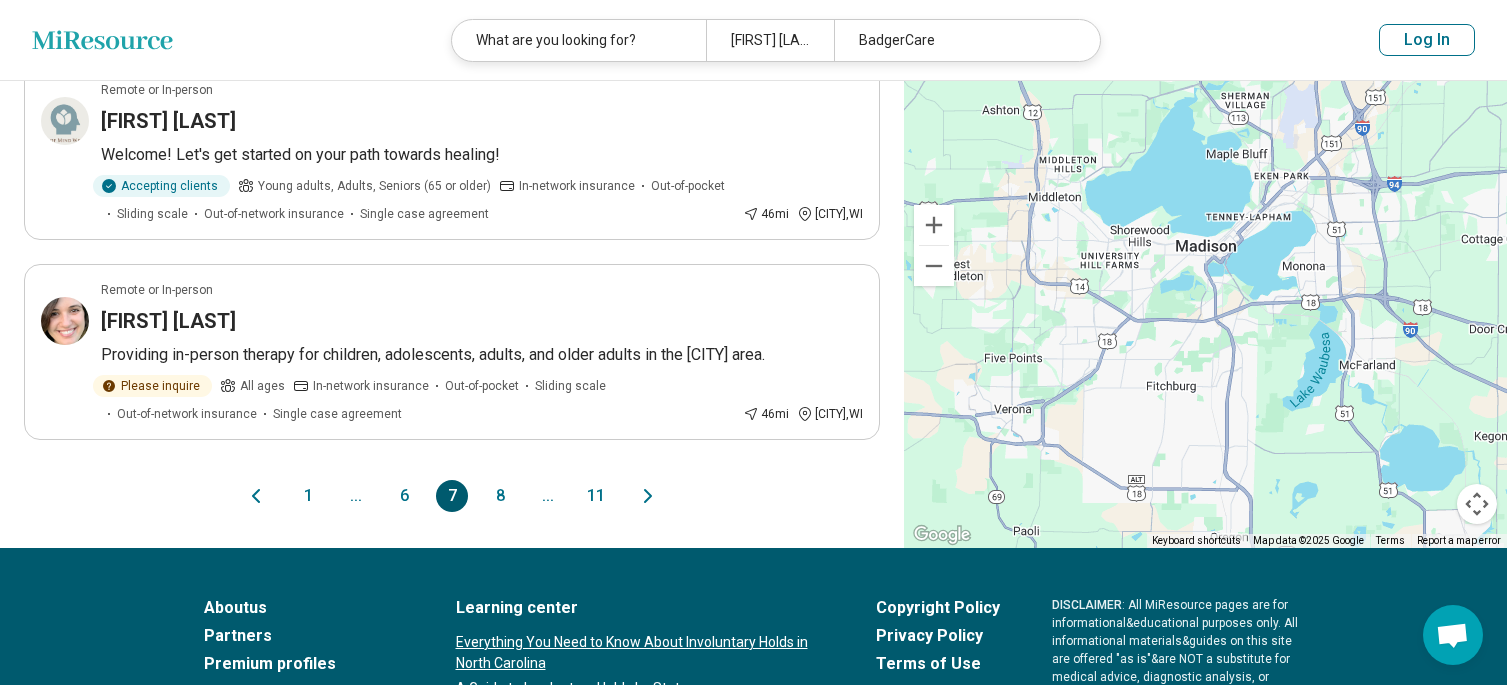 click on "8" at bounding box center [500, 496] 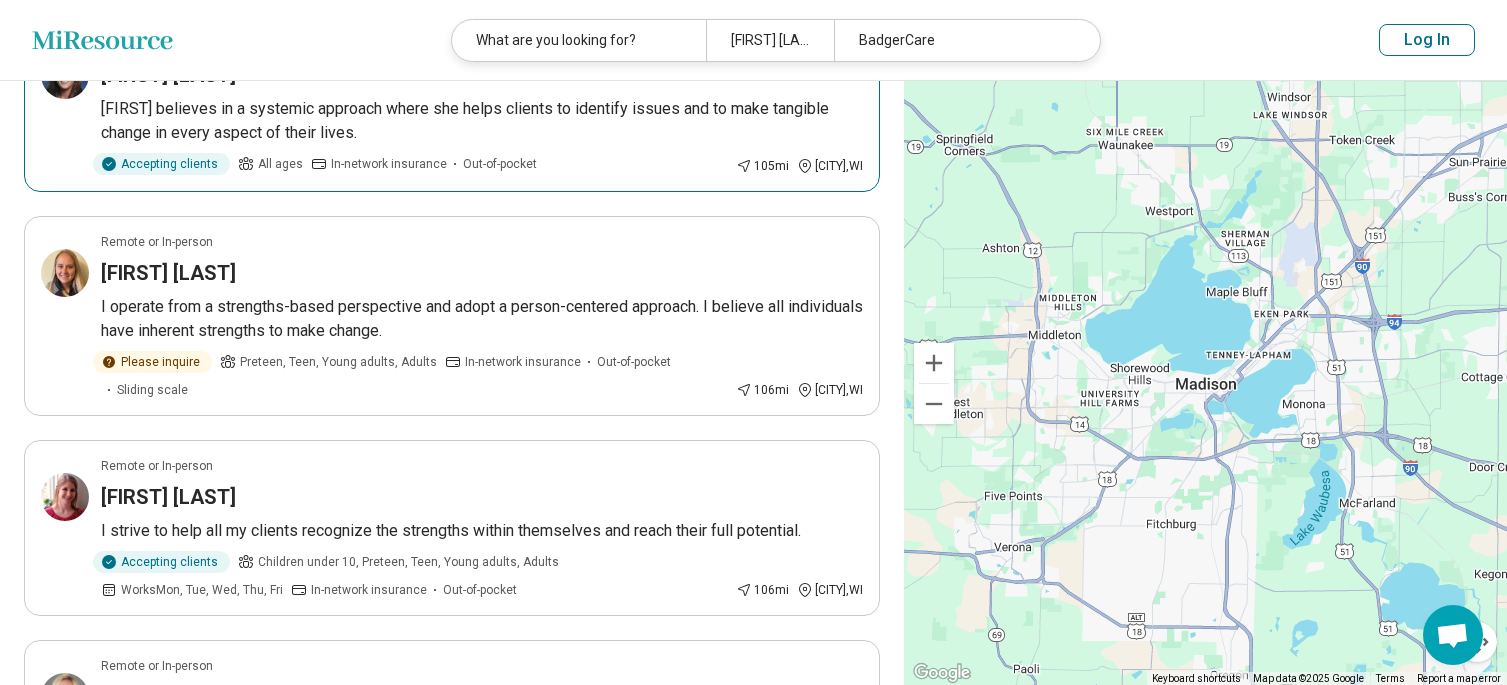 scroll, scrollTop: 1200, scrollLeft: 0, axis: vertical 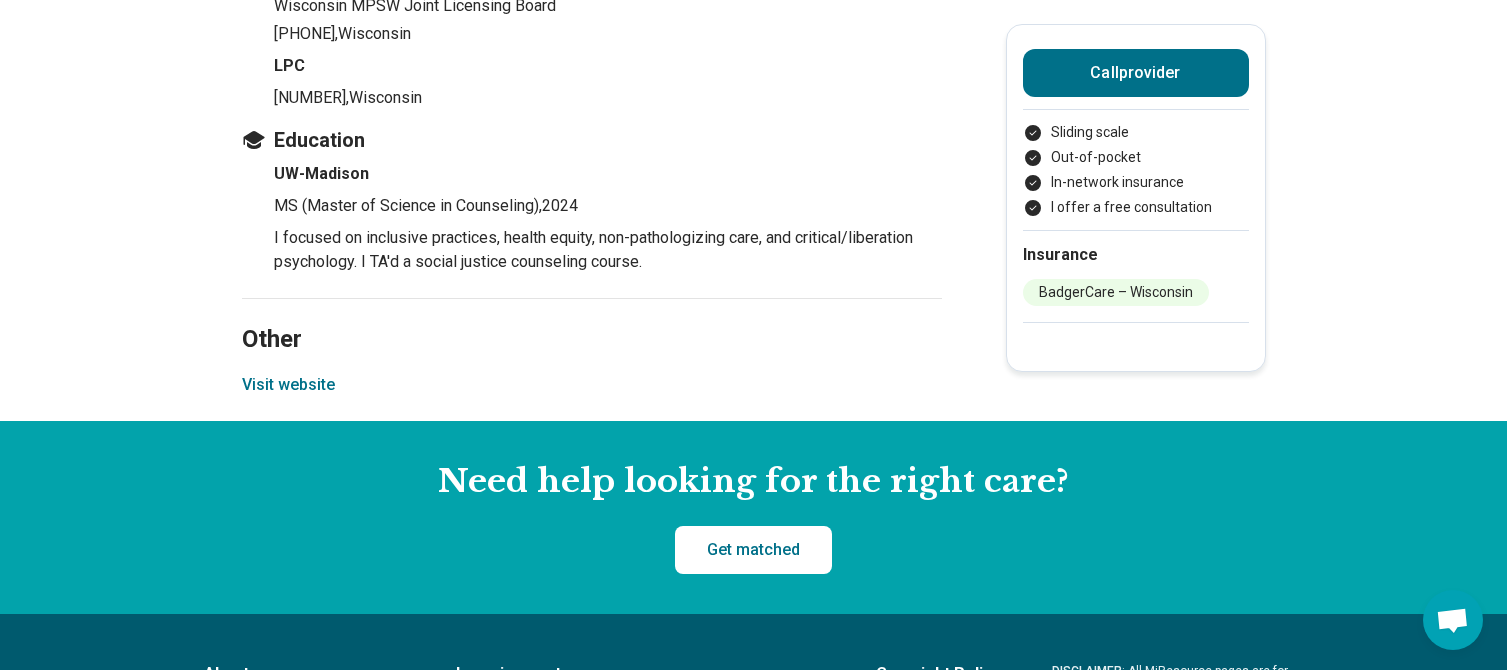 click on "Visit website" at bounding box center (288, 385) 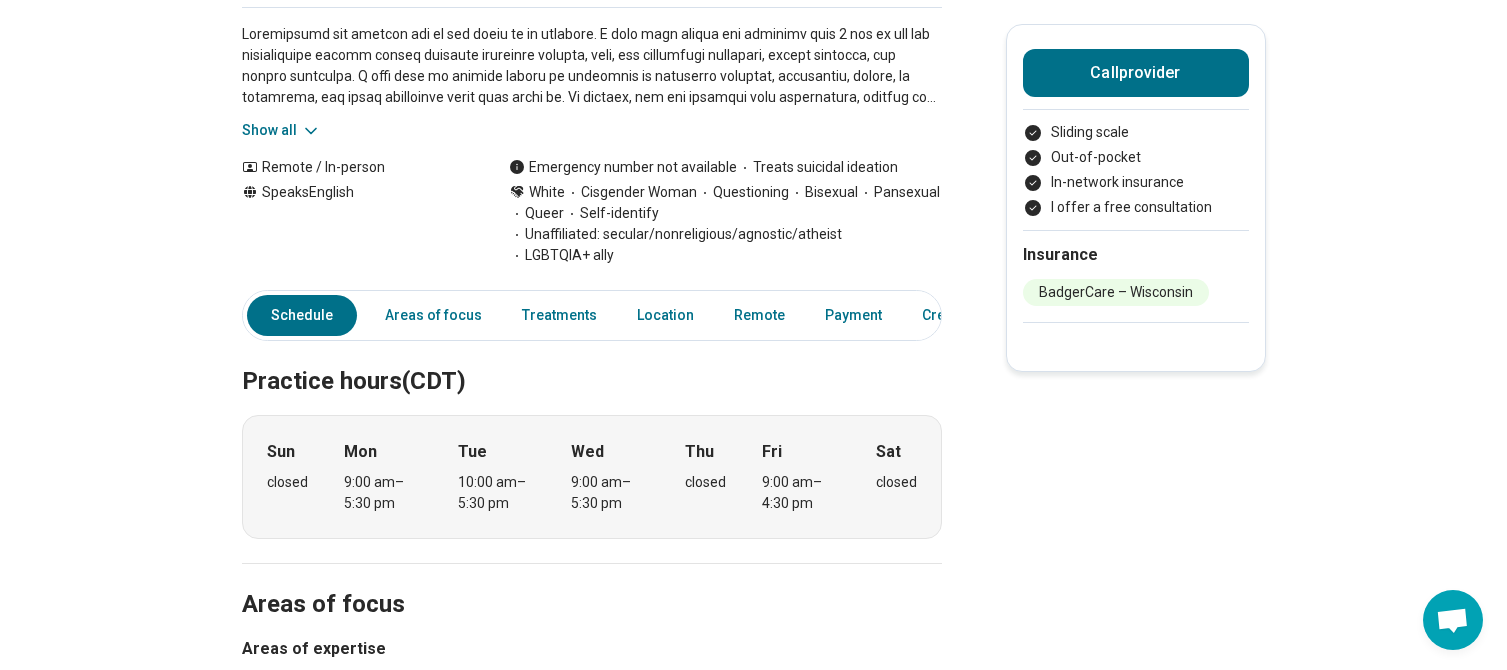 scroll, scrollTop: 100, scrollLeft: 0, axis: vertical 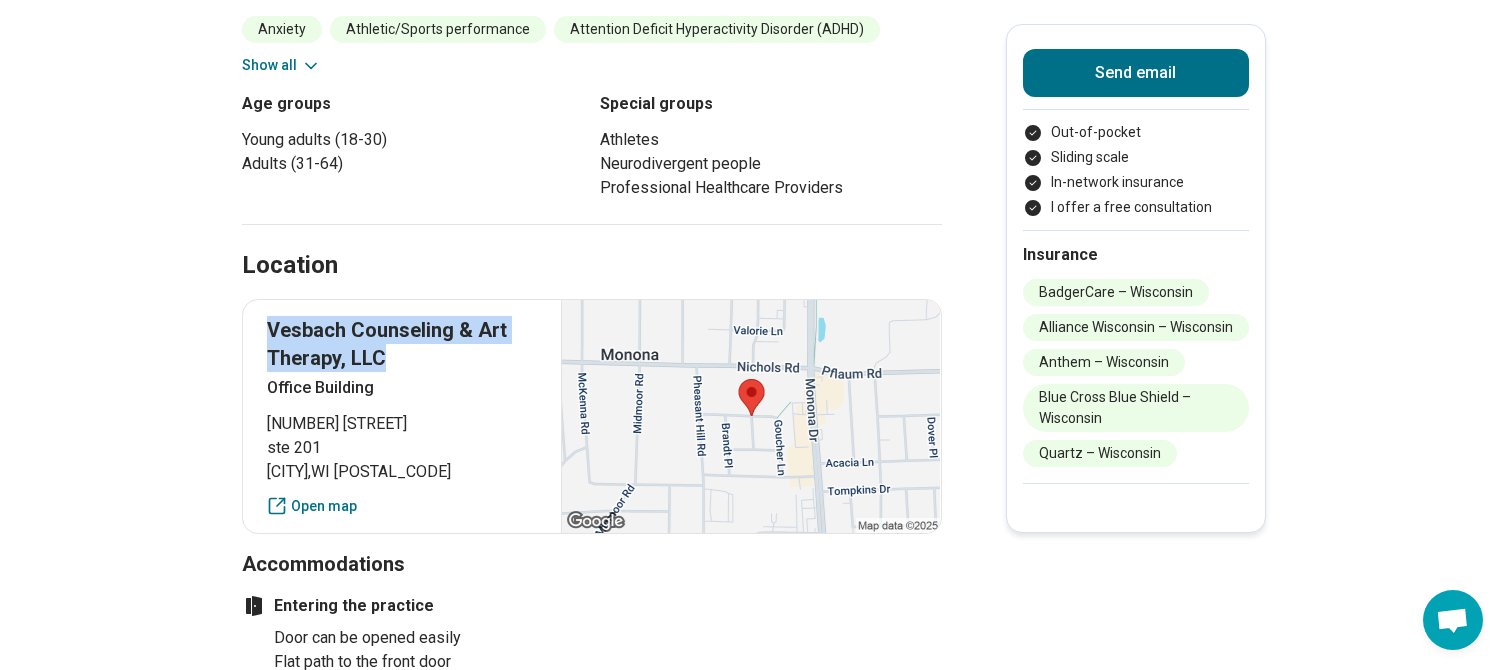 drag, startPoint x: 409, startPoint y: 359, endPoint x: 273, endPoint y: 342, distance: 137.05838 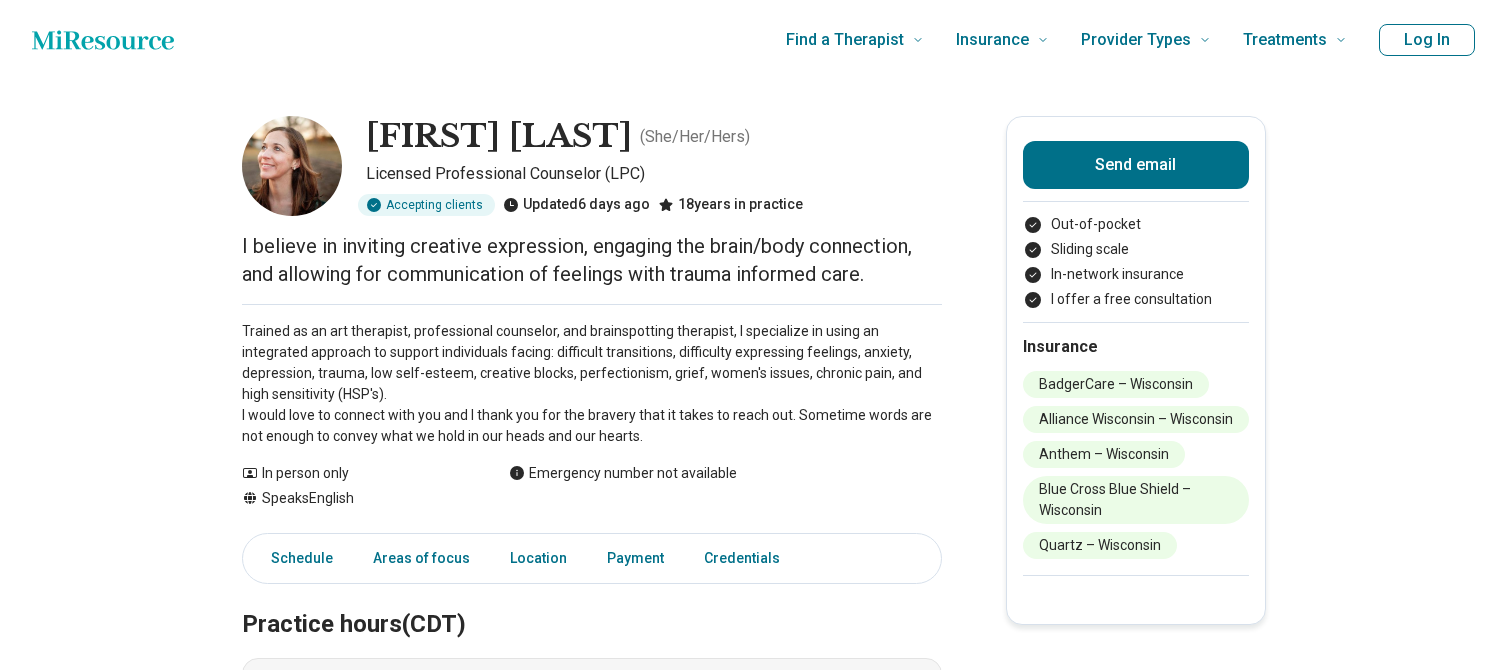scroll, scrollTop: 0, scrollLeft: 0, axis: both 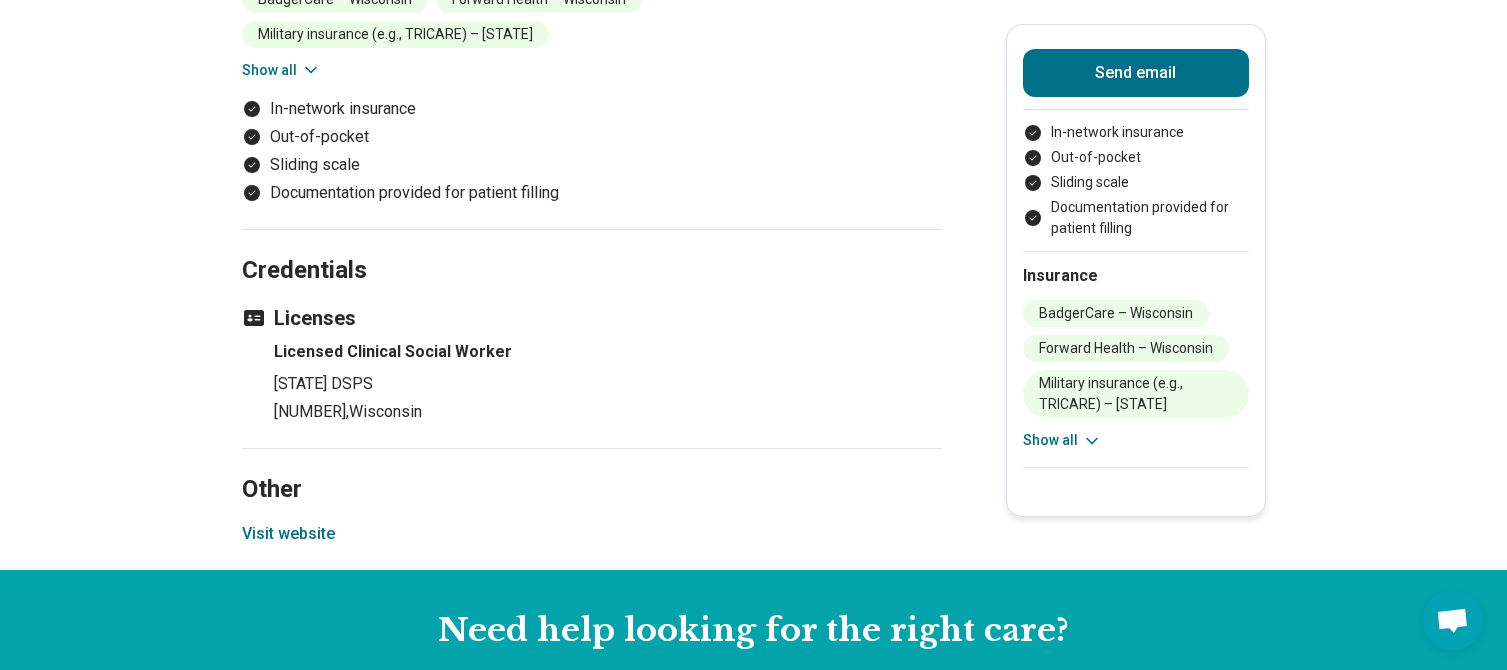 click on "Visit website" at bounding box center [288, 534] 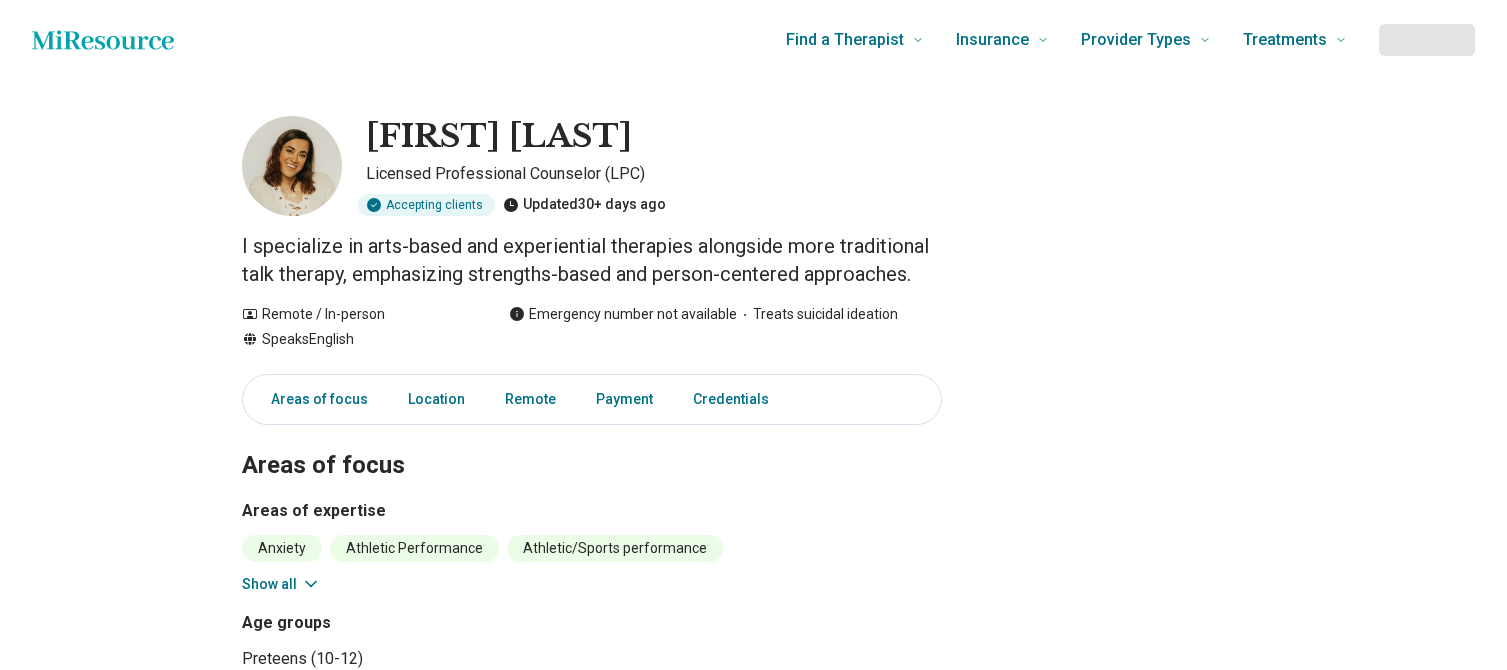 scroll, scrollTop: 0, scrollLeft: 0, axis: both 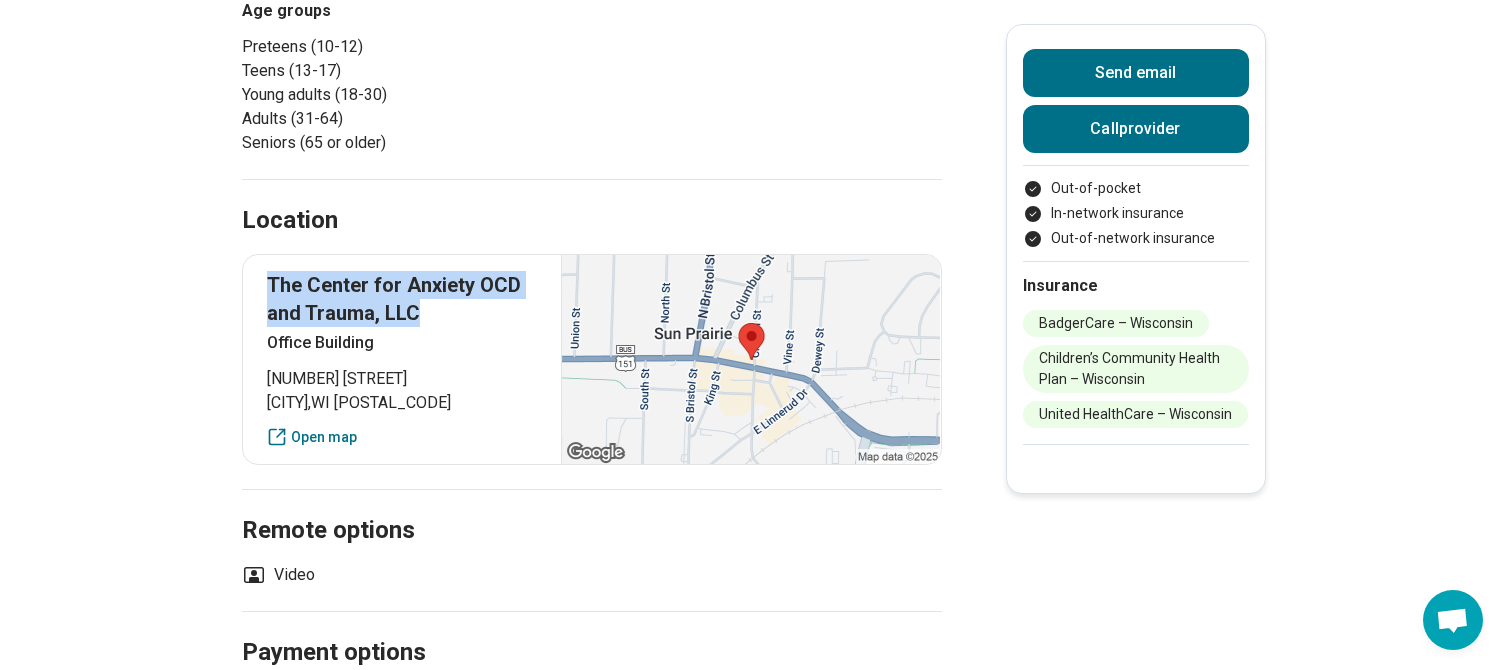 drag, startPoint x: 462, startPoint y: 307, endPoint x: 261, endPoint y: 289, distance: 201.80437 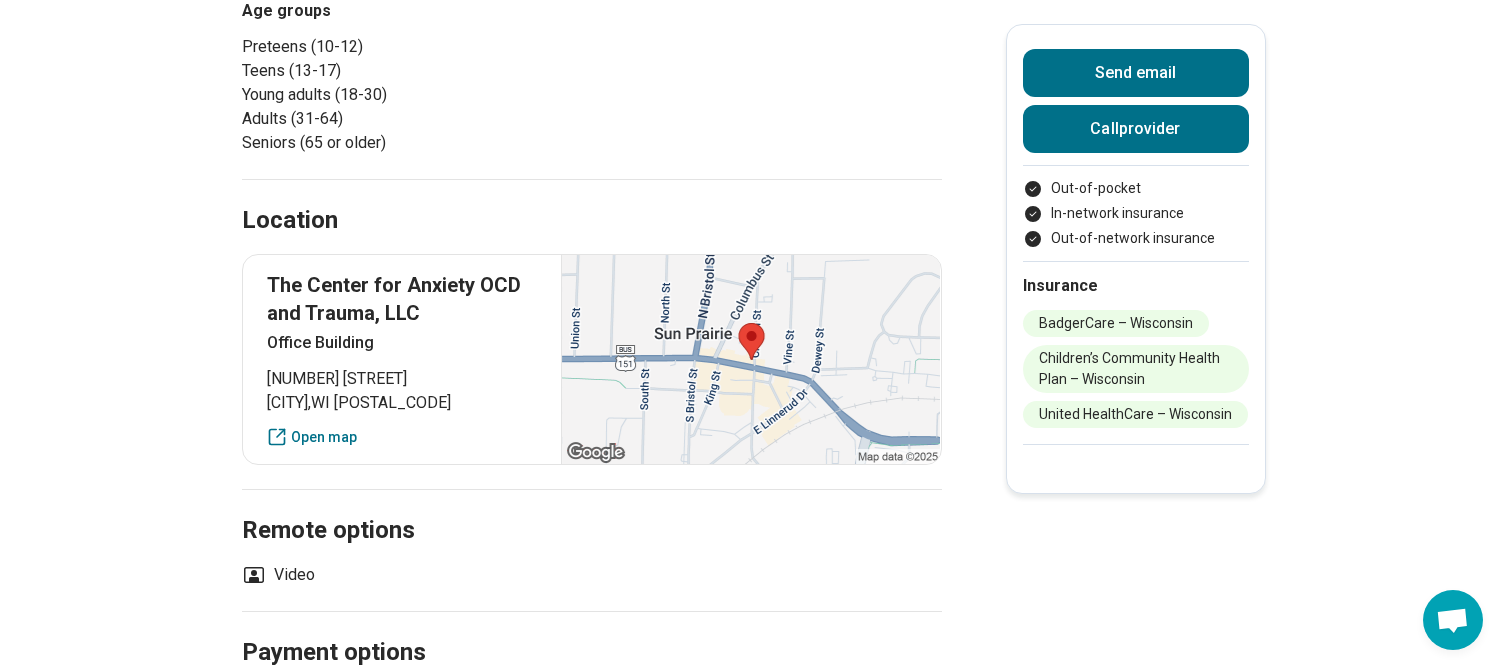 click on "Rachel Grzenia-Franchi Licensed Clinical Social Worker (LCSW) Accepting clients Updated  9 days ago I welcome all individuals from every walk of life at my practice. Remote / In-person Speaks  English Emergency number not available Send email Call  provider Out-of-pocket In-network insurance Out-of-network insurance Insurance BadgerCare – Wisconsin Children’s Community Health Plan – Wisconsin United HealthCare – Wisconsin Schedule Areas of focus Location Remote Payment Credentials Practice hours  (CDT) Sun closed Mon 10:00 am  –   5:00 pm Tue 10:00 am  –   5:00 pm Wed 10:00 am  –   5:00 pm Thu 10:00 am  –   5:00 pm Fri closed Sat closed Accepts new patients after hospitalization for Severe depression Self-harming behavior Suicidal intent or a plan Severe emotional stress or trauma Reserves times throughout the week for new clients after discharge from the hospital. Adjusts scheduling to accommodate new clients after their hospitalization. Areas of focus Areas of expertise Academic Concerns ," at bounding box center [753, 105] 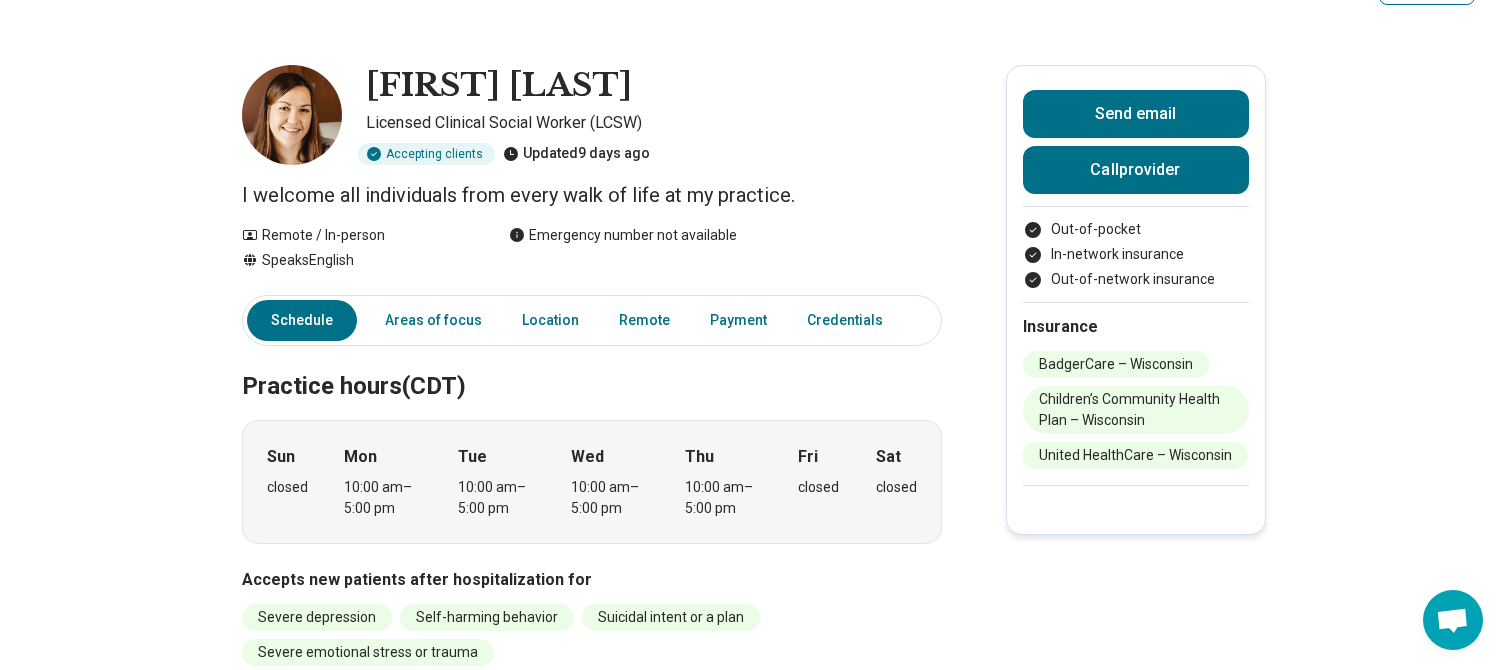 scroll, scrollTop: 100, scrollLeft: 0, axis: vertical 